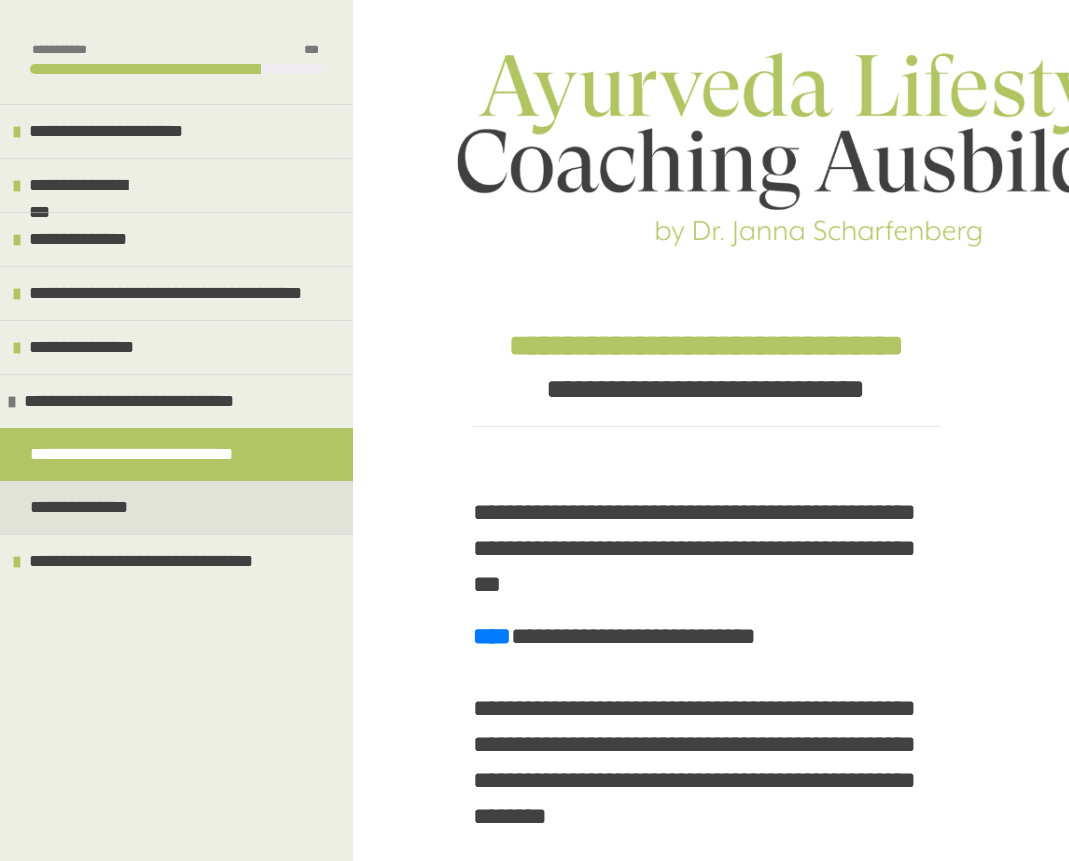 scroll, scrollTop: 270, scrollLeft: 0, axis: vertical 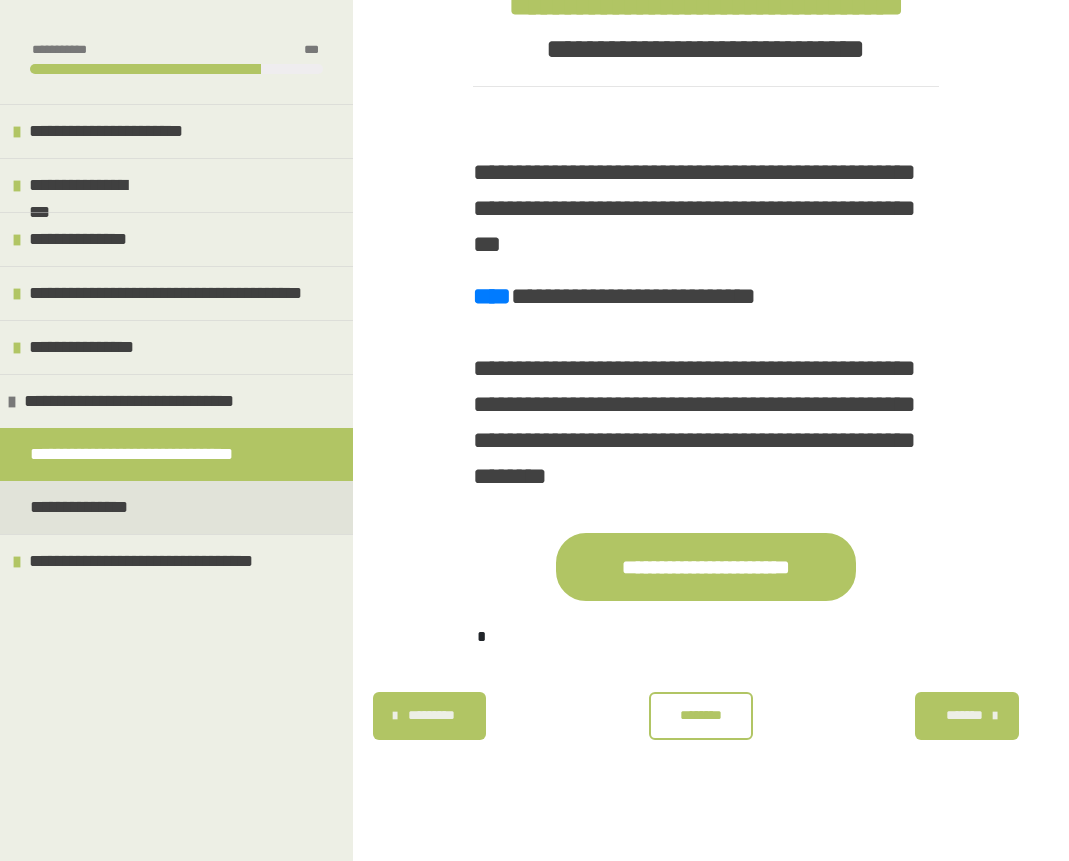 click on "********" at bounding box center [700, 715] 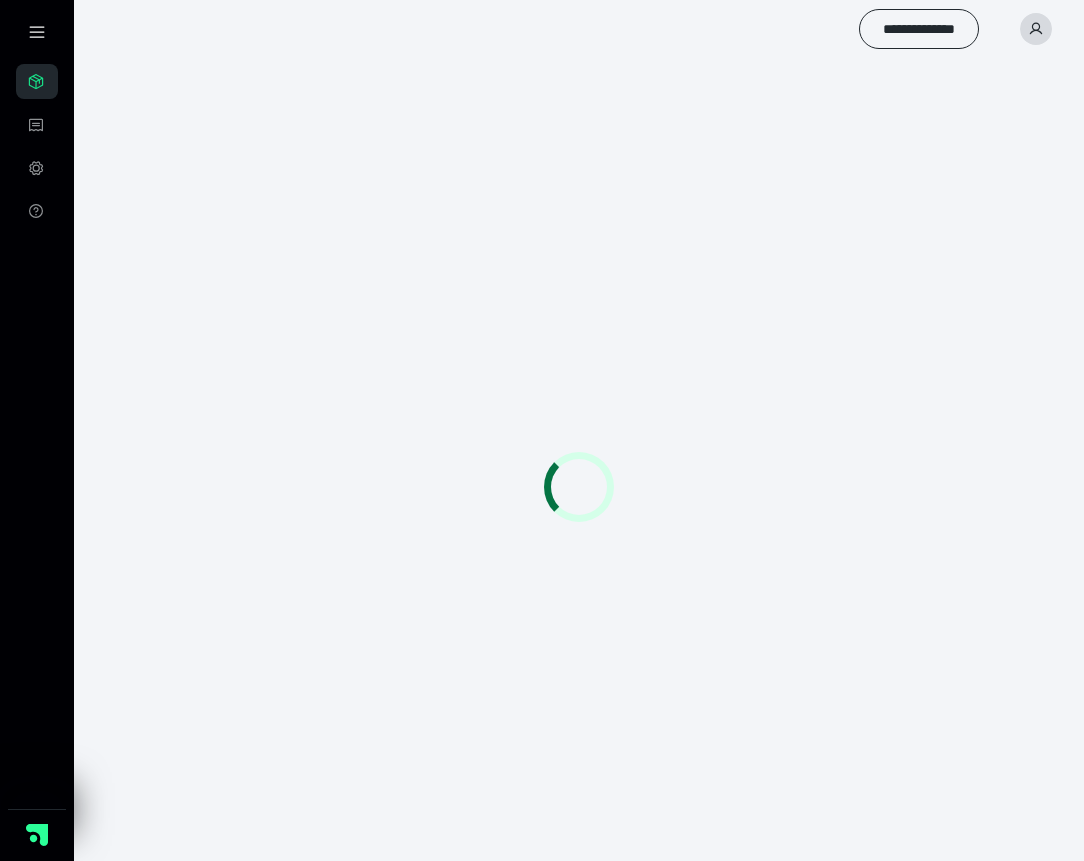 scroll, scrollTop: 0, scrollLeft: 0, axis: both 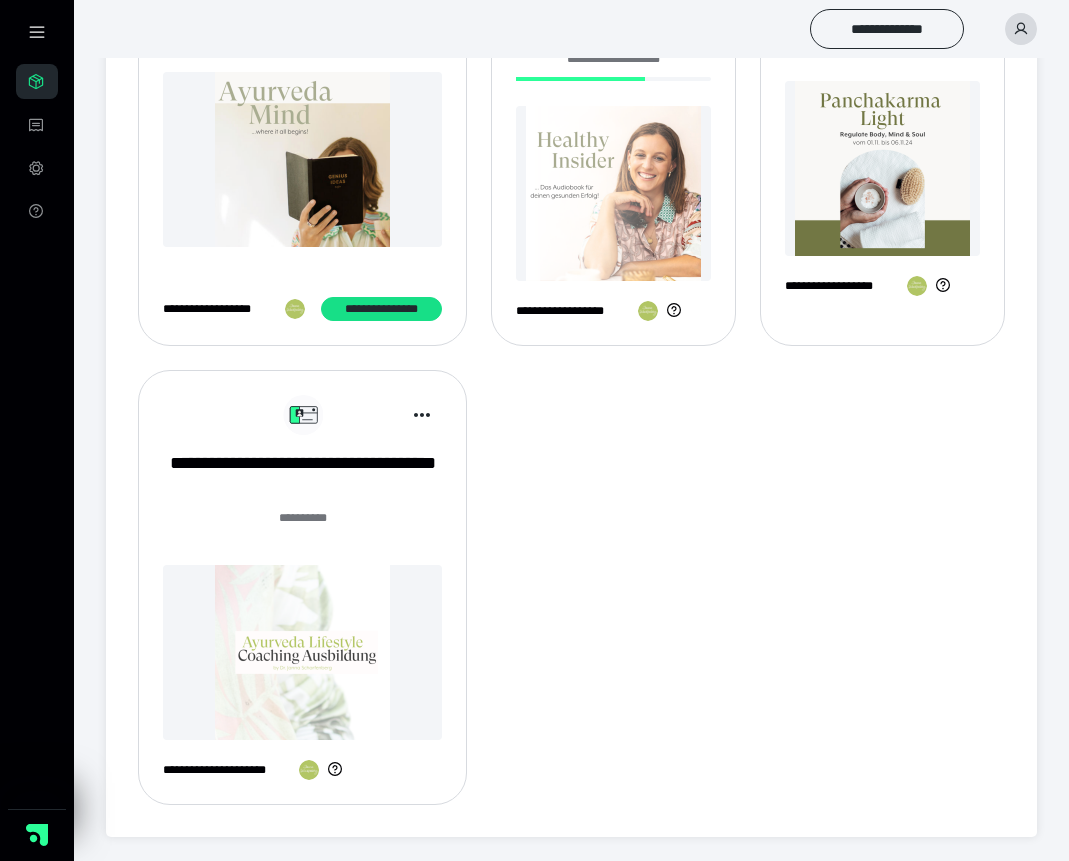click at bounding box center [302, 652] 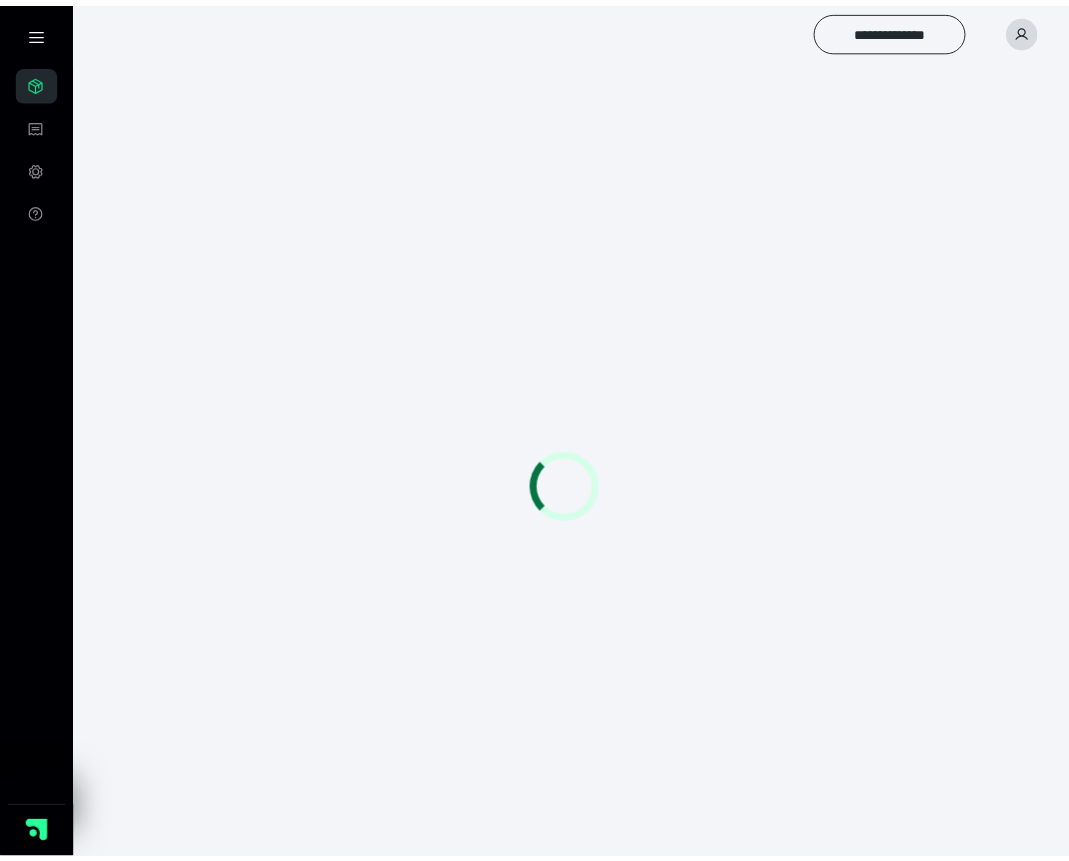 scroll, scrollTop: 0, scrollLeft: 0, axis: both 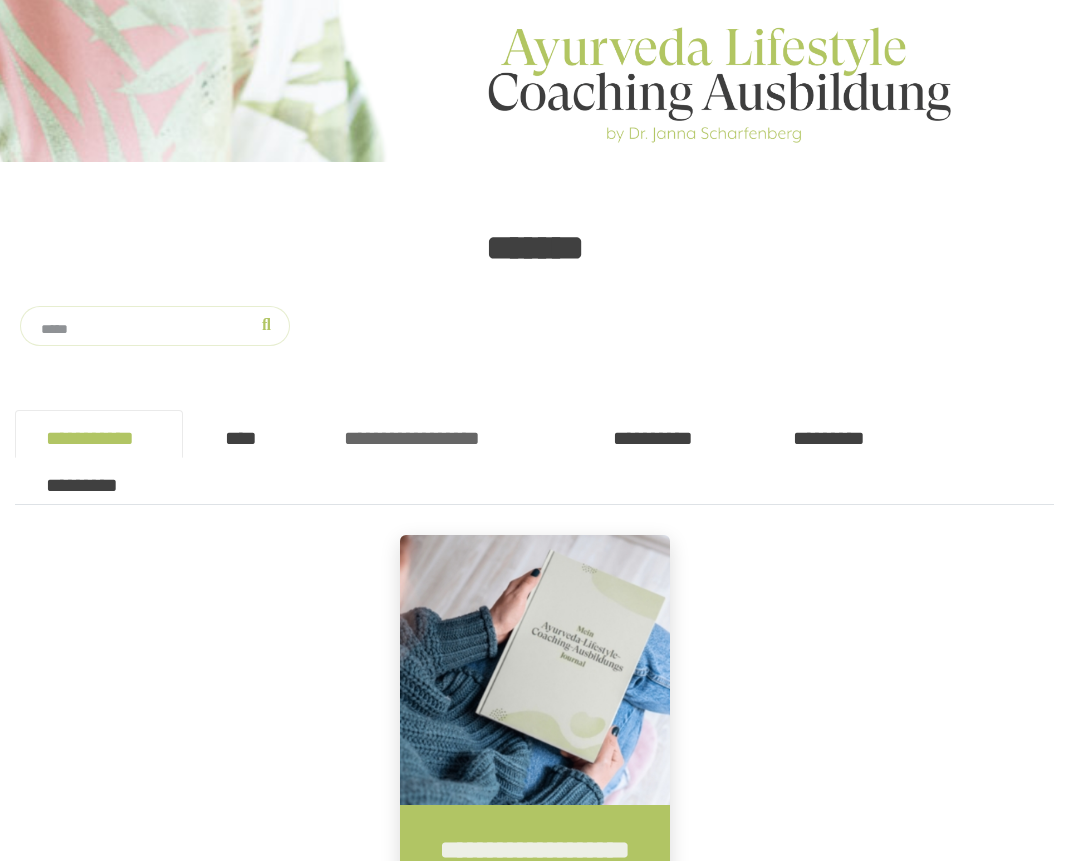 click on "**********" at bounding box center [447, 434] 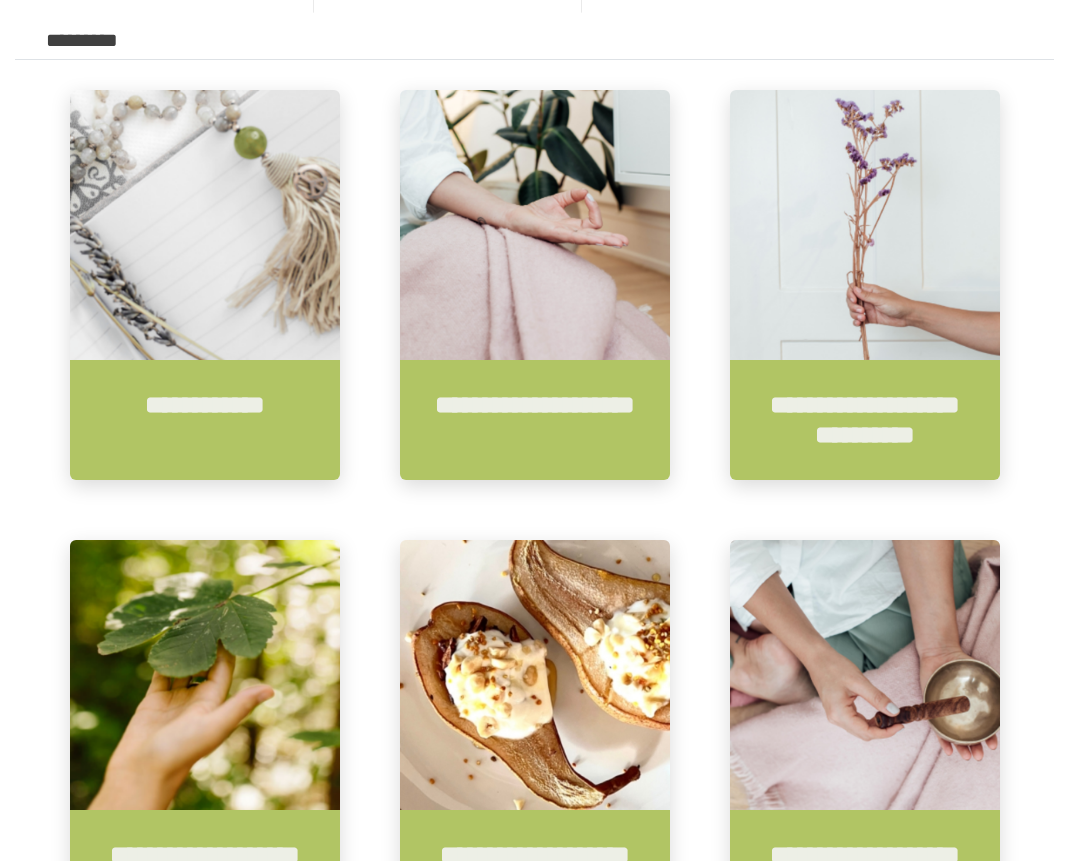 scroll, scrollTop: 220, scrollLeft: 0, axis: vertical 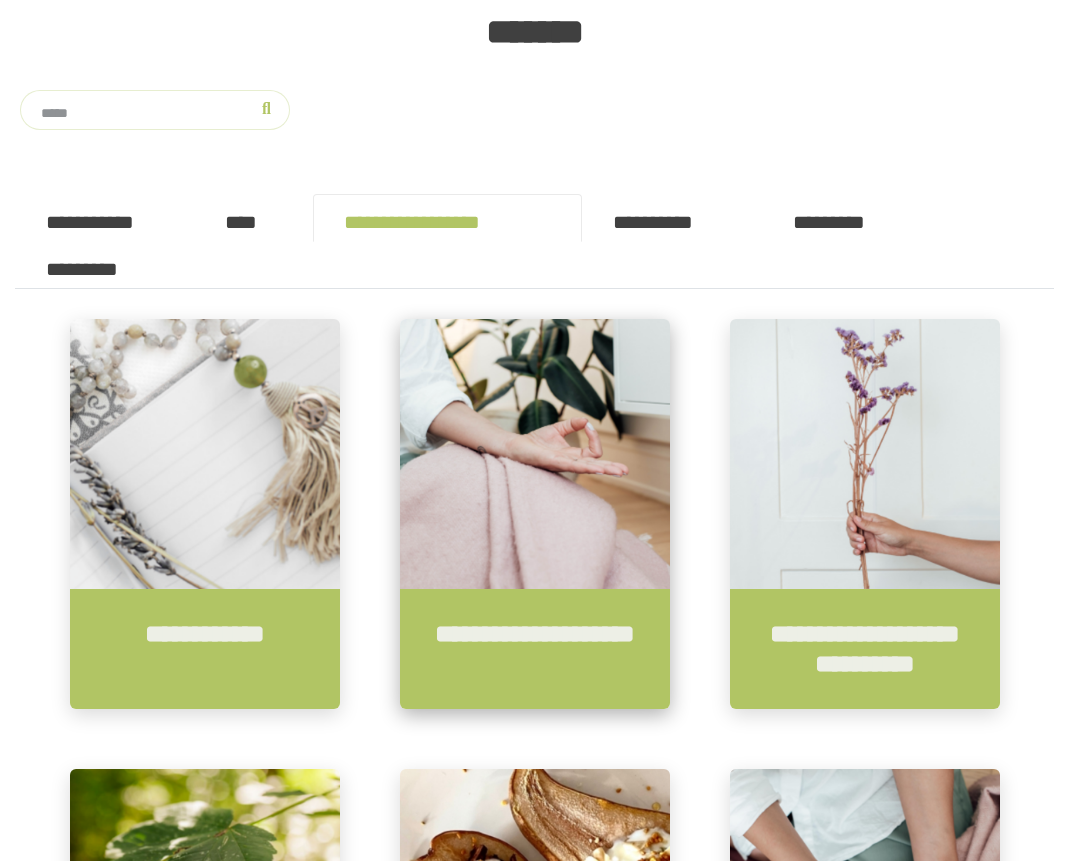 click on "**********" at bounding box center [535, 649] 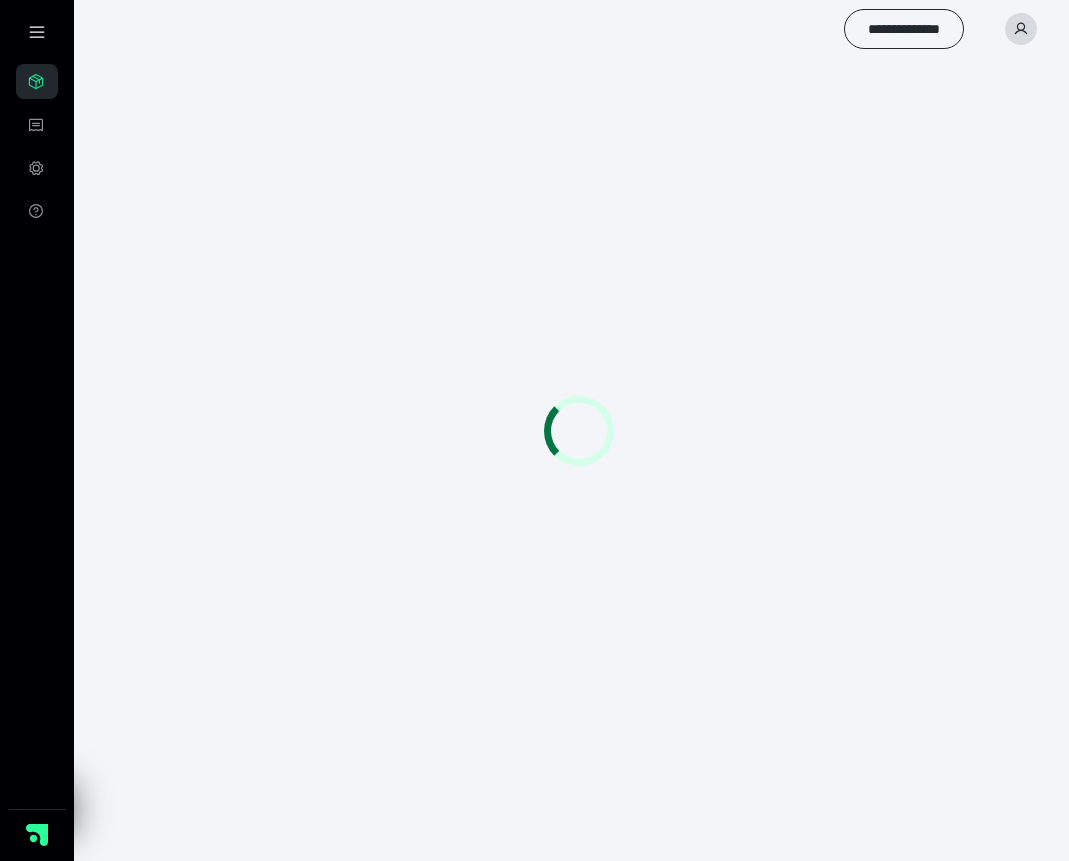 scroll, scrollTop: 0, scrollLeft: 0, axis: both 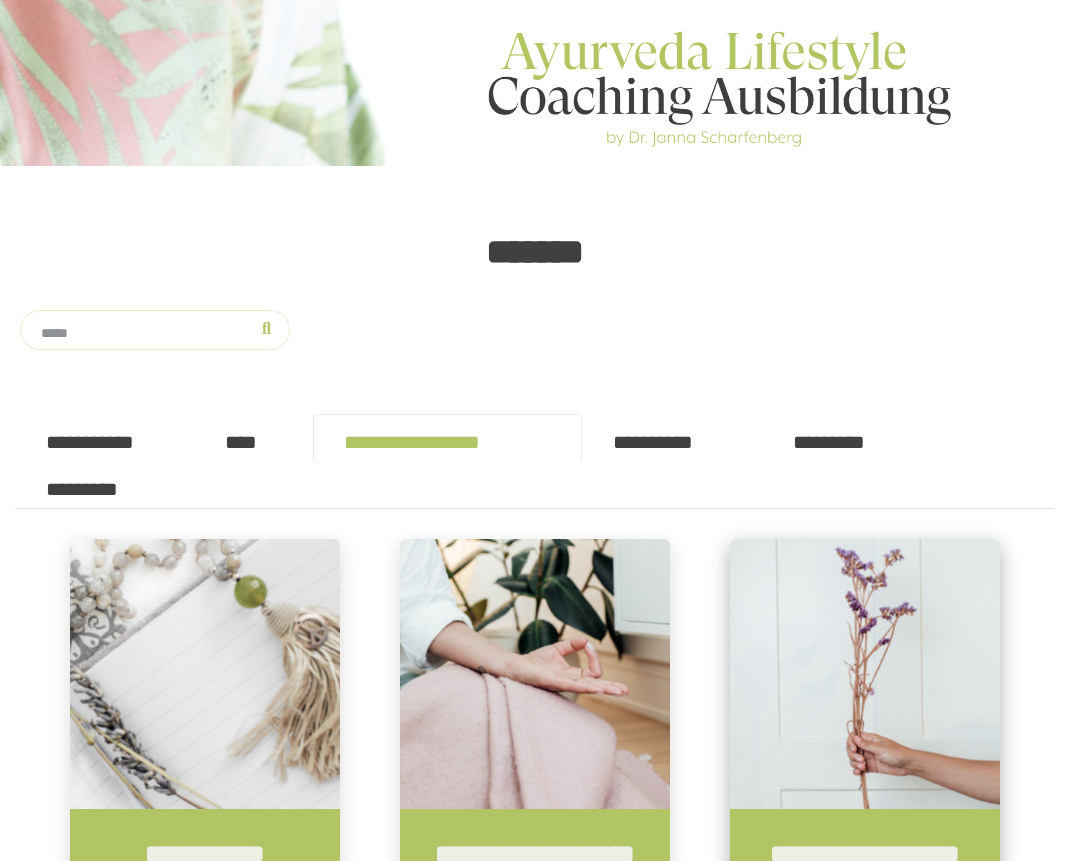 click at bounding box center [865, 674] 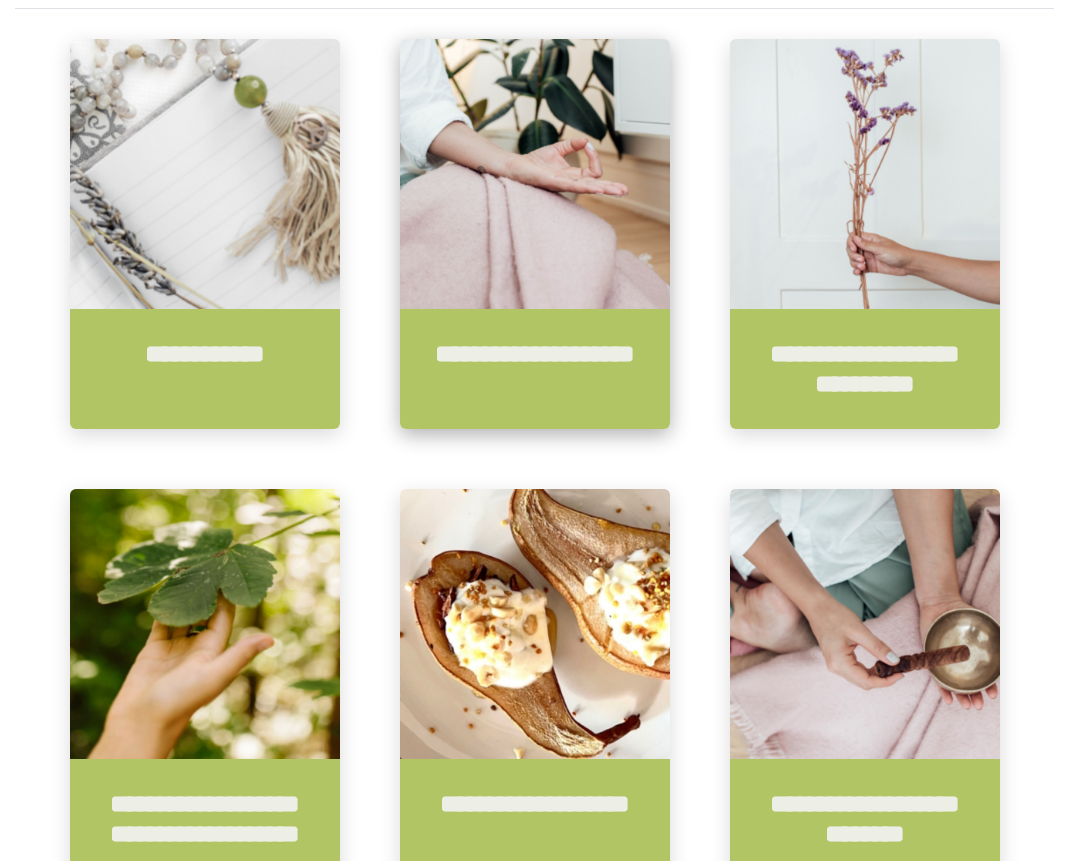 scroll, scrollTop: 979, scrollLeft: 0, axis: vertical 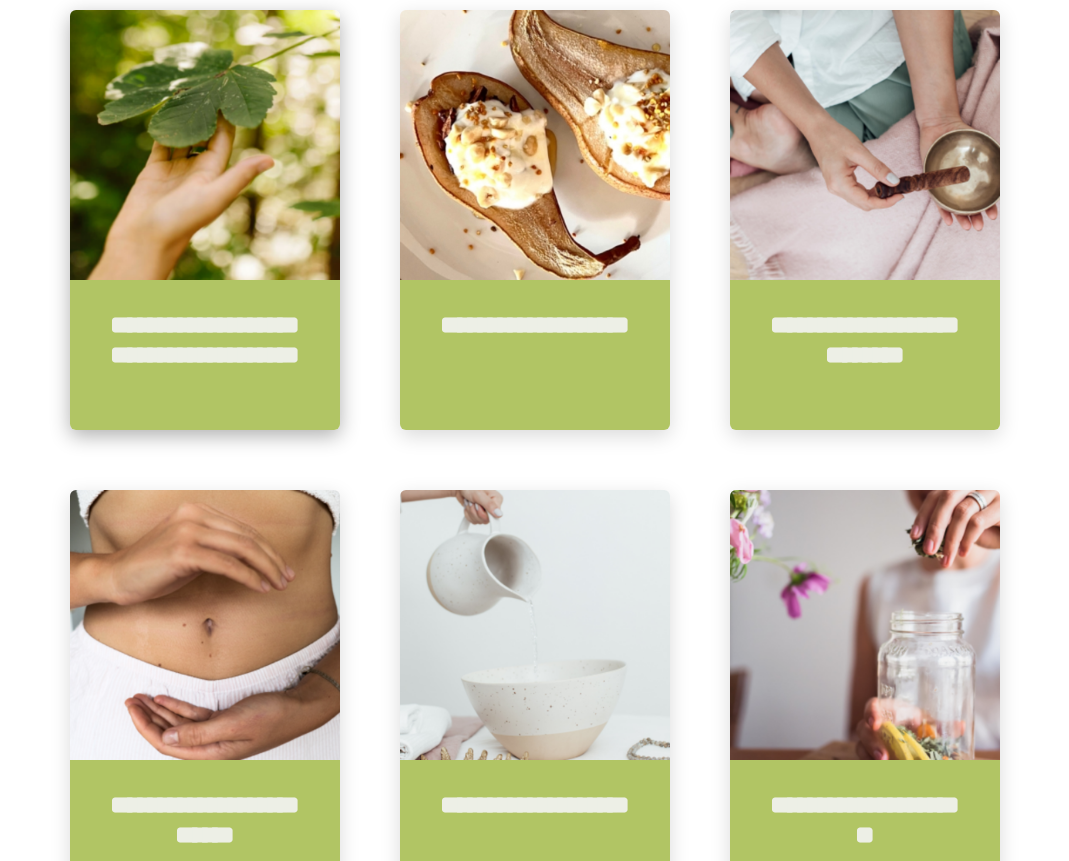 click at bounding box center (205, 145) 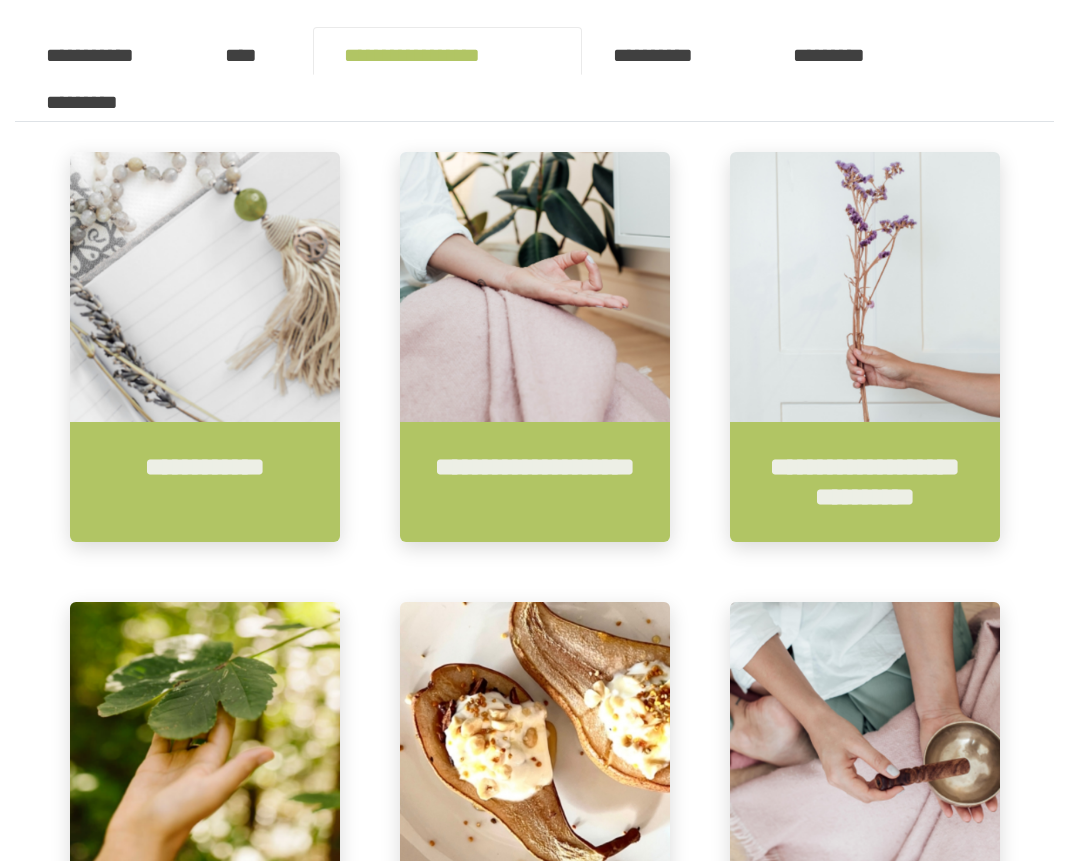 scroll, scrollTop: 618, scrollLeft: 0, axis: vertical 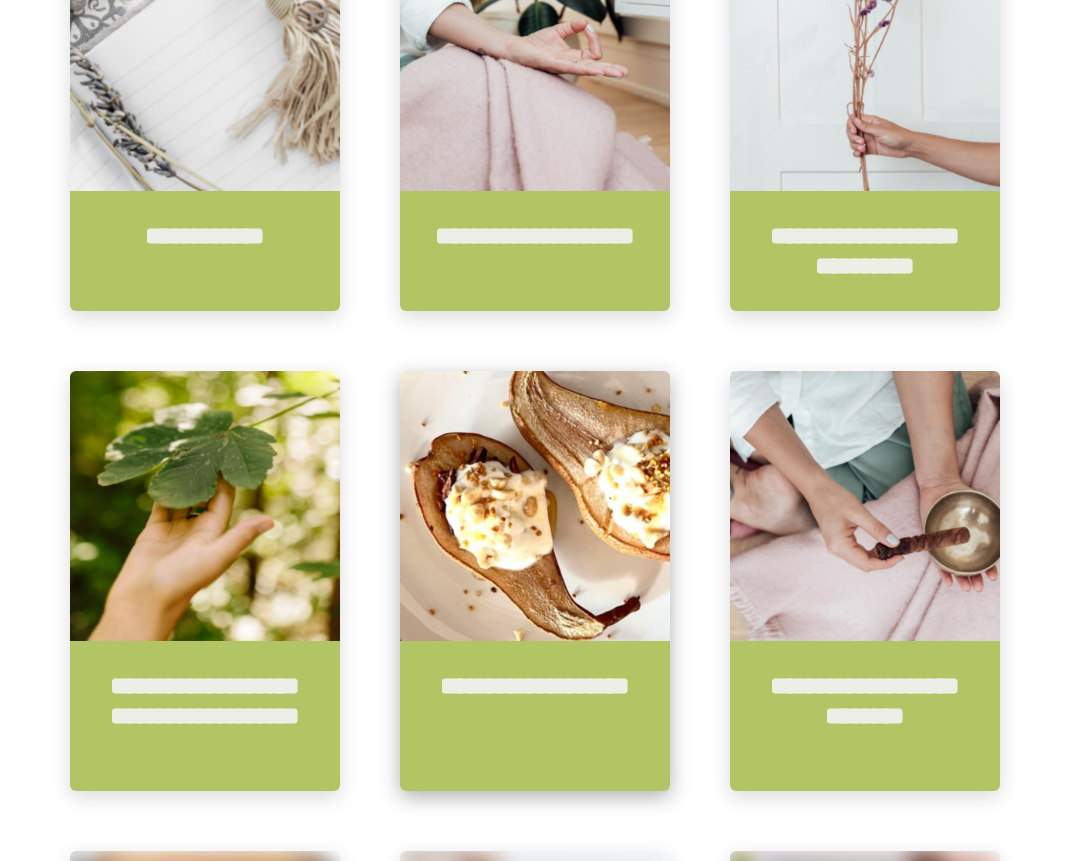 click at bounding box center (535, 506) 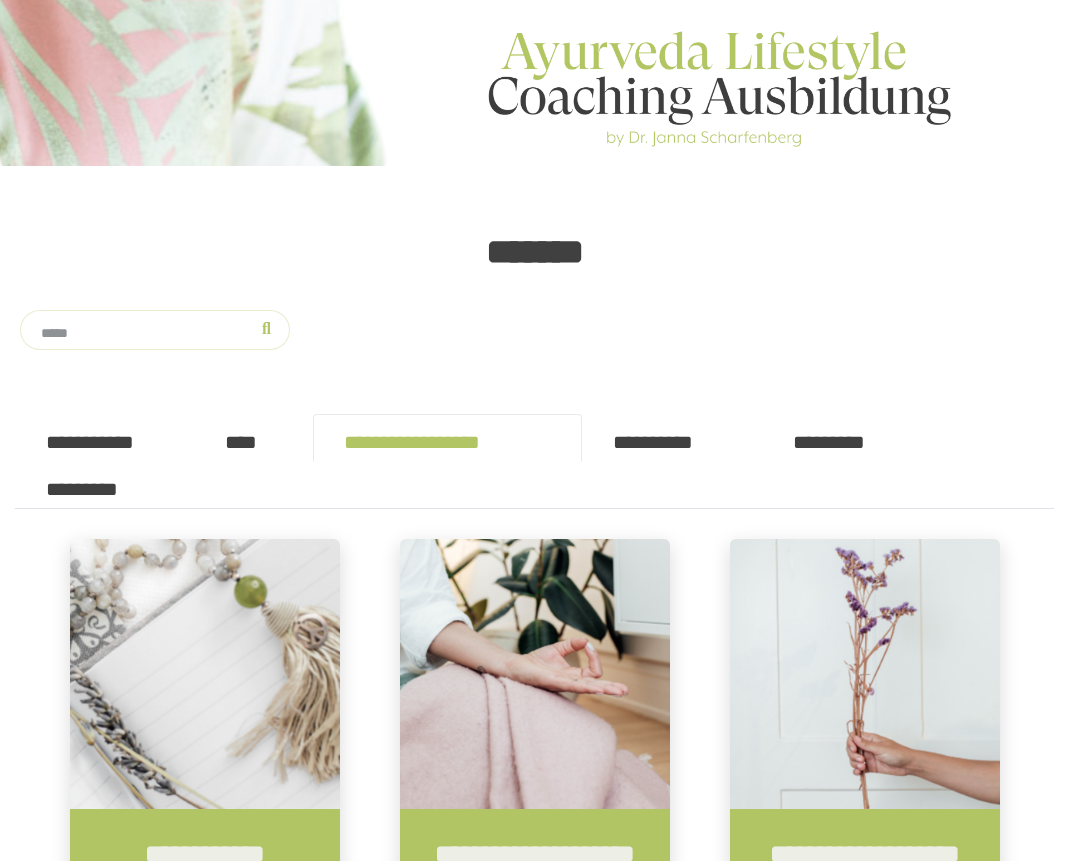 scroll, scrollTop: 885, scrollLeft: 0, axis: vertical 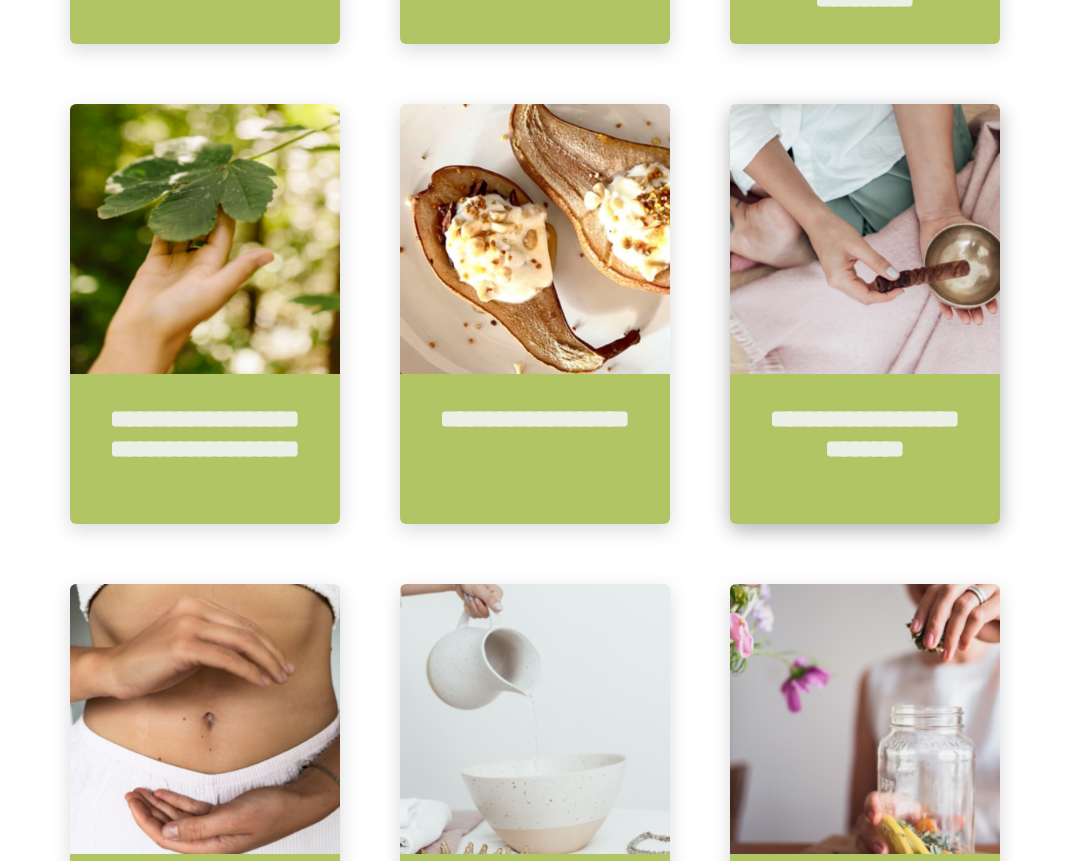 click on "**********" at bounding box center (865, 449) 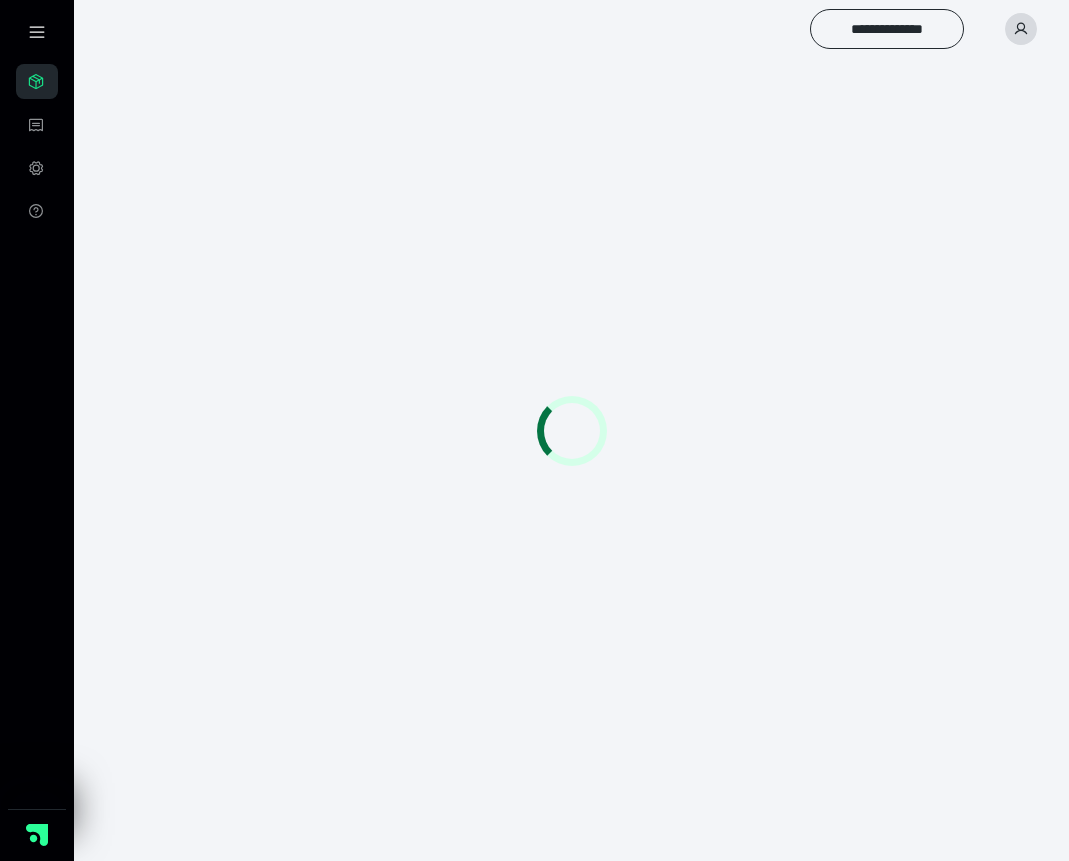 scroll, scrollTop: 0, scrollLeft: 0, axis: both 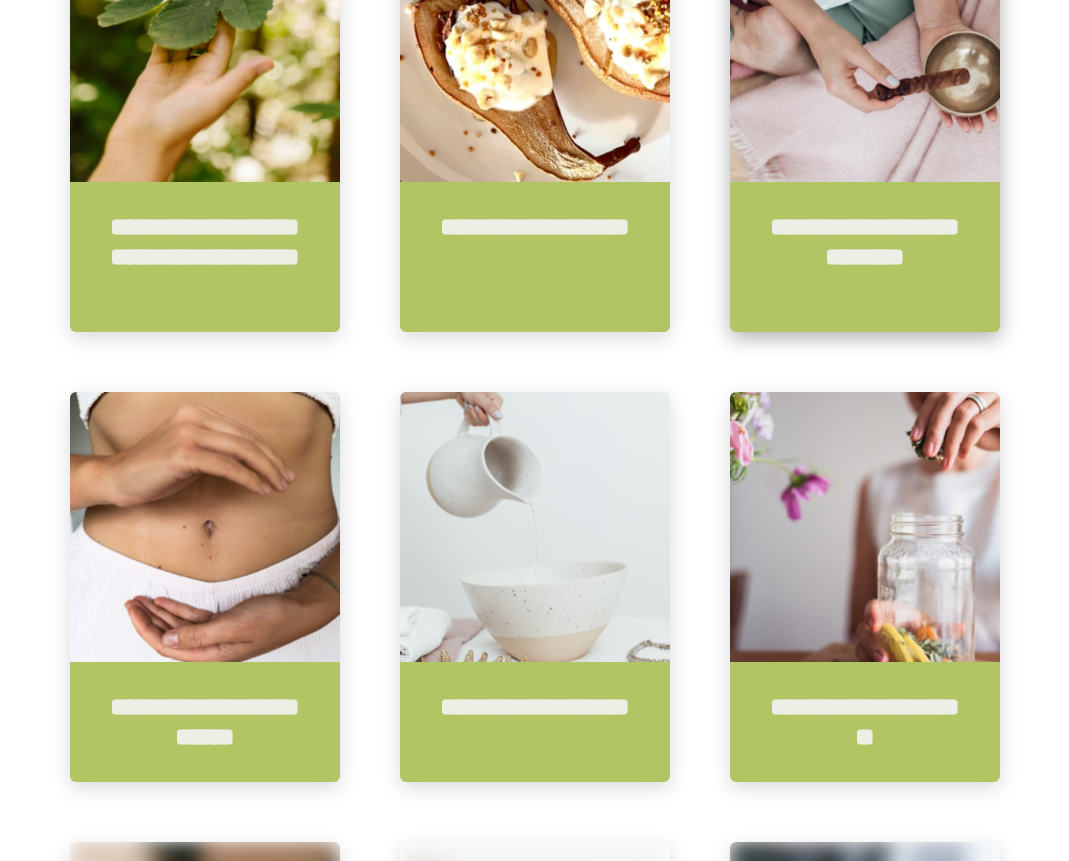 click on "**********" at bounding box center [865, 257] 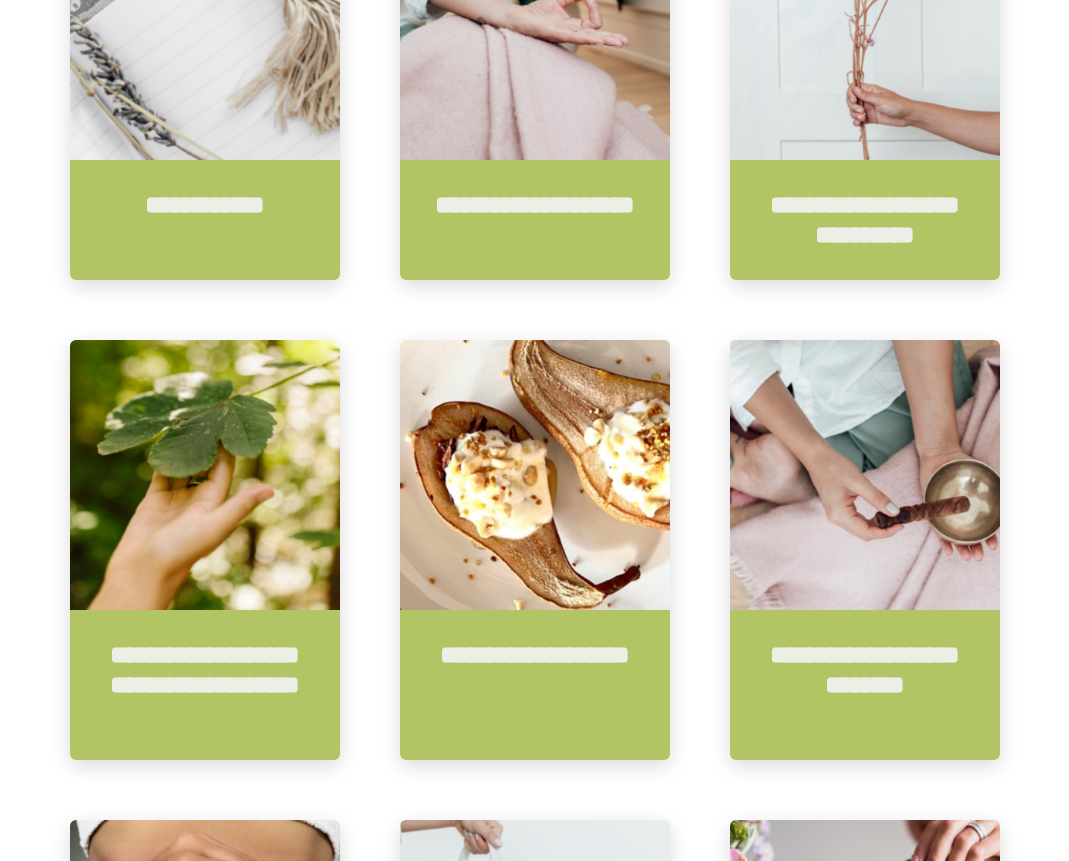 scroll, scrollTop: 1214, scrollLeft: 0, axis: vertical 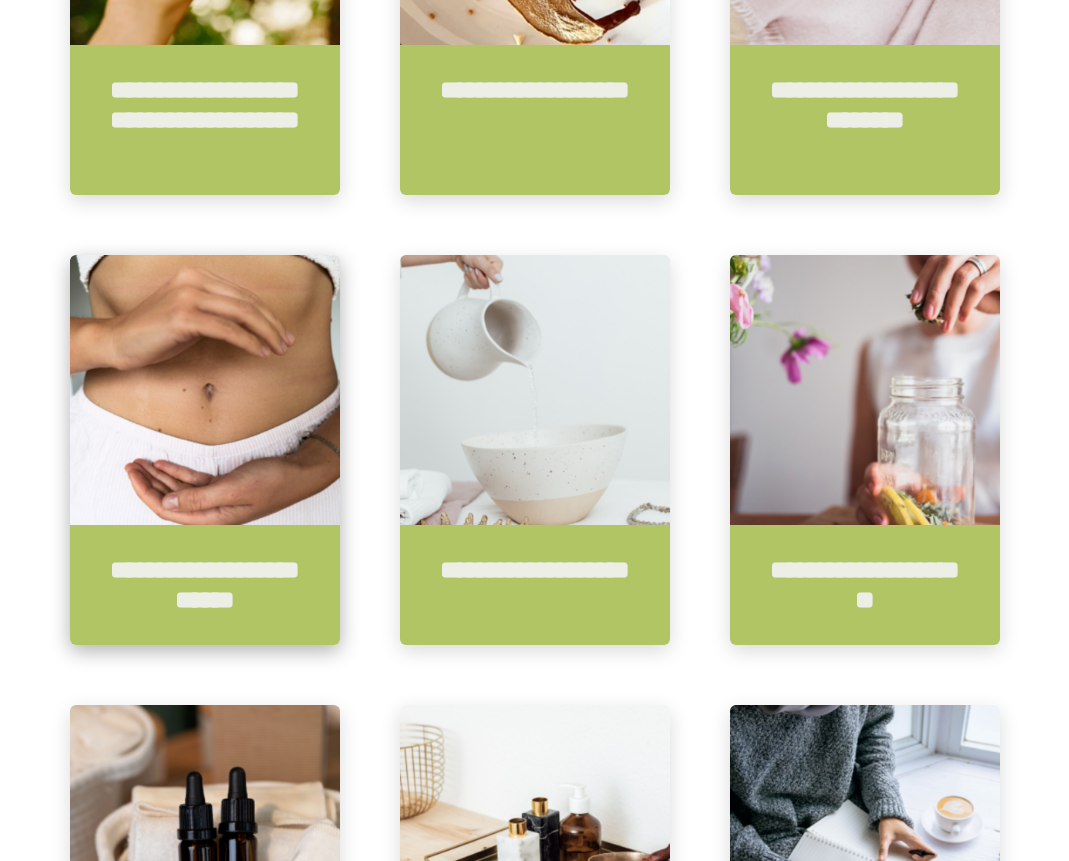 click on "**********" at bounding box center (205, 585) 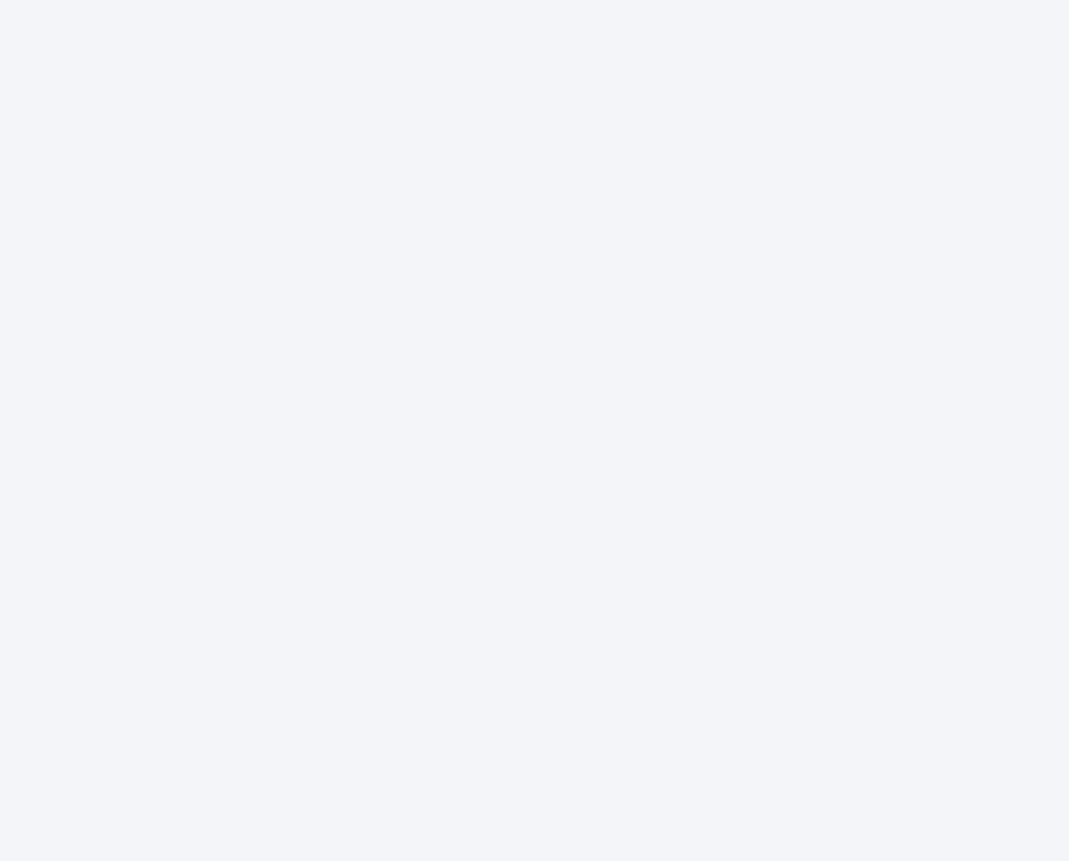 scroll, scrollTop: 0, scrollLeft: 0, axis: both 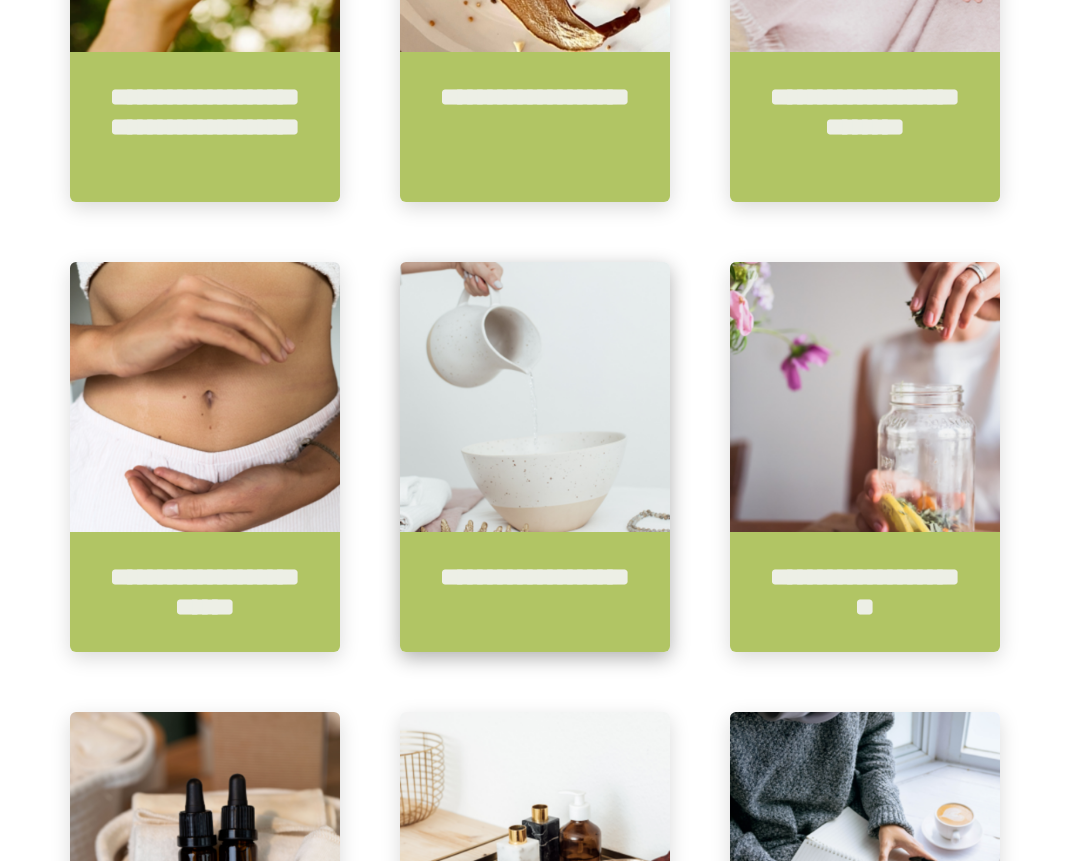 click at bounding box center (535, 397) 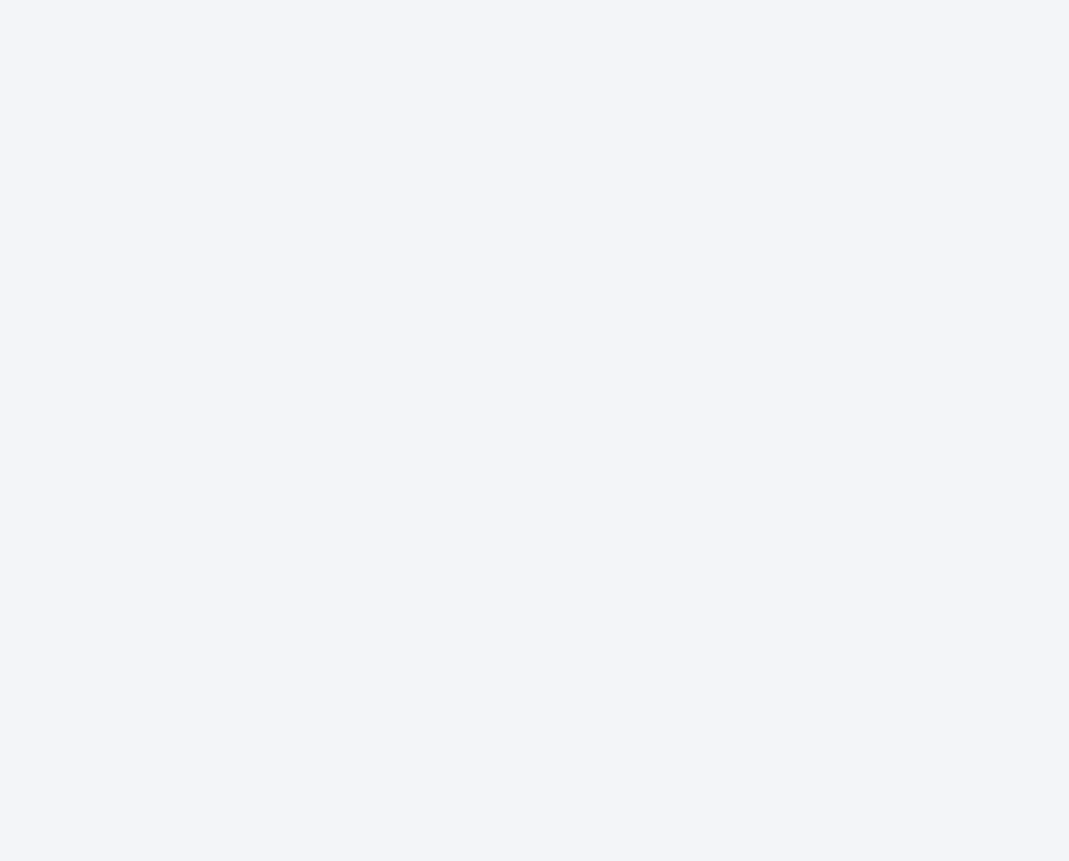 scroll, scrollTop: 0, scrollLeft: 0, axis: both 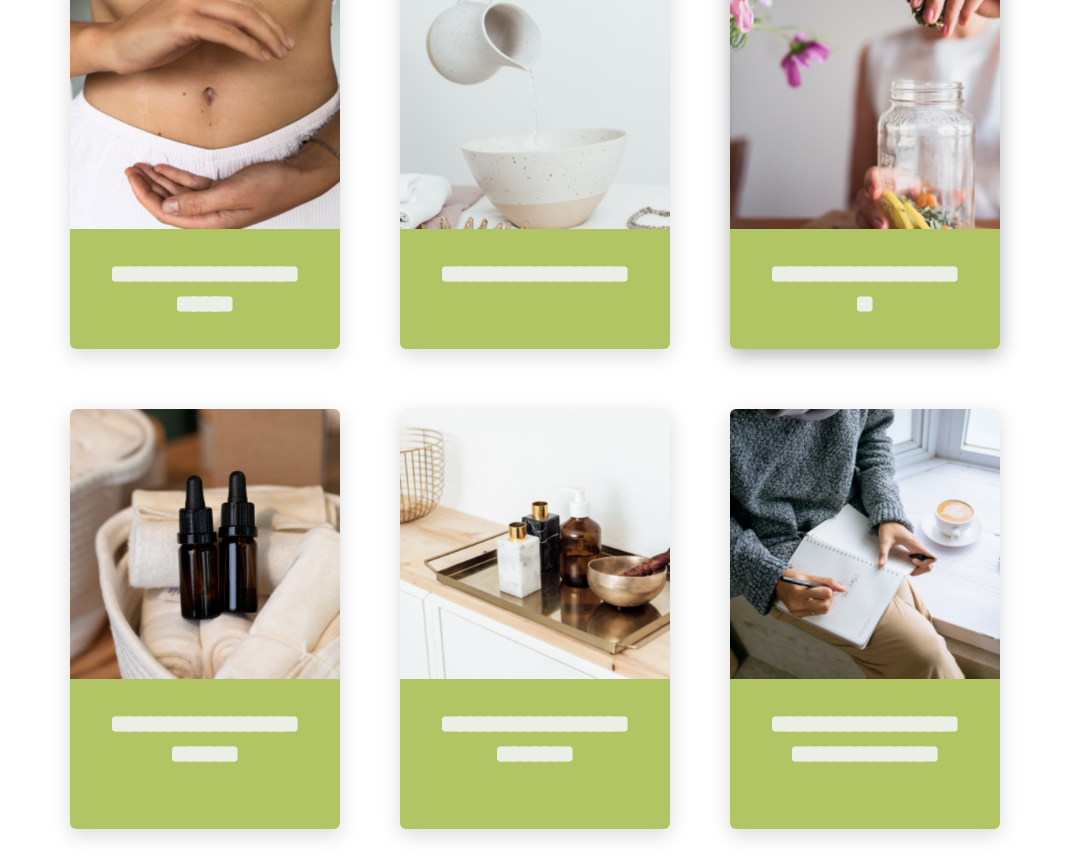click on "**********" at bounding box center (865, 289) 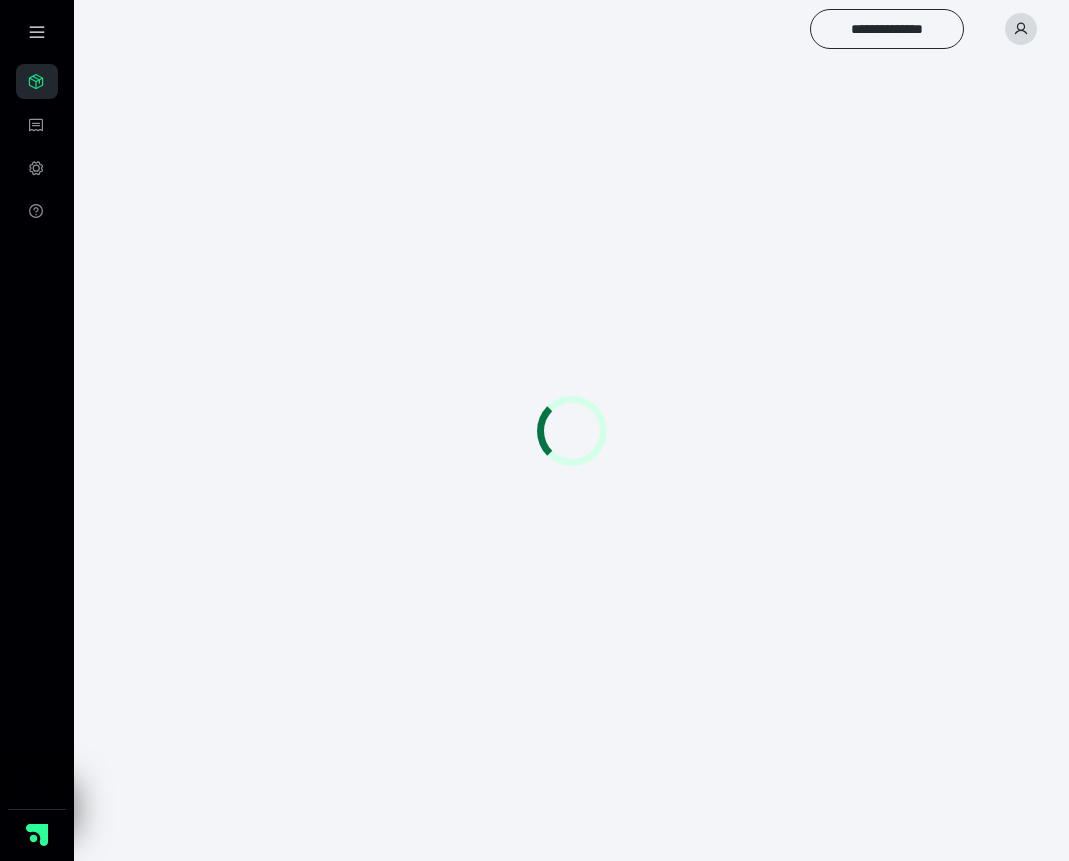 scroll, scrollTop: 0, scrollLeft: 0, axis: both 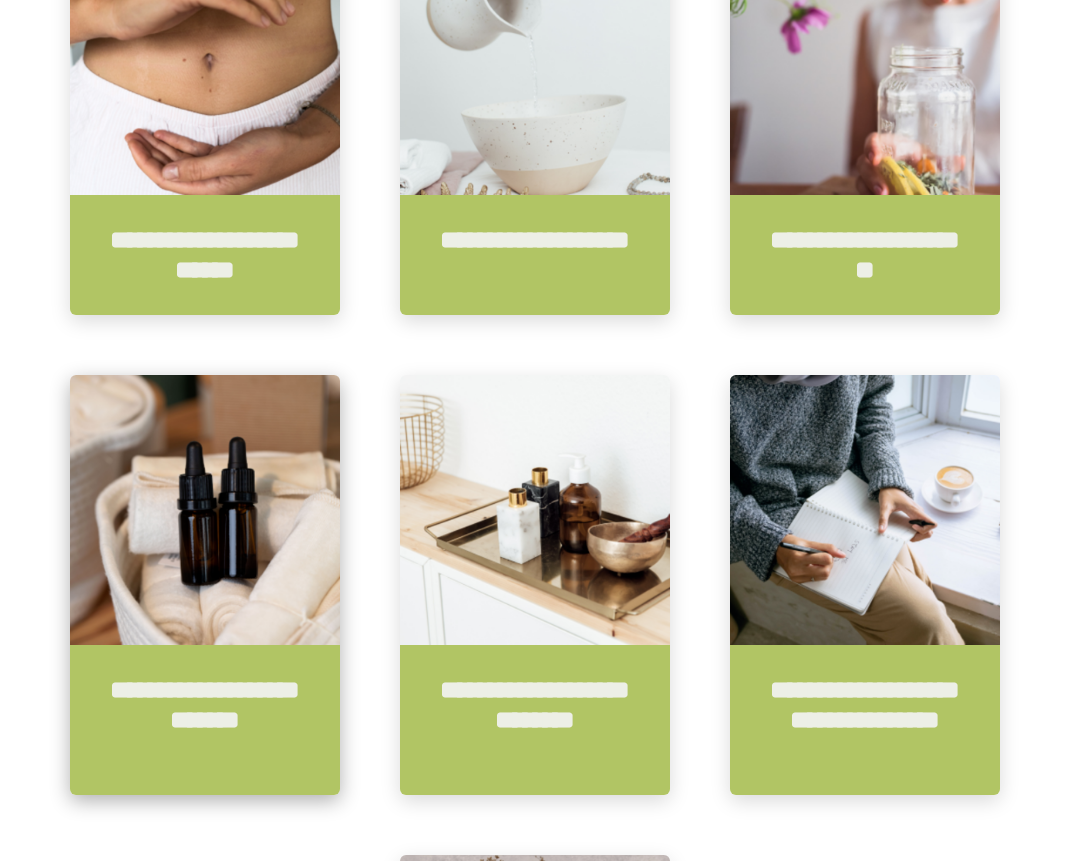 click at bounding box center [205, 510] 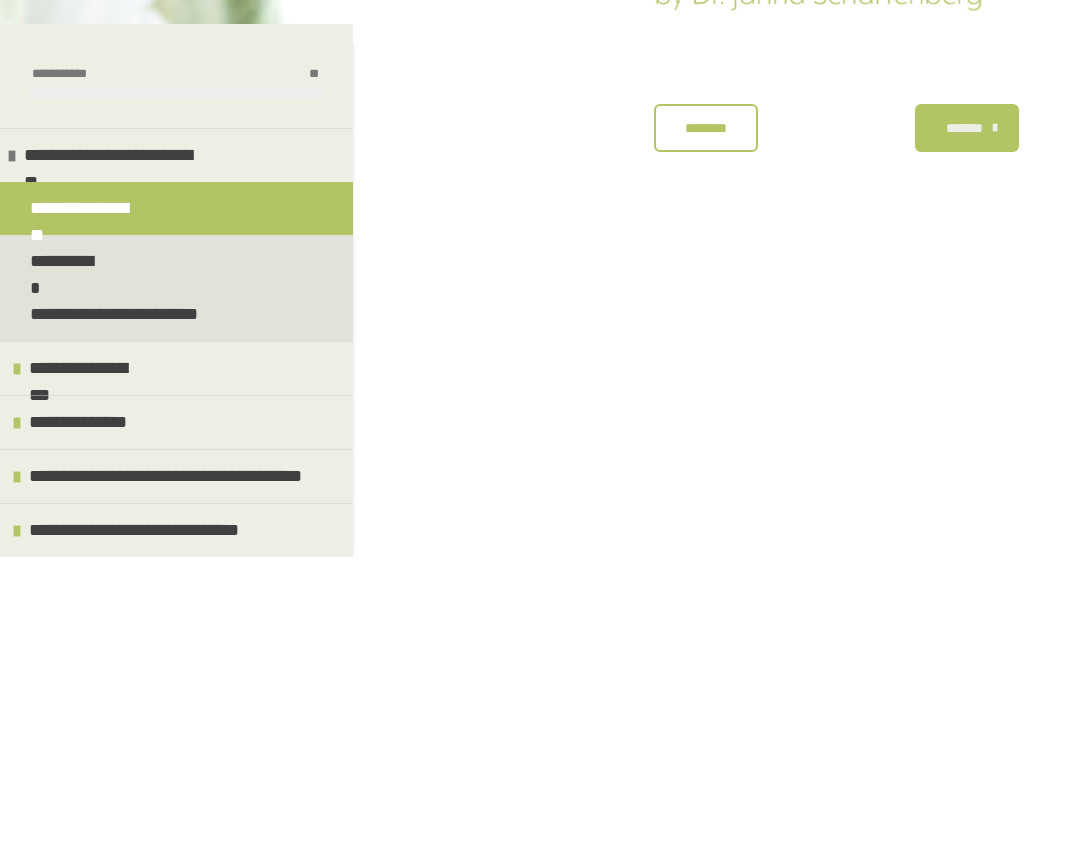 scroll, scrollTop: 0, scrollLeft: 0, axis: both 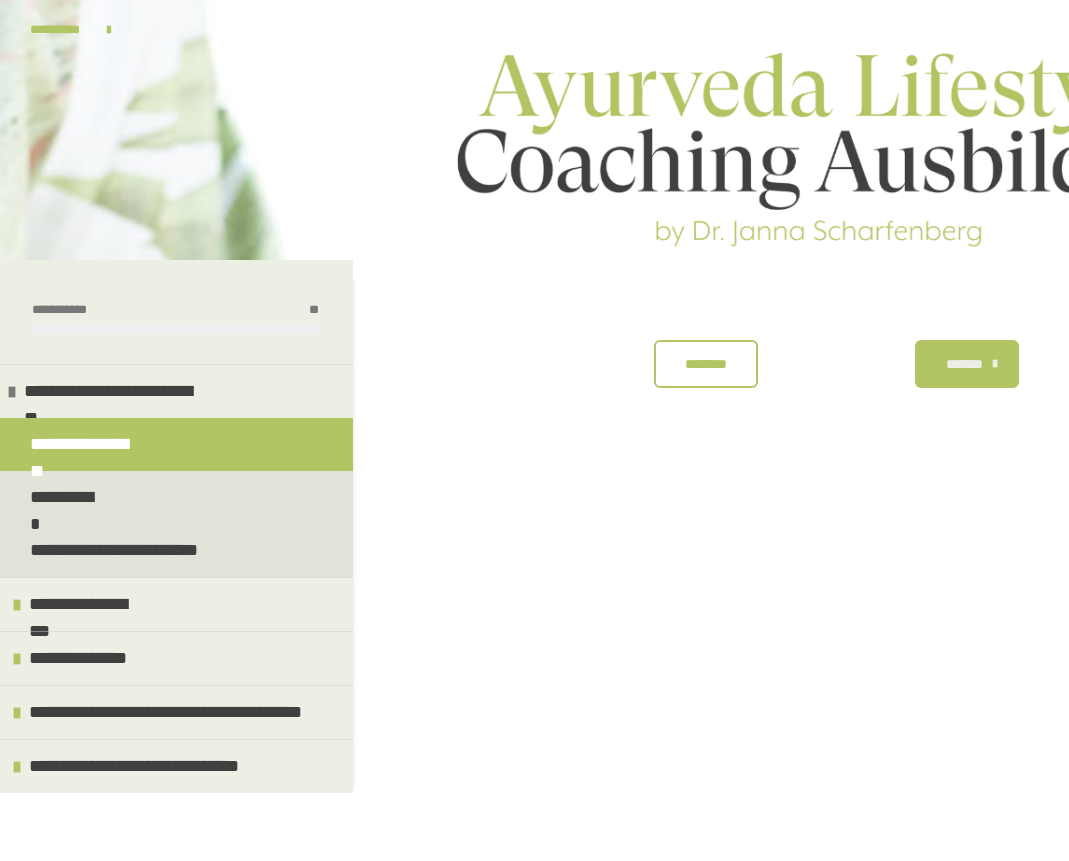 click on "********" at bounding box center [705, 364] 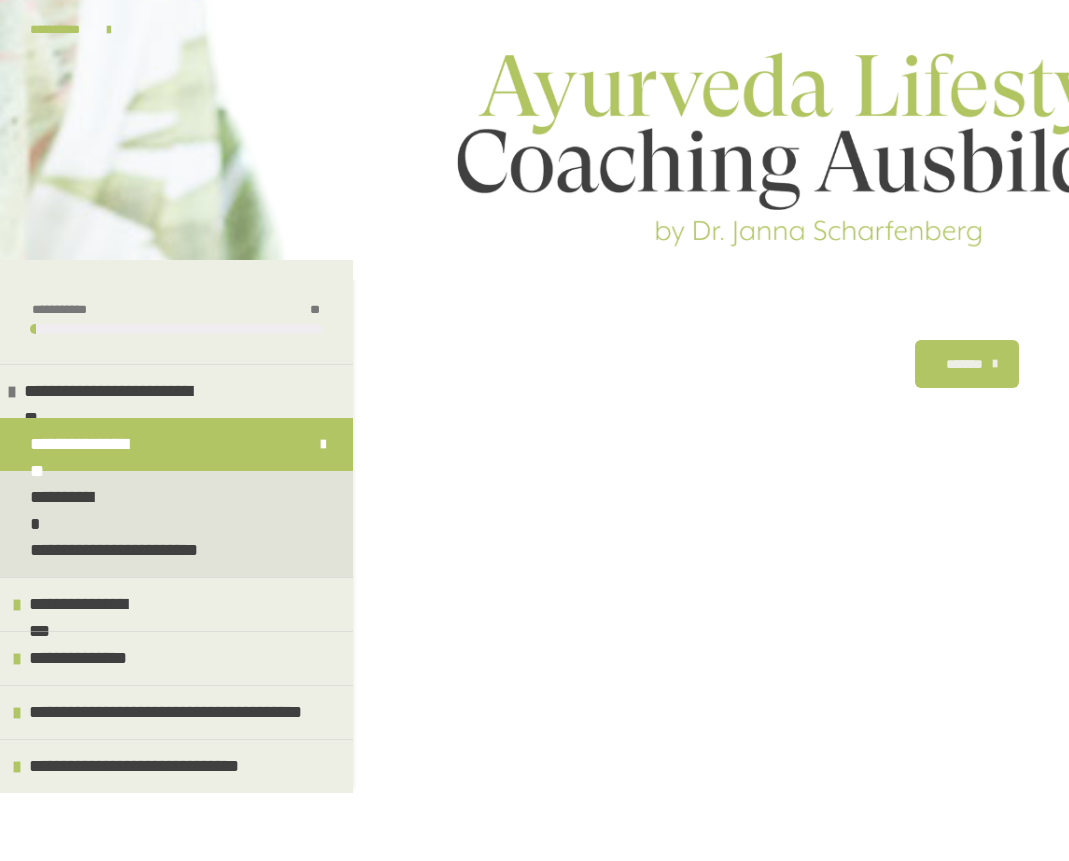 click on "********* ******** *******" at bounding box center [711, 364] 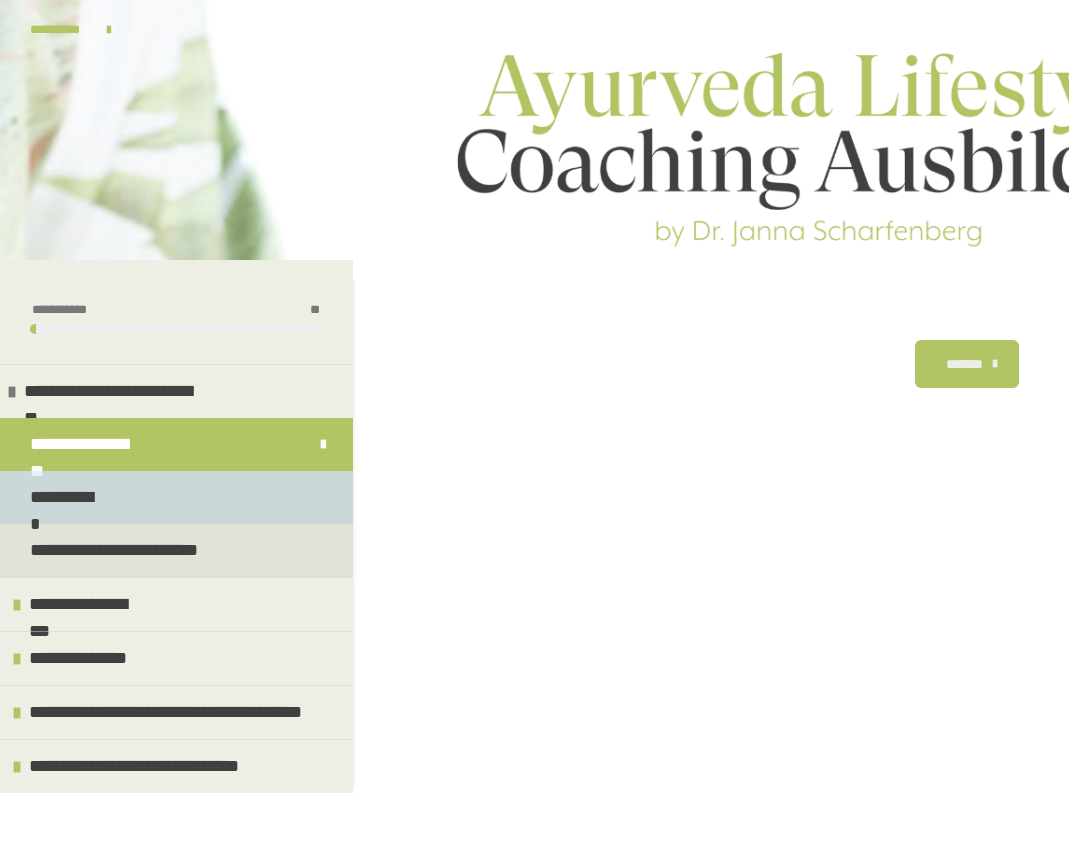 click on "**********" at bounding box center (65, 497) 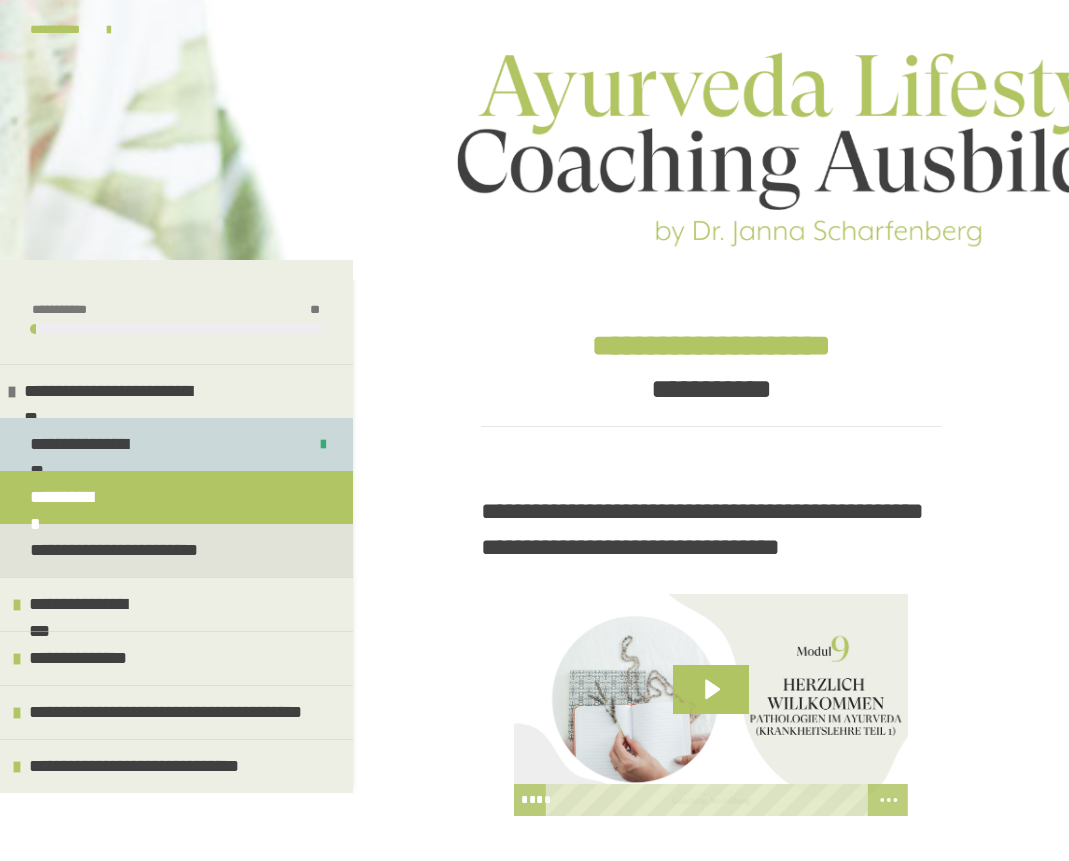 click on "**********" at bounding box center [86, 444] 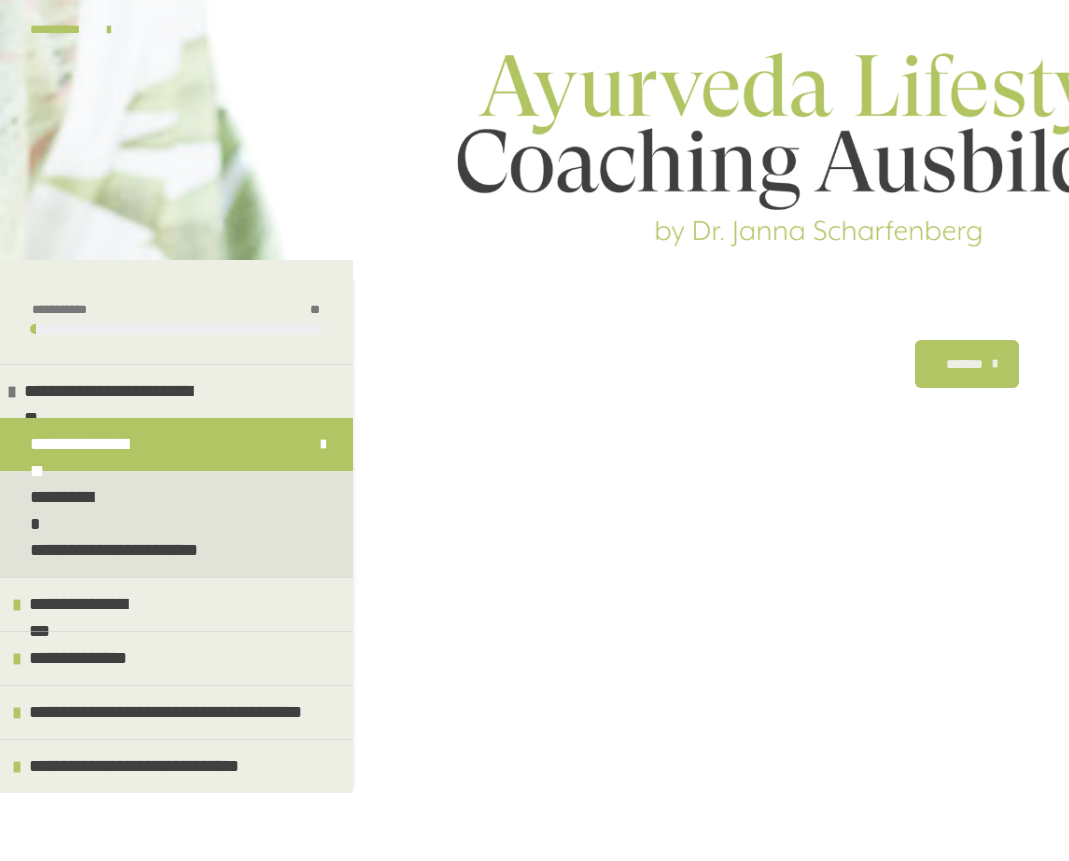 scroll, scrollTop: 340, scrollLeft: 0, axis: vertical 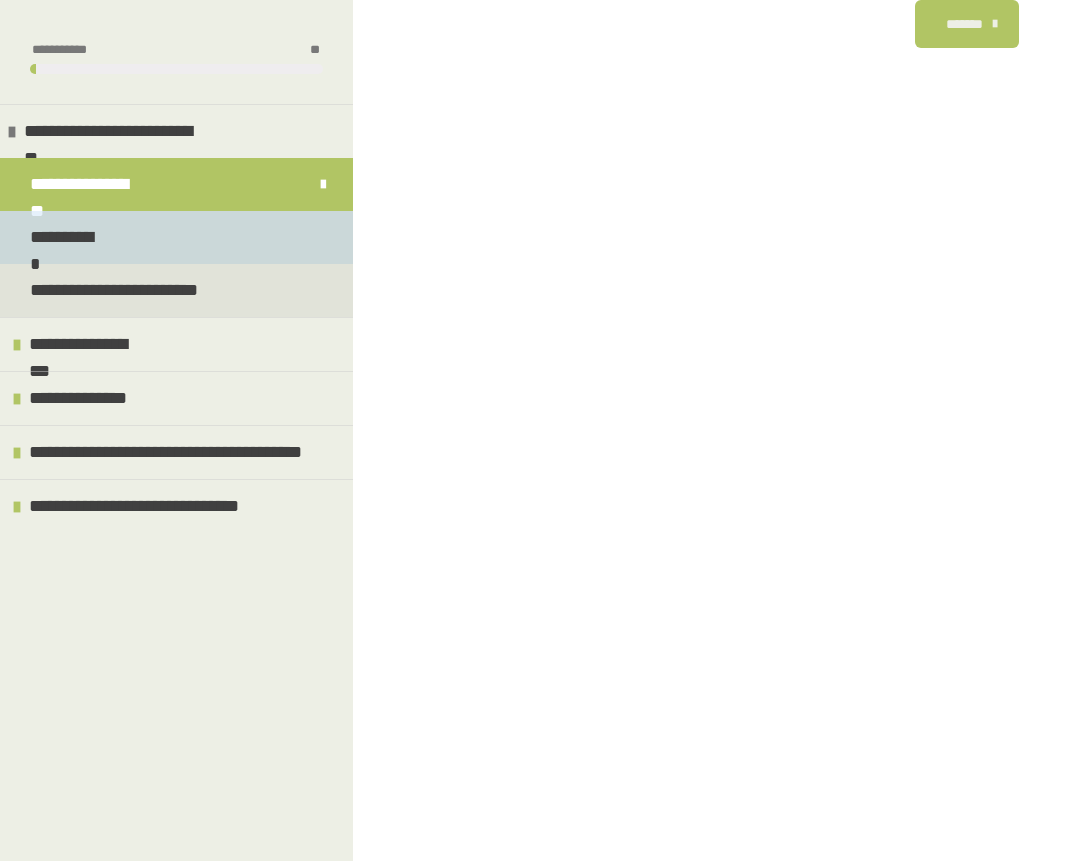 click on "**********" at bounding box center (65, 237) 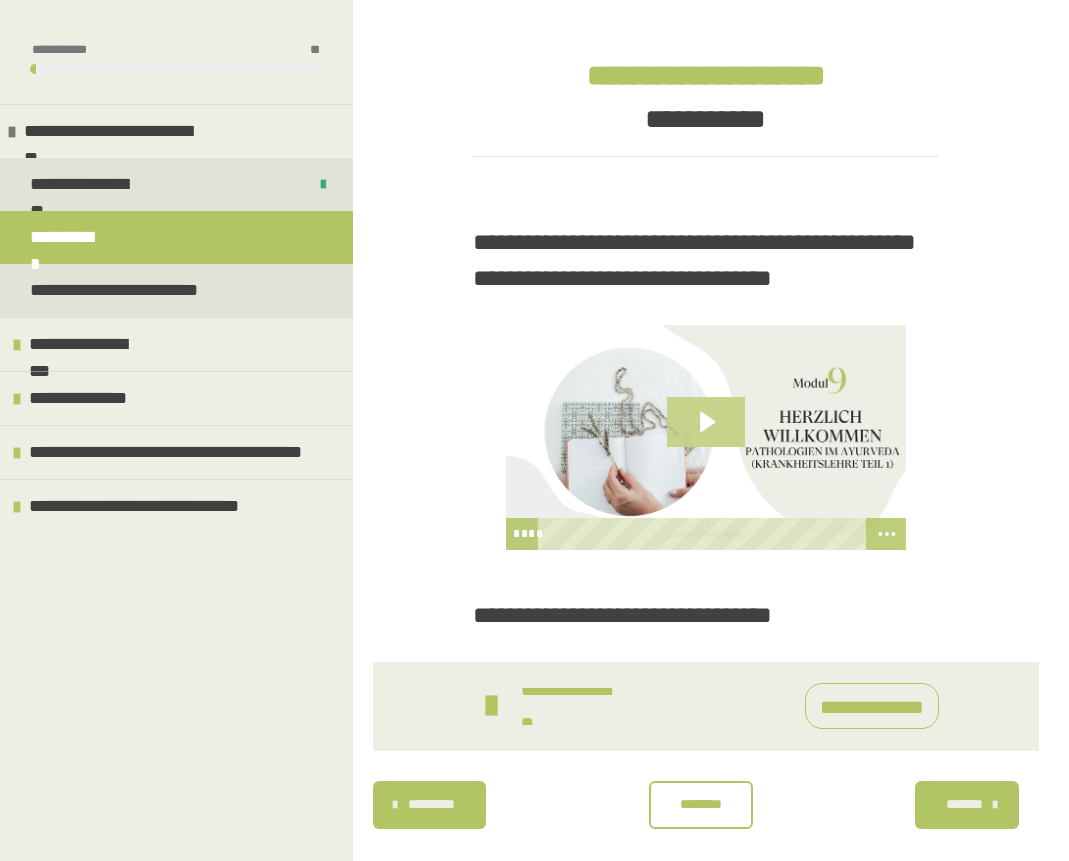 click 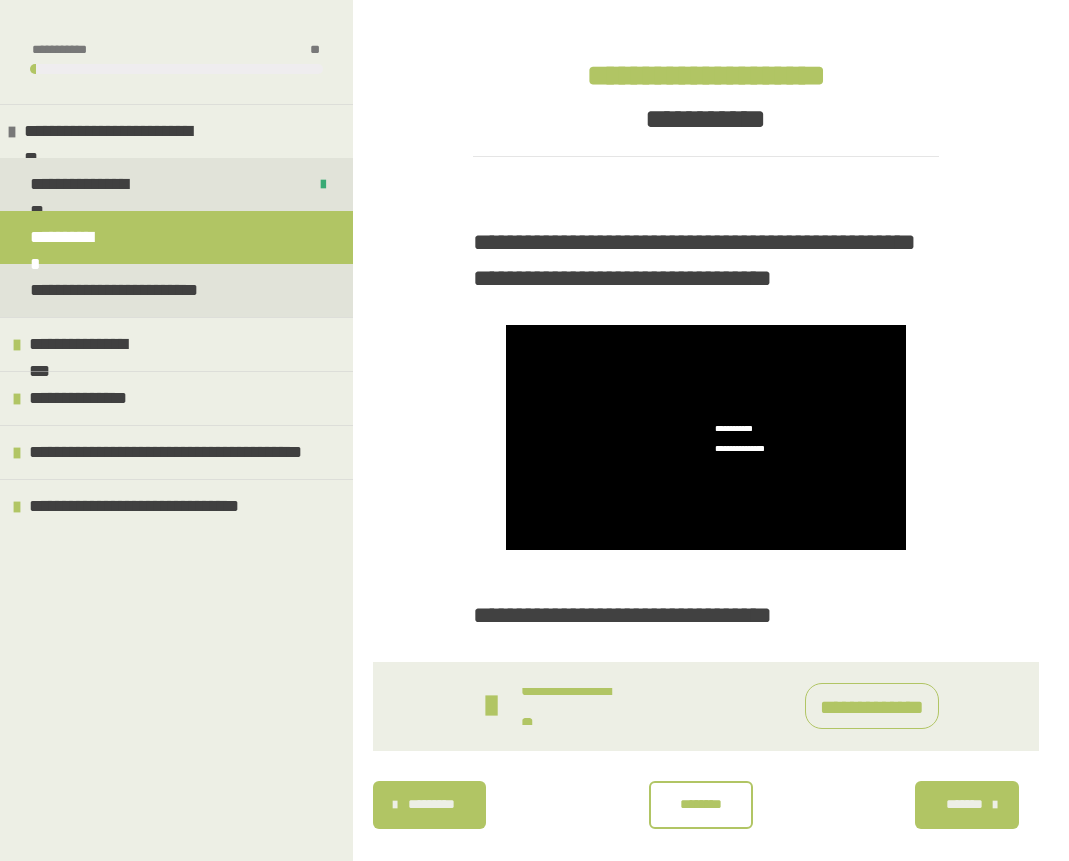 click on "********" at bounding box center (700, 804) 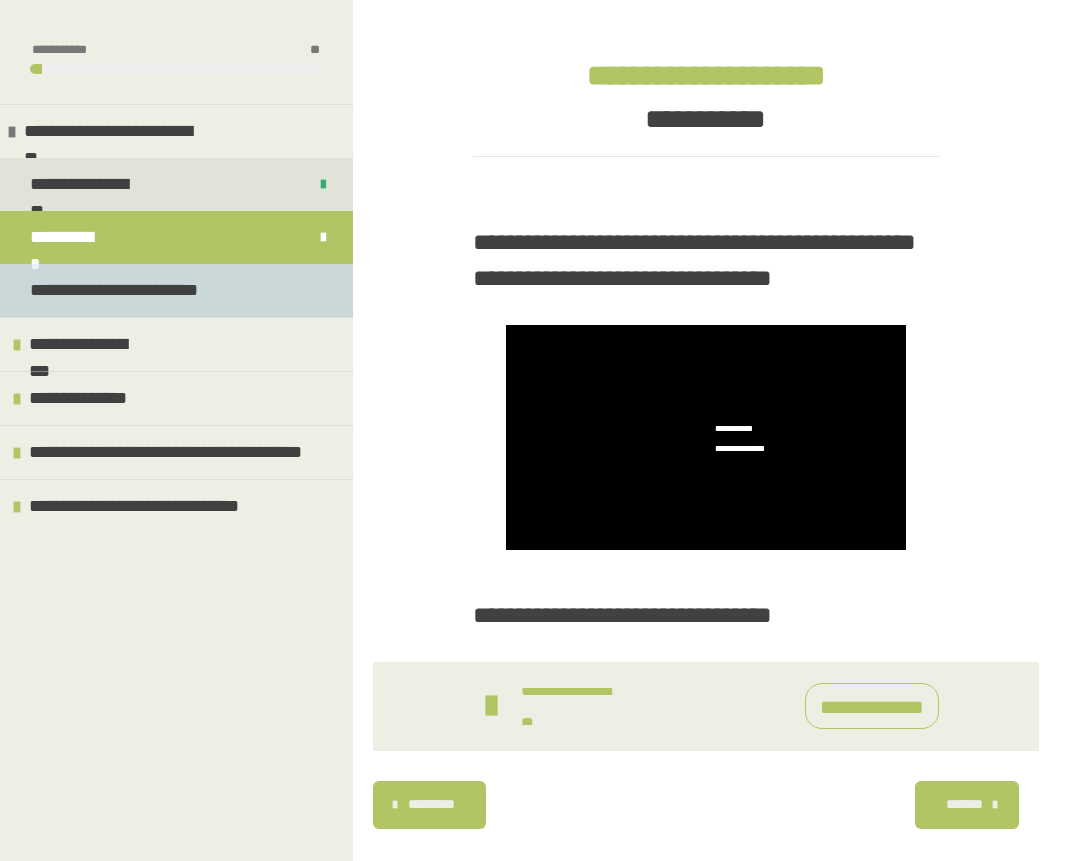 click on "**********" at bounding box center (115, 290) 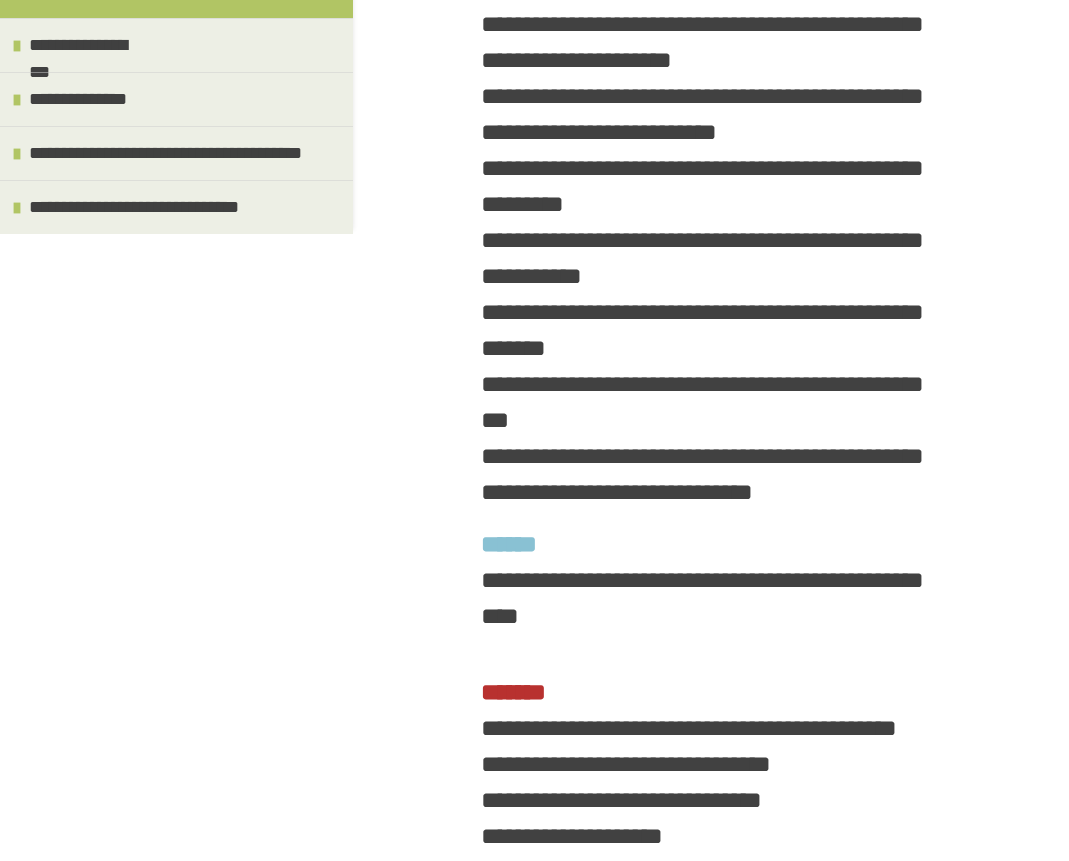 scroll, scrollTop: 156, scrollLeft: 0, axis: vertical 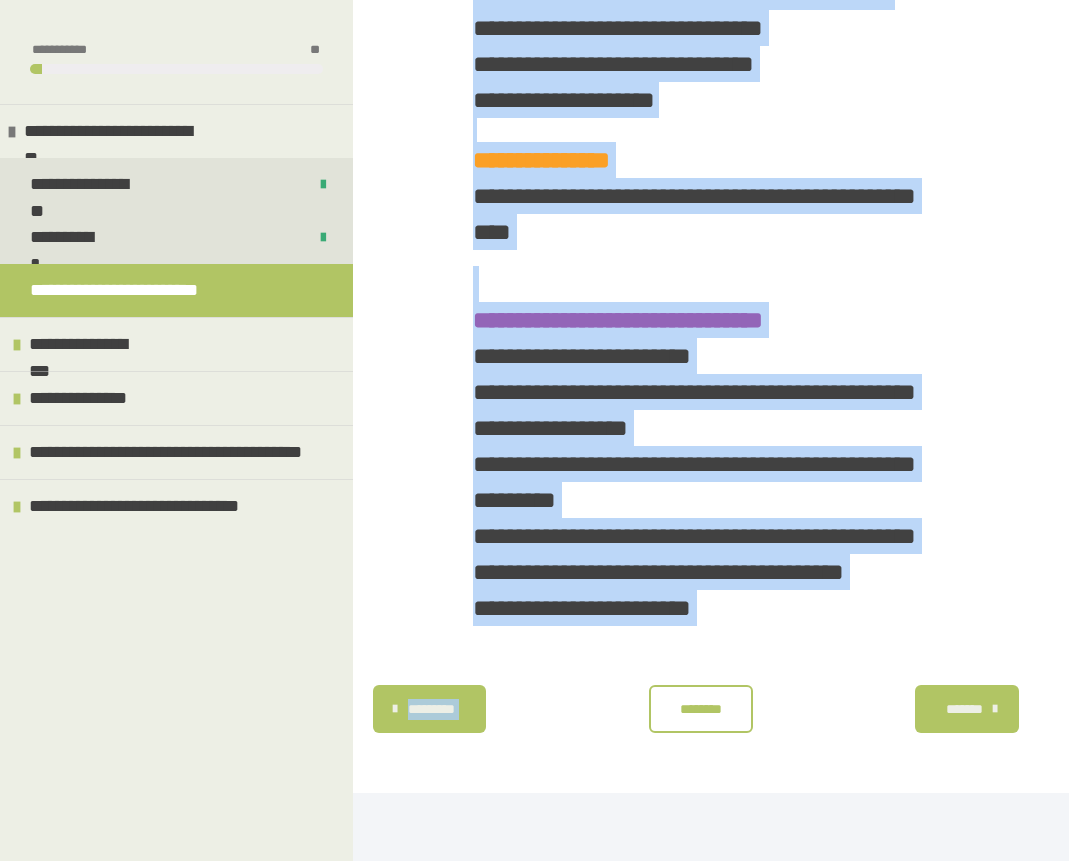drag, startPoint x: 556, startPoint y: 174, endPoint x: 809, endPoint y: 752, distance: 630.9461 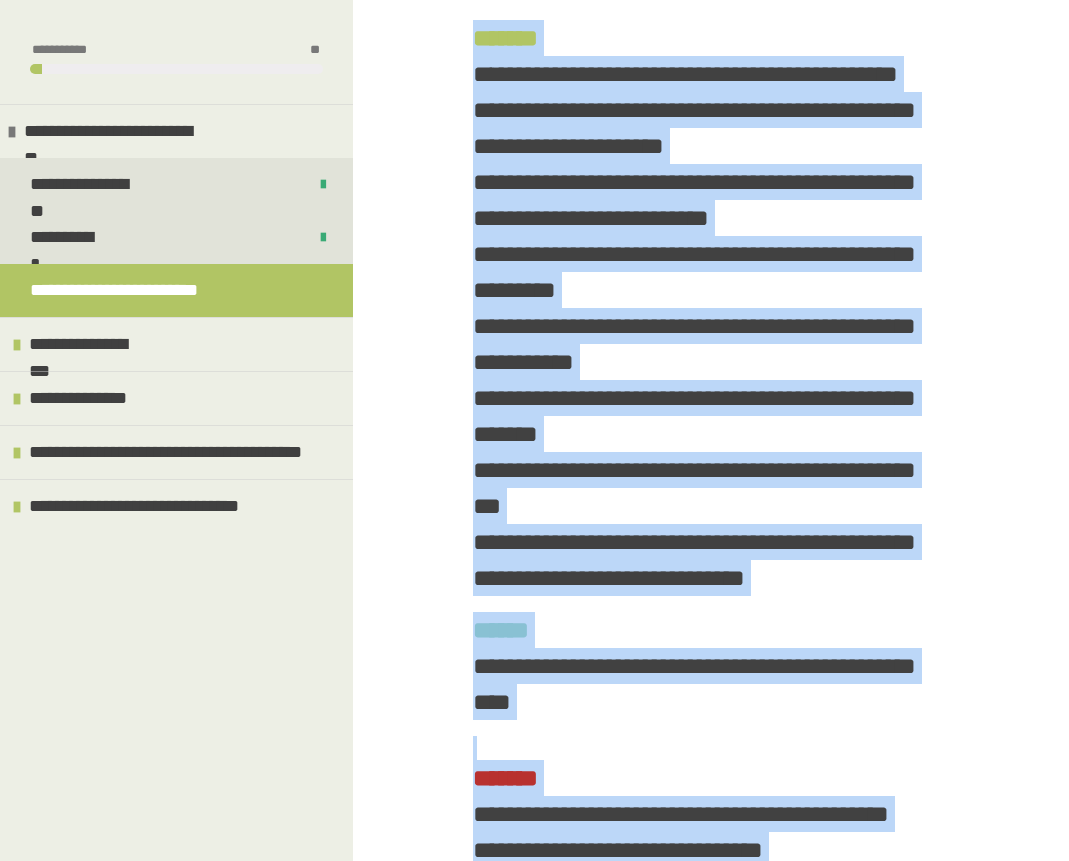 scroll, scrollTop: 1296, scrollLeft: 0, axis: vertical 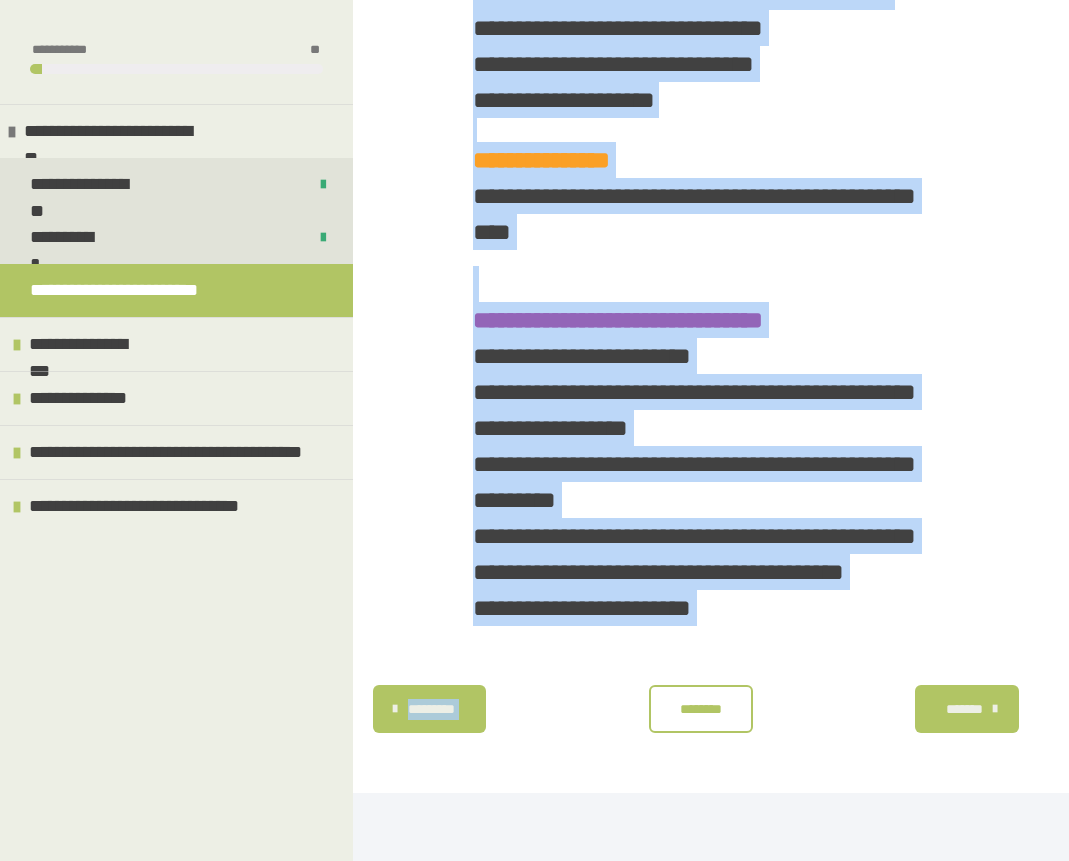 click on "********" at bounding box center [700, 709] 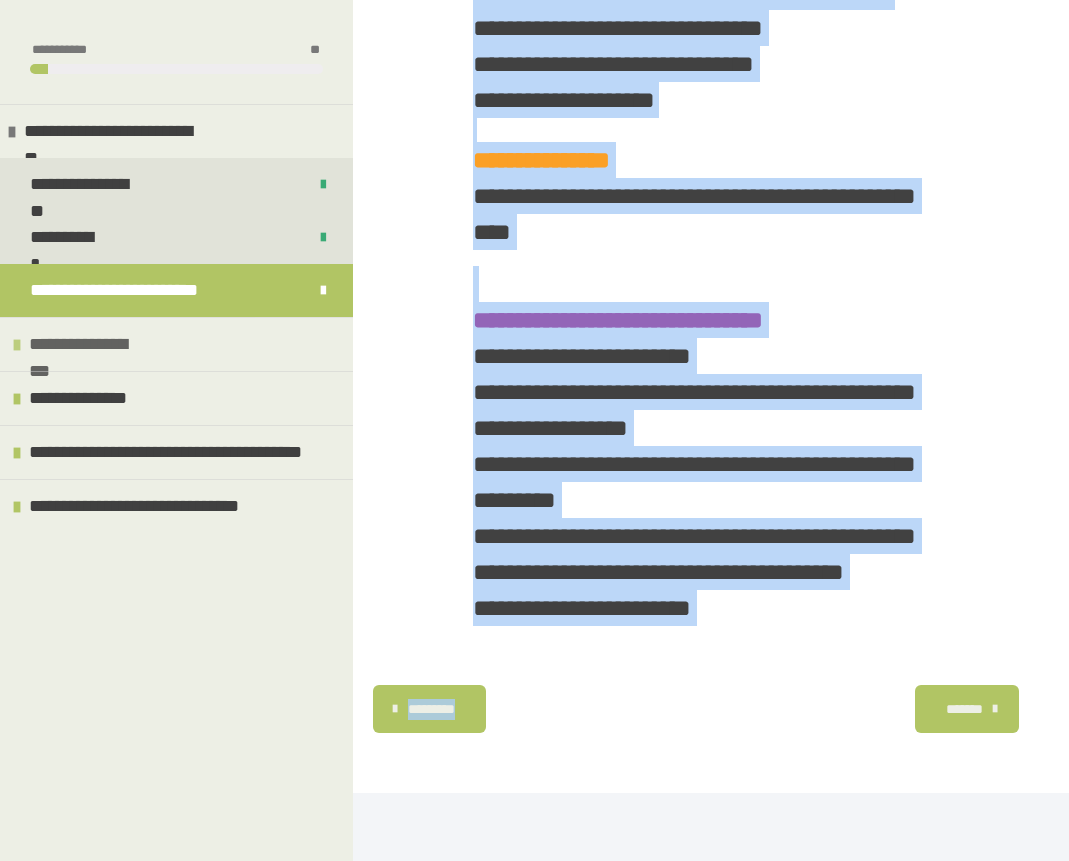 click at bounding box center (17, 345) 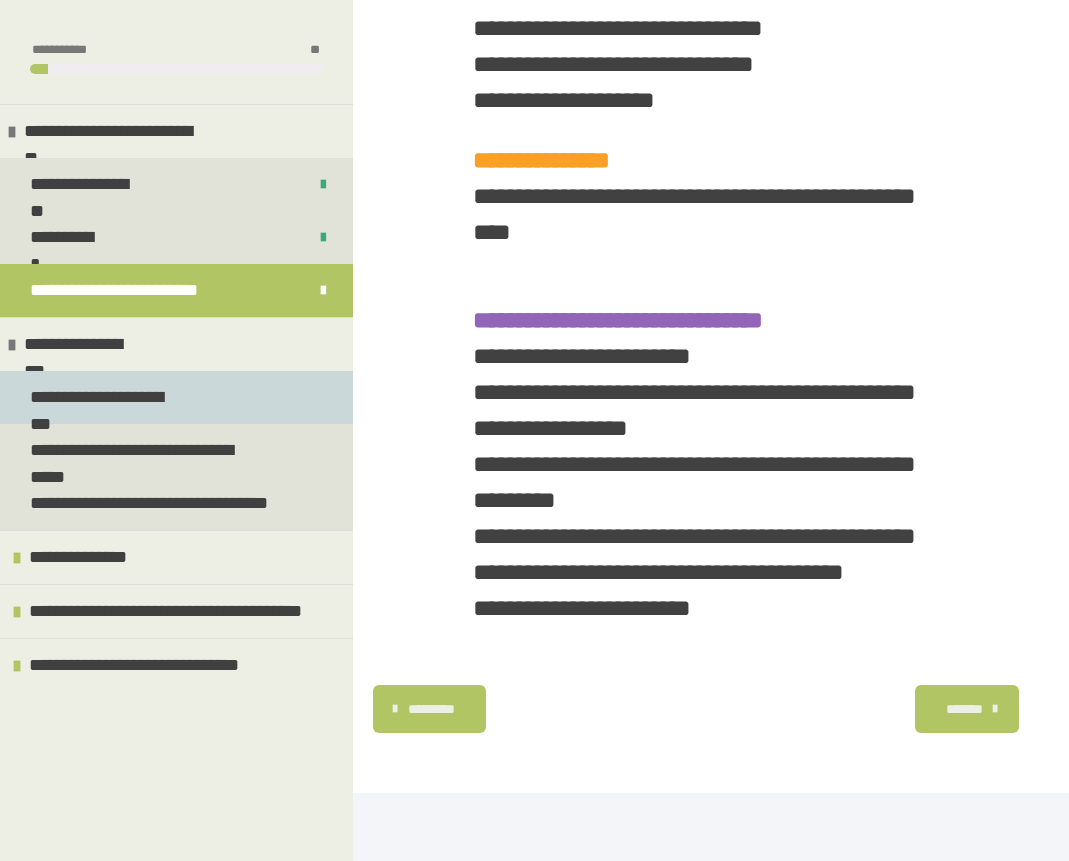 click on "**********" at bounding box center [109, 397] 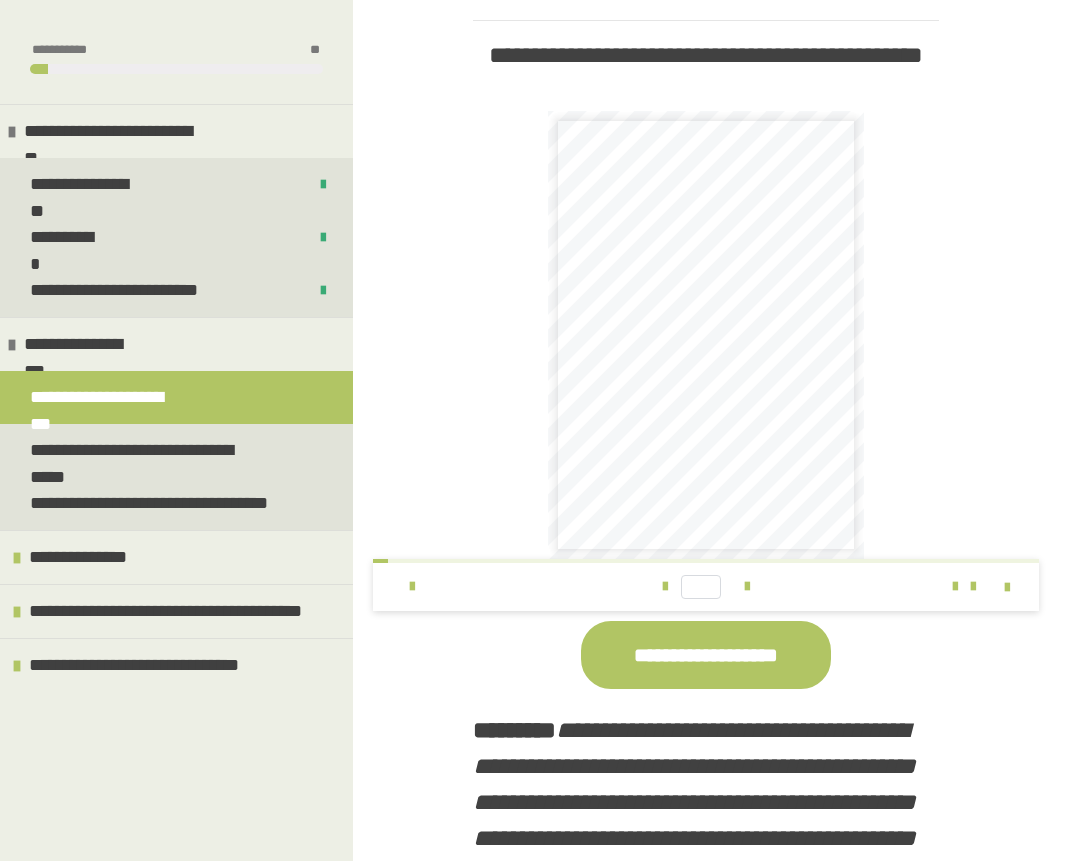 scroll, scrollTop: 757, scrollLeft: 0, axis: vertical 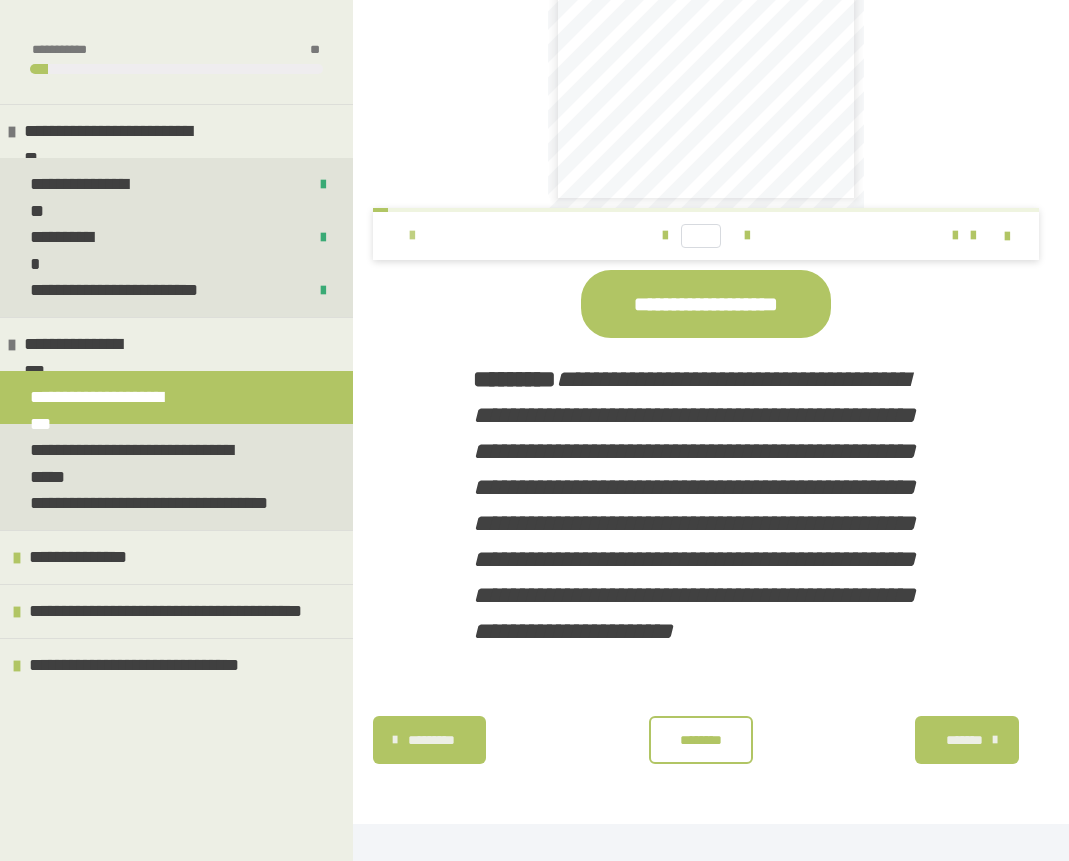 click at bounding box center (412, 236) 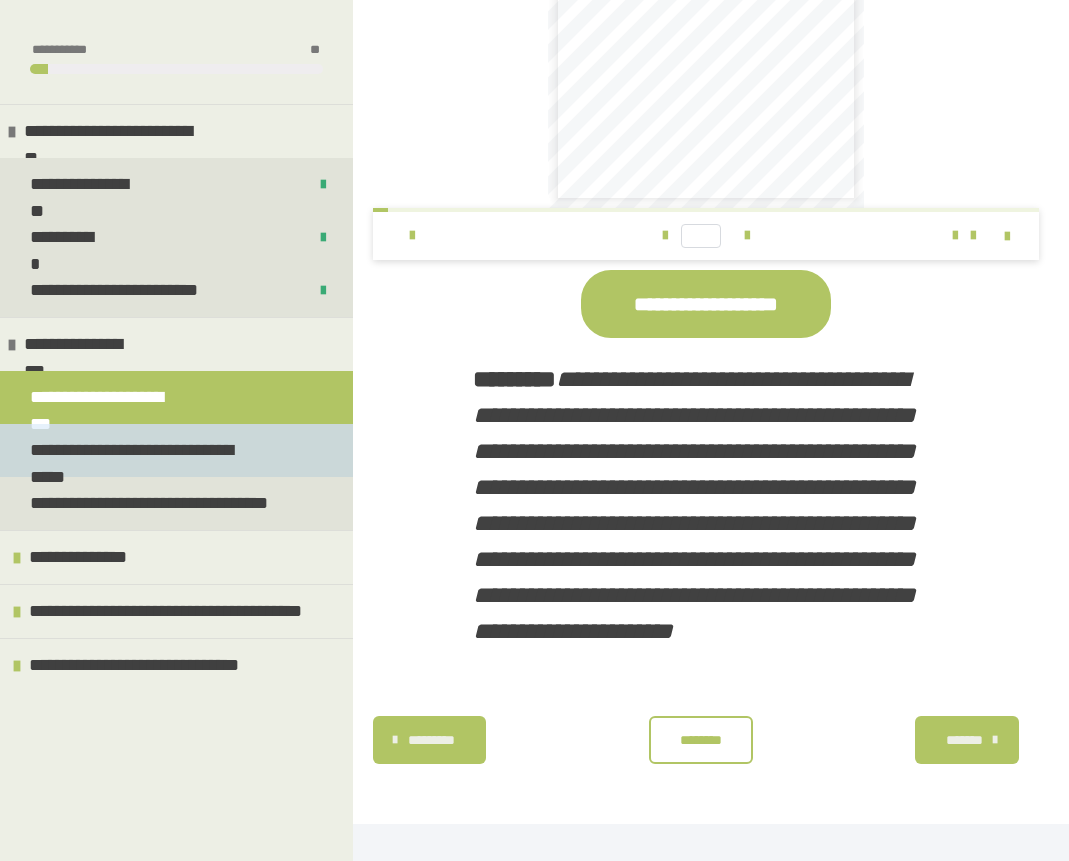 click on "**********" at bounding box center [148, 450] 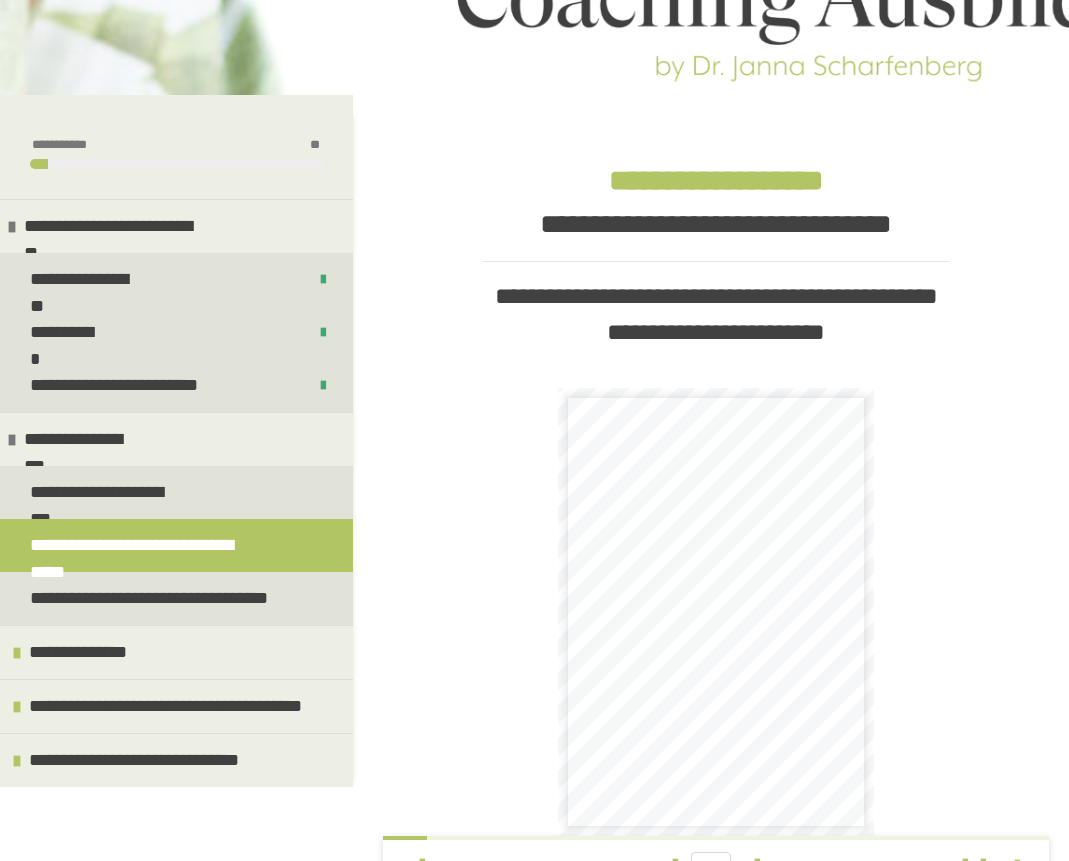 scroll, scrollTop: 768, scrollLeft: 0, axis: vertical 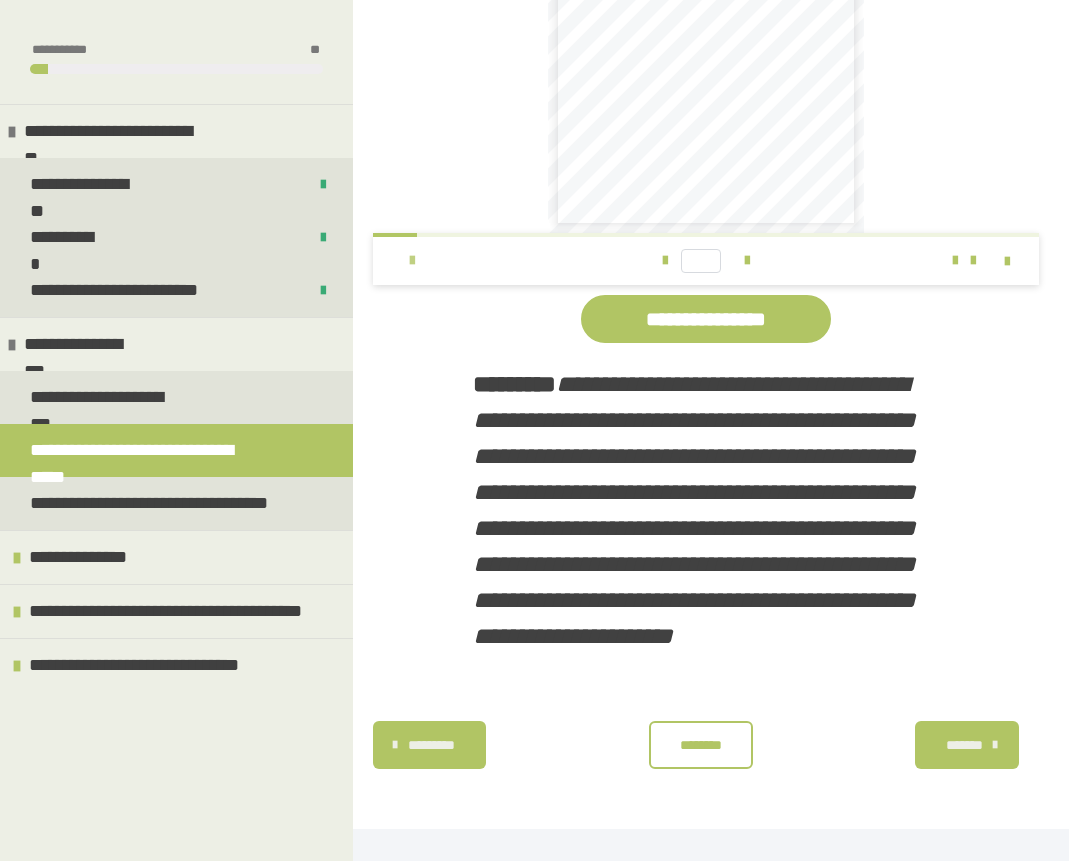 click at bounding box center (412, 261) 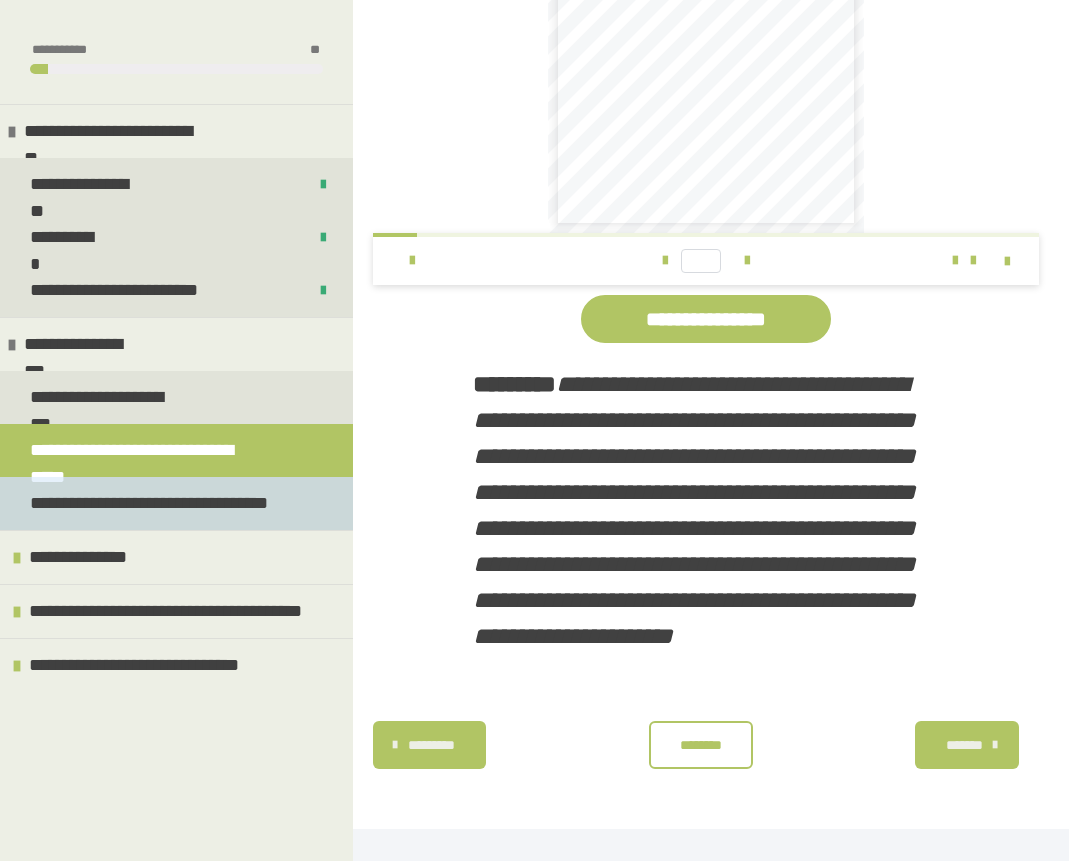click on "**********" at bounding box center (164, 503) 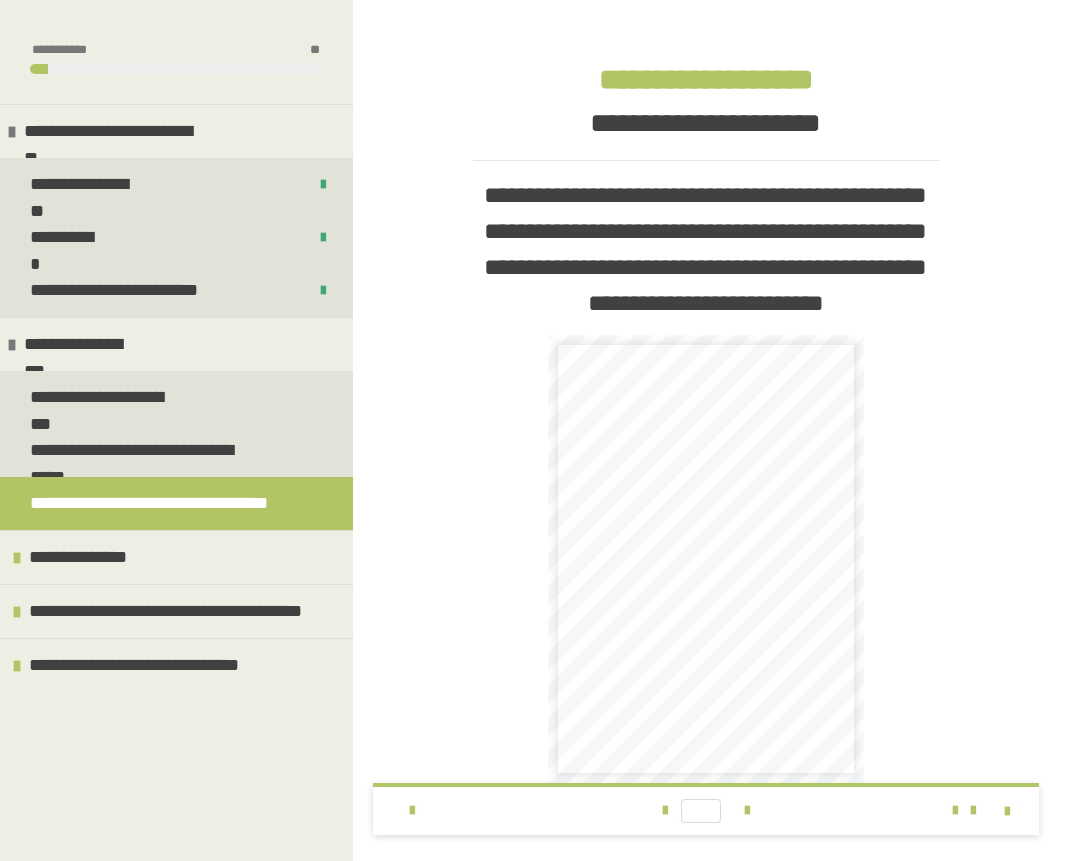 scroll, scrollTop: 379, scrollLeft: 0, axis: vertical 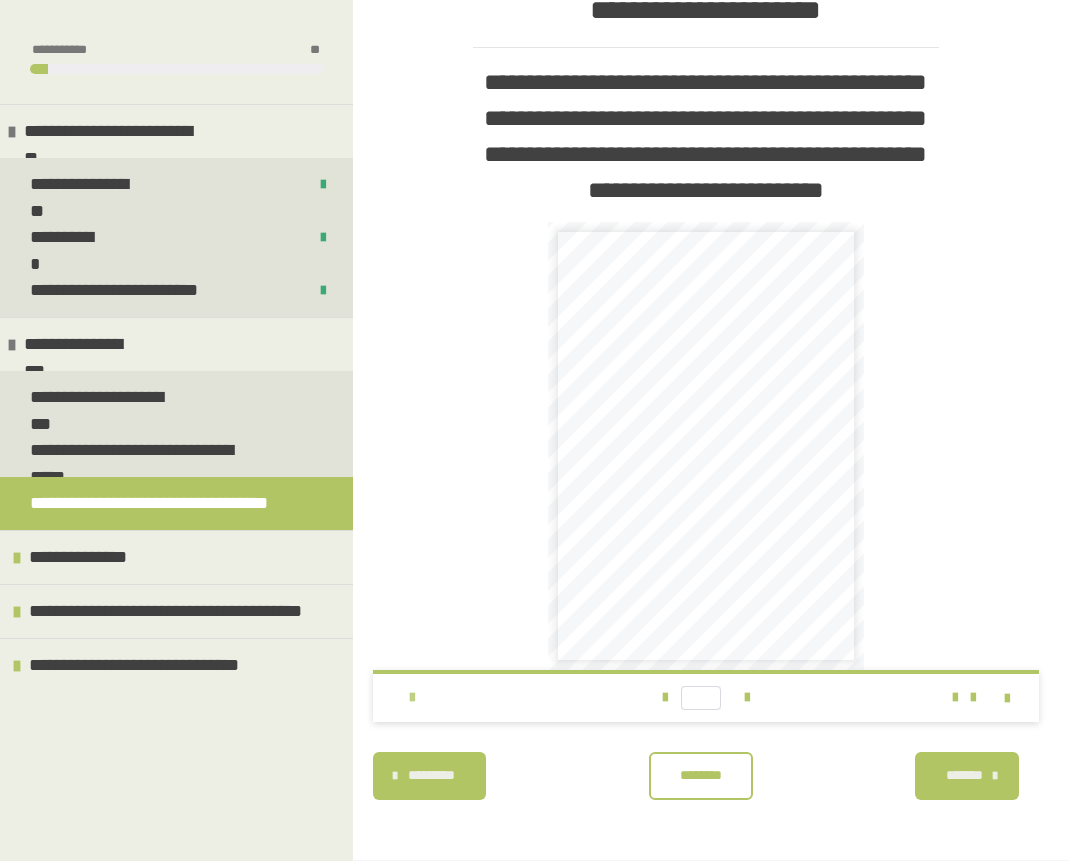 click at bounding box center [412, 698] 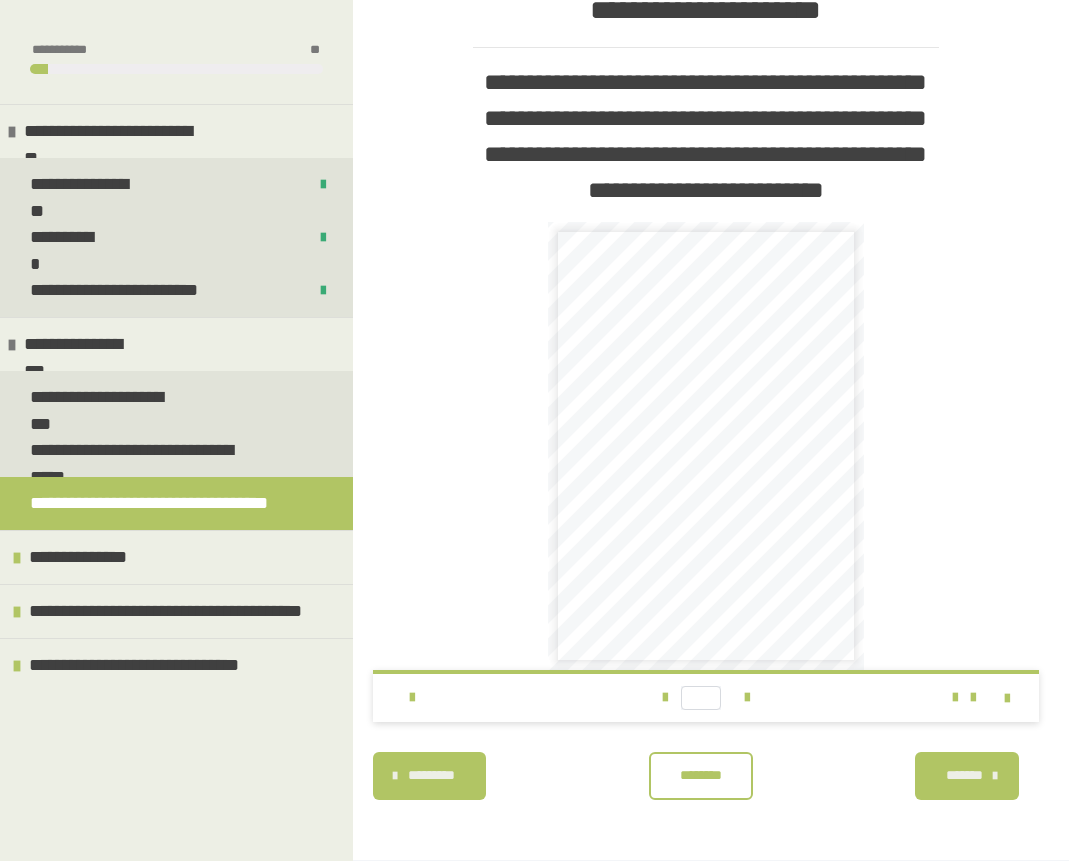 click on "********" at bounding box center (700, 775) 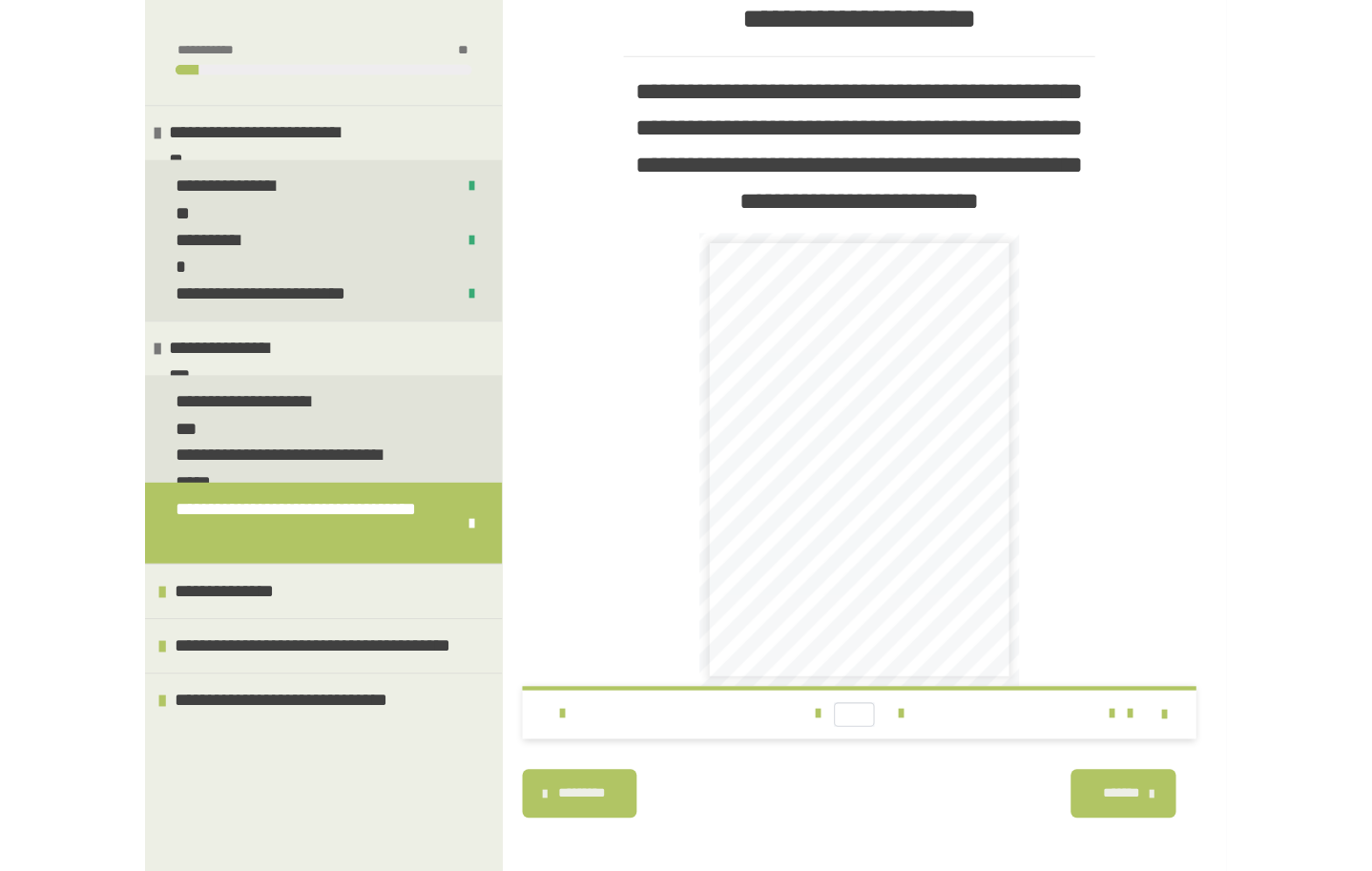 scroll, scrollTop: 324, scrollLeft: 0, axis: vertical 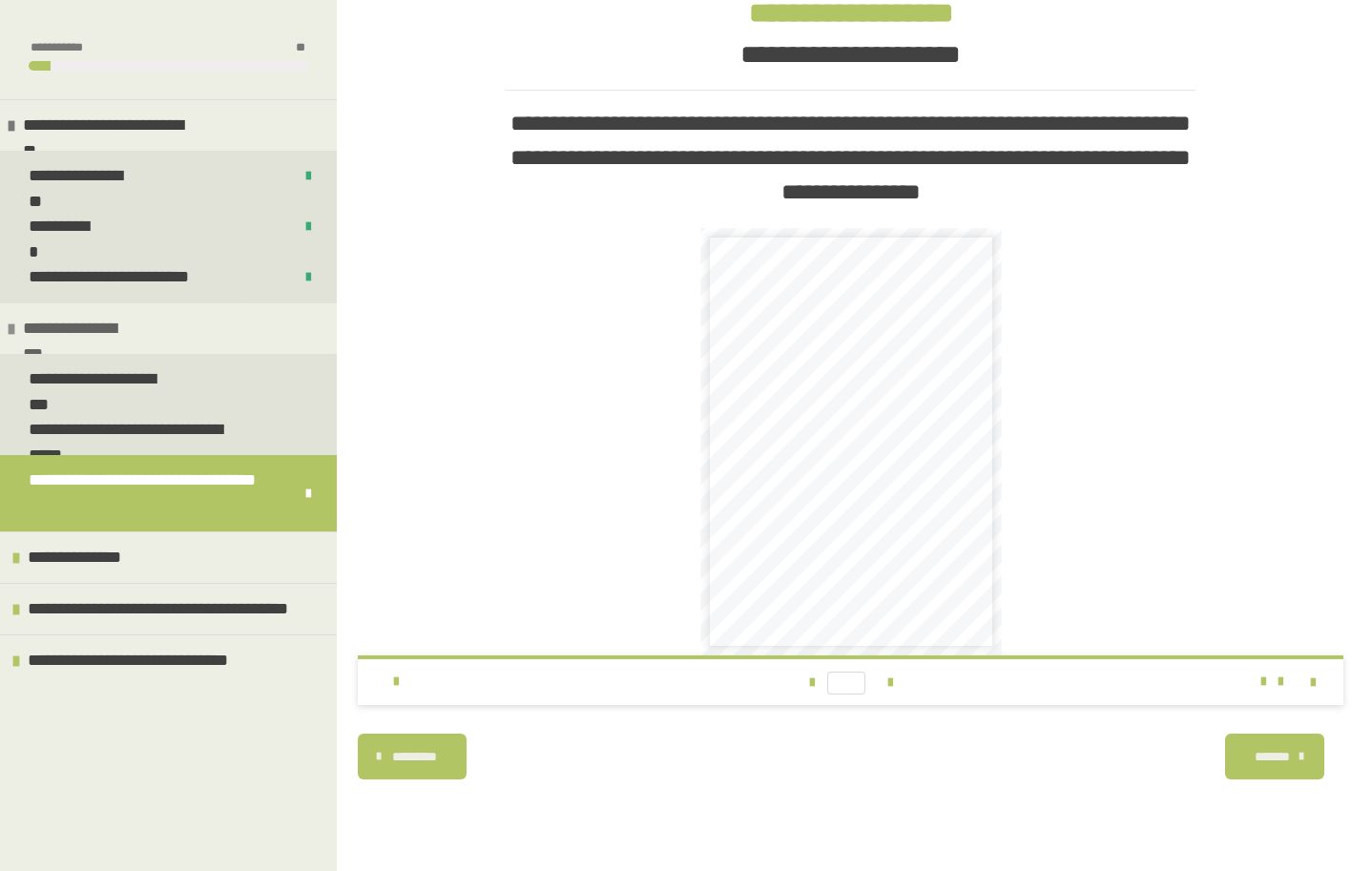 click at bounding box center (11, 329) 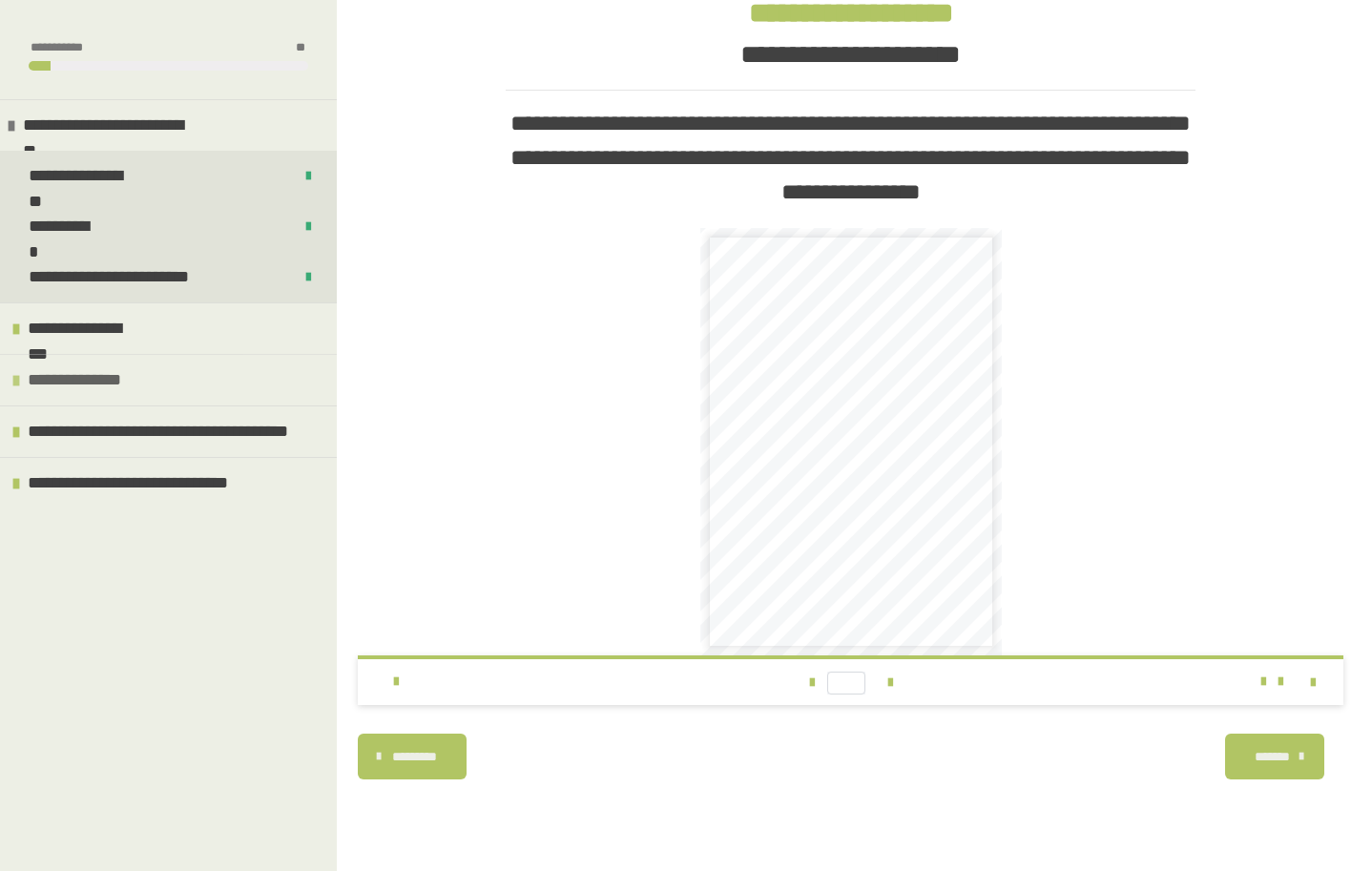 click at bounding box center [16, 381] 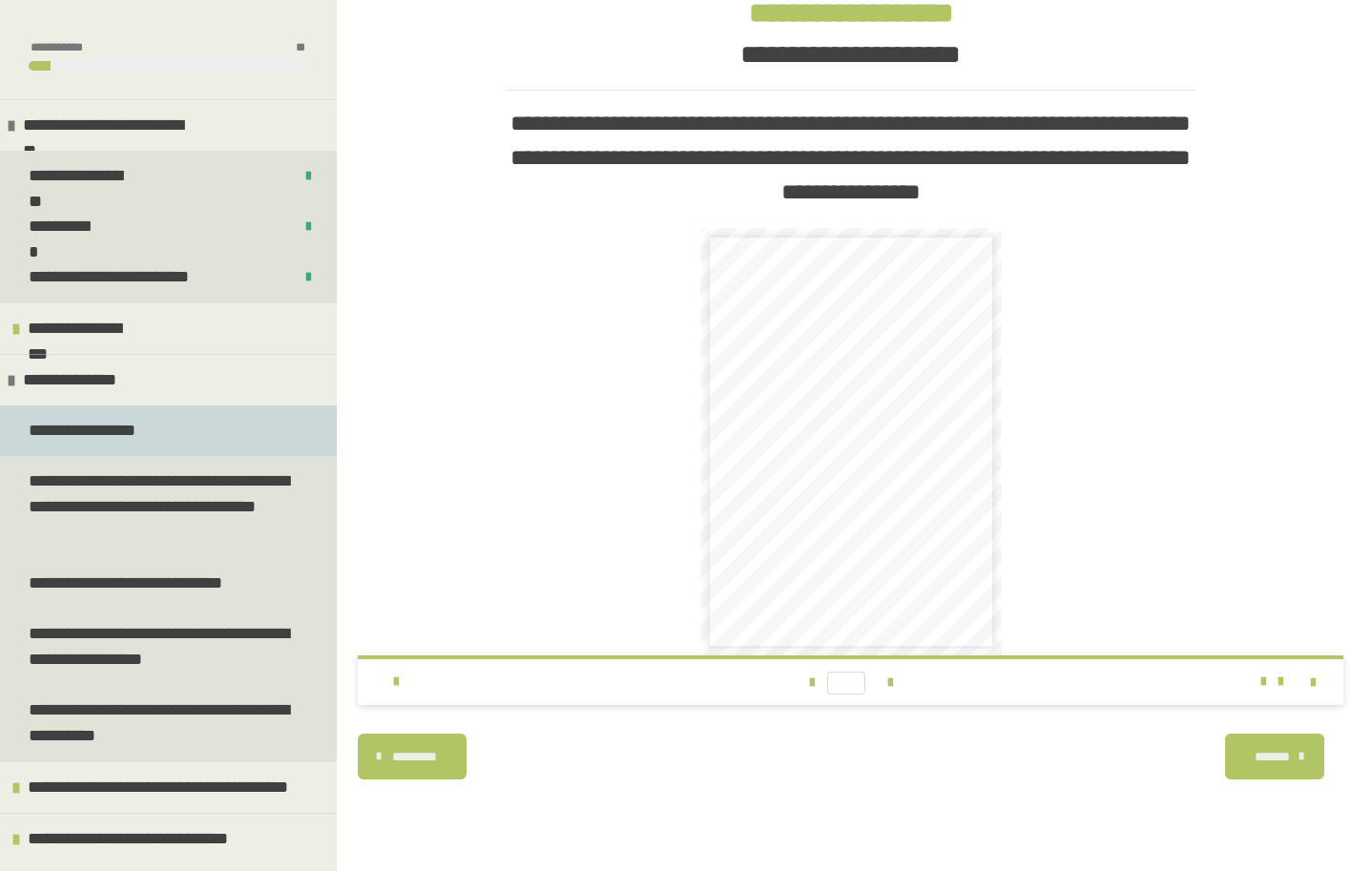 click on "**********" at bounding box center (87, 430) 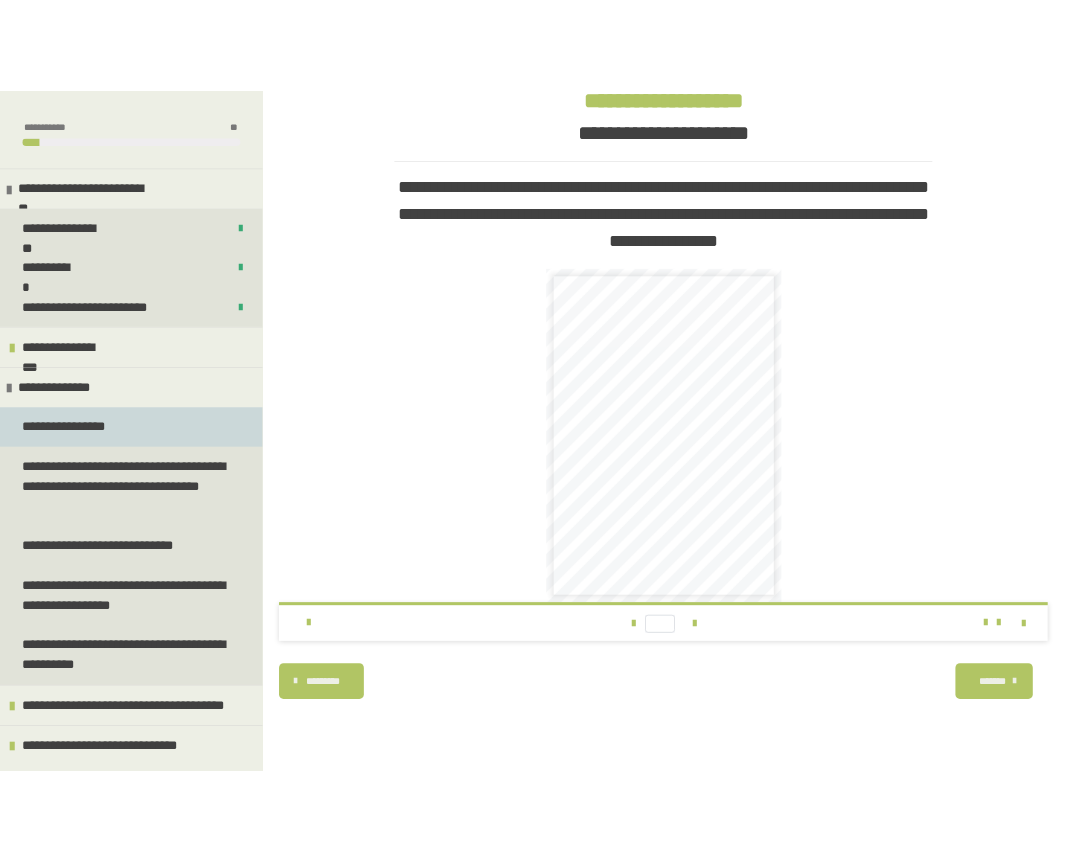 scroll, scrollTop: 270, scrollLeft: 0, axis: vertical 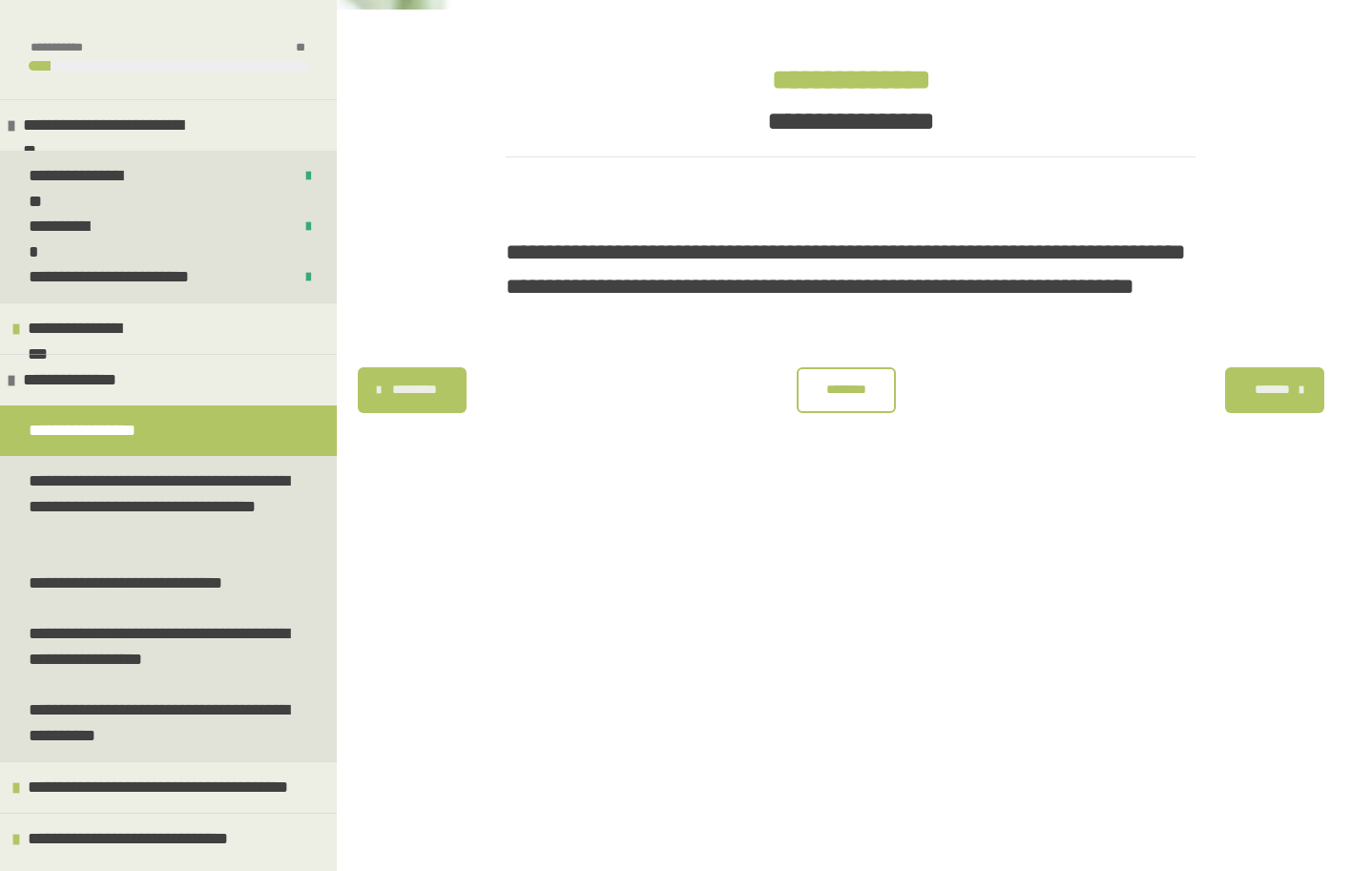 click on "********" at bounding box center (845, 389) 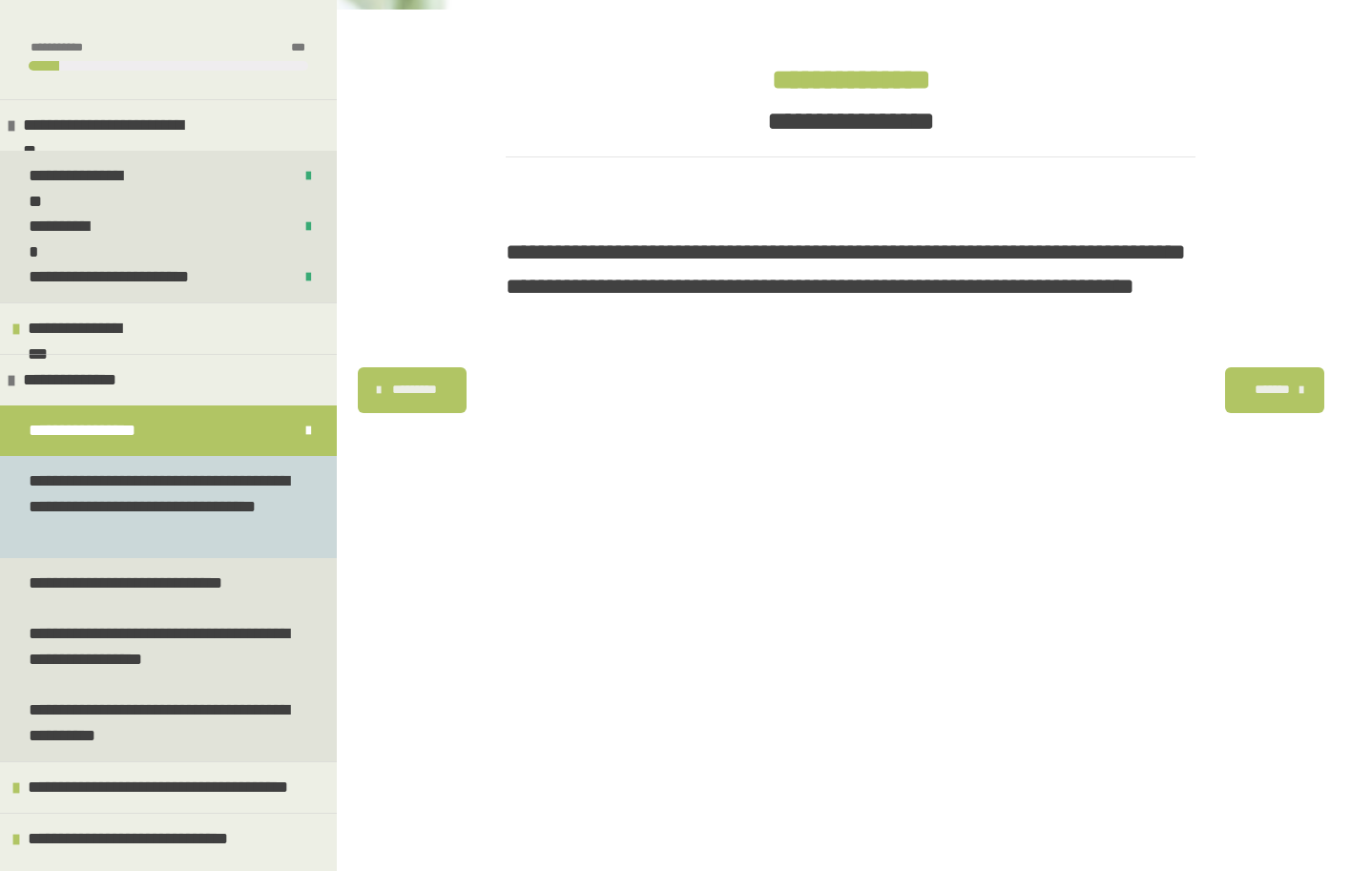 click on "**********" at bounding box center (160, 507) 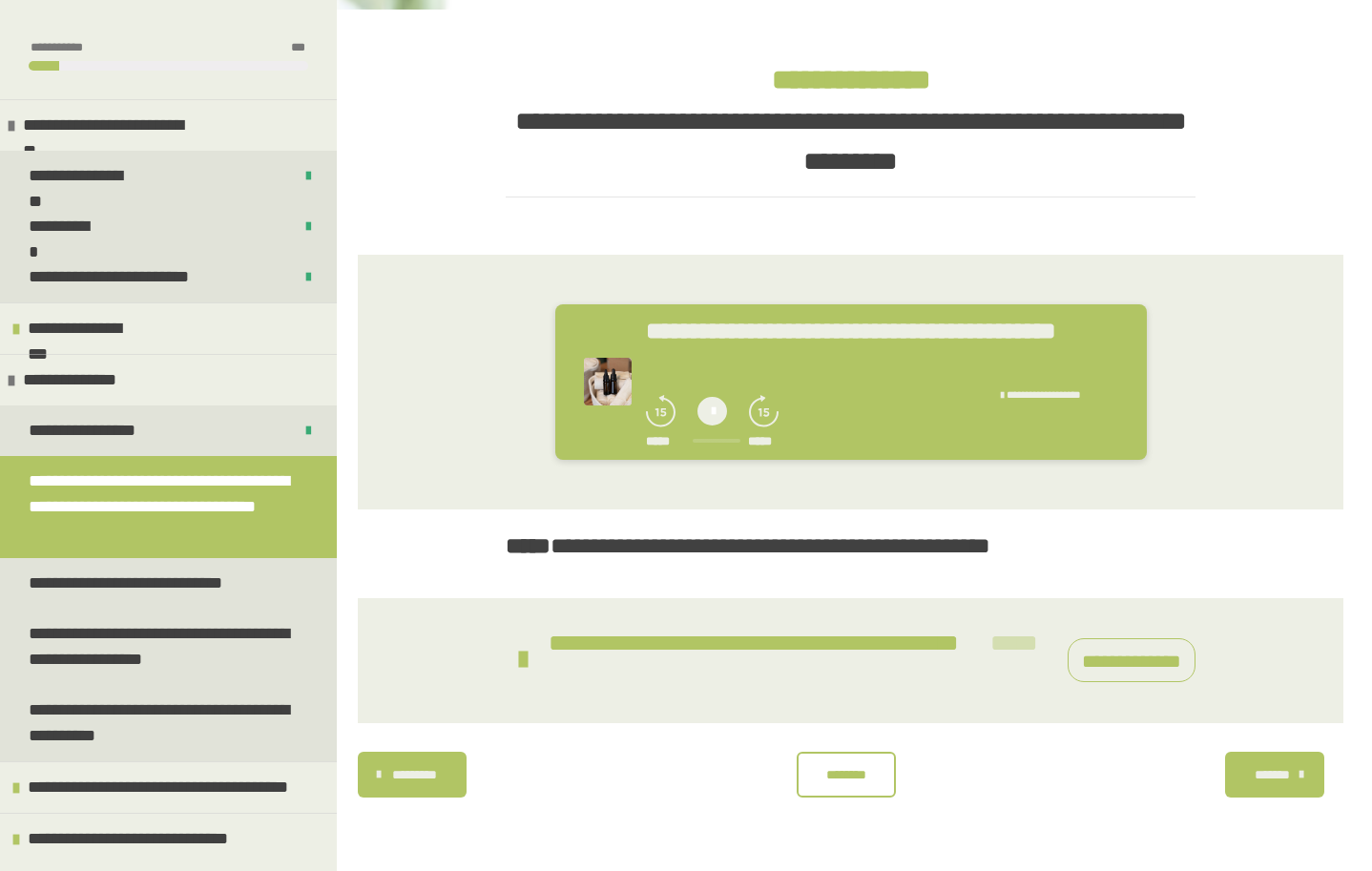 click on "********* ******** *******" at bounding box center [850, 775] 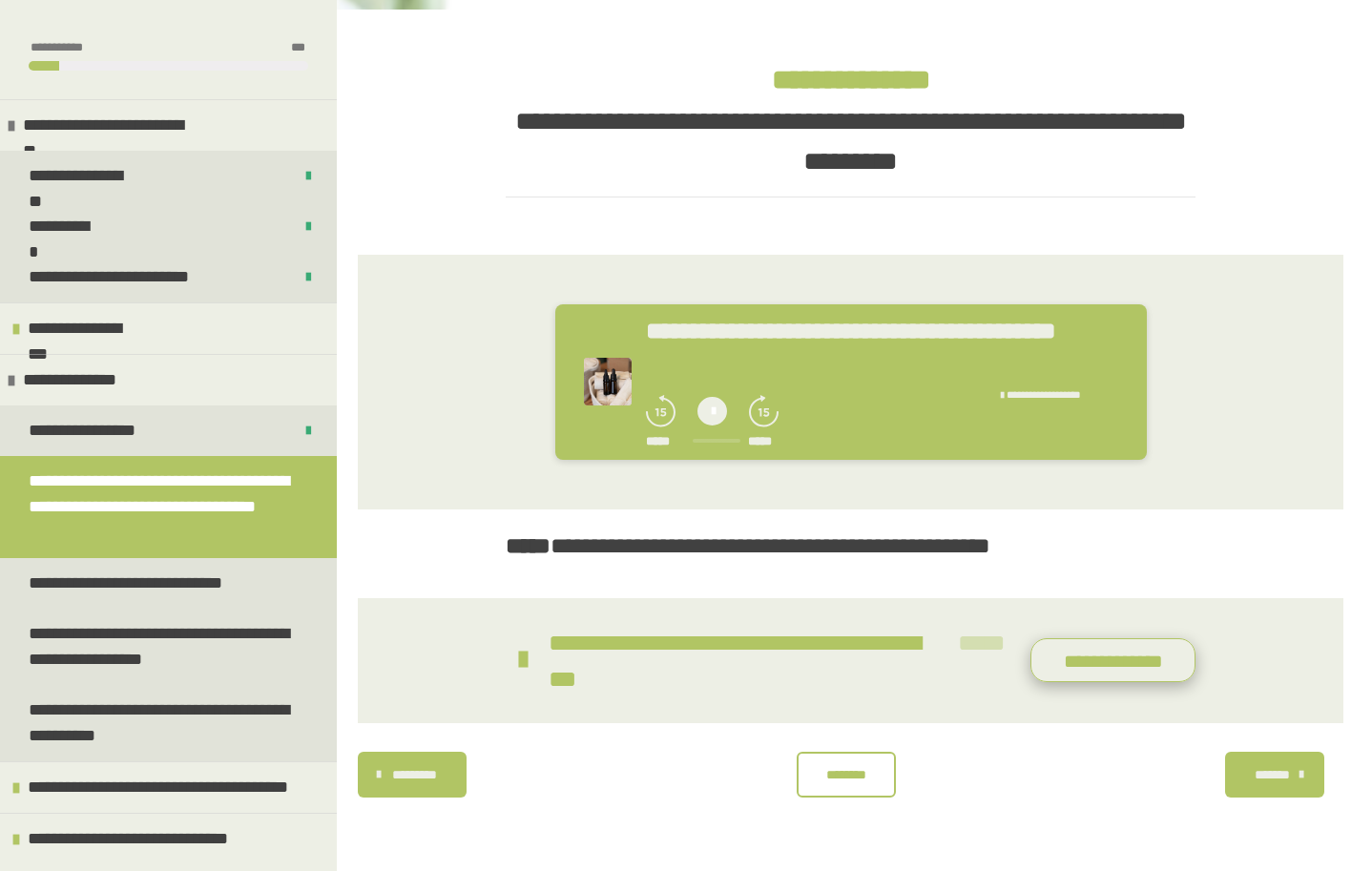 click on "**********" at bounding box center (1112, 660) 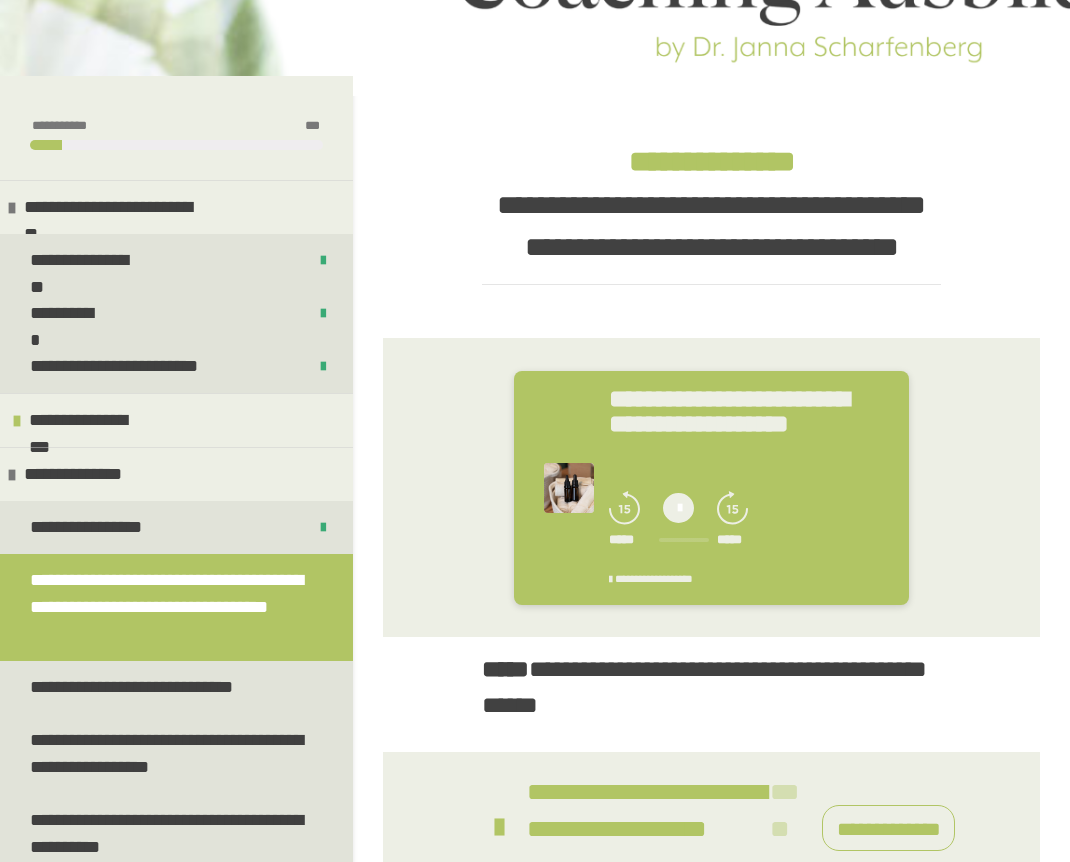 scroll, scrollTop: 188, scrollLeft: 0, axis: vertical 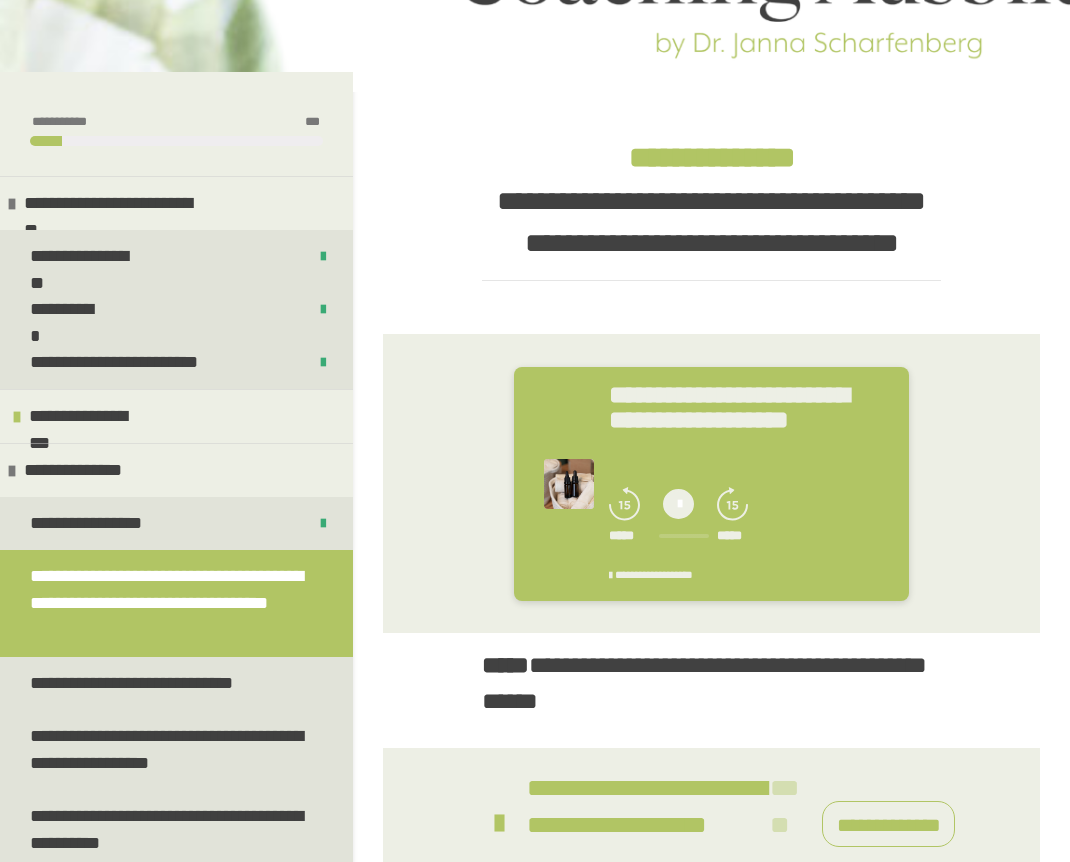 click at bounding box center [678, 504] 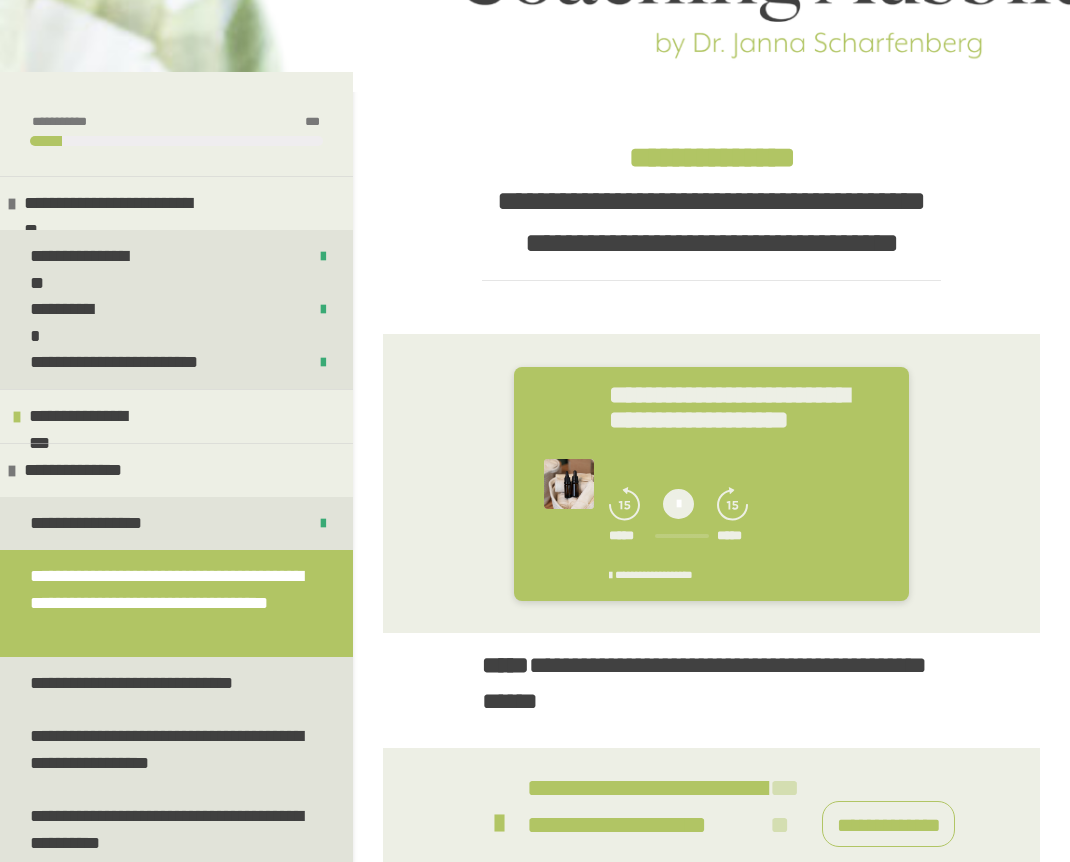click at bounding box center [678, 504] 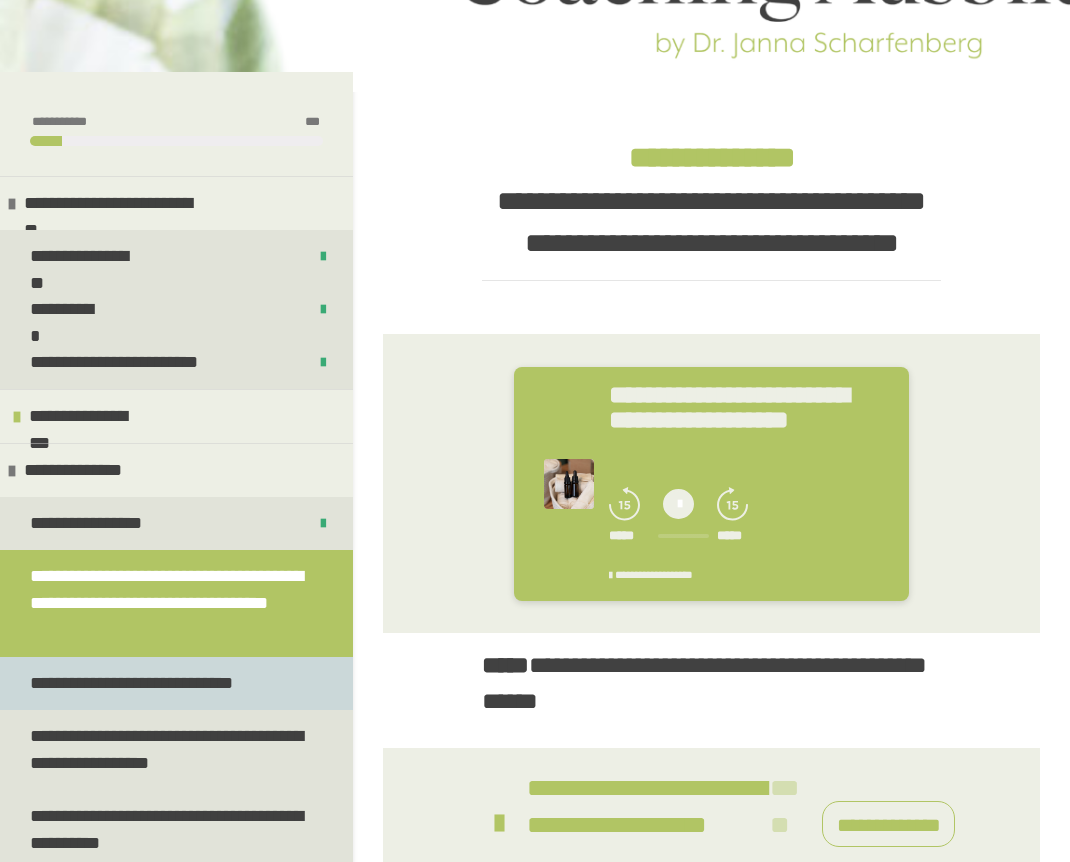 click on "**********" at bounding box center [134, 683] 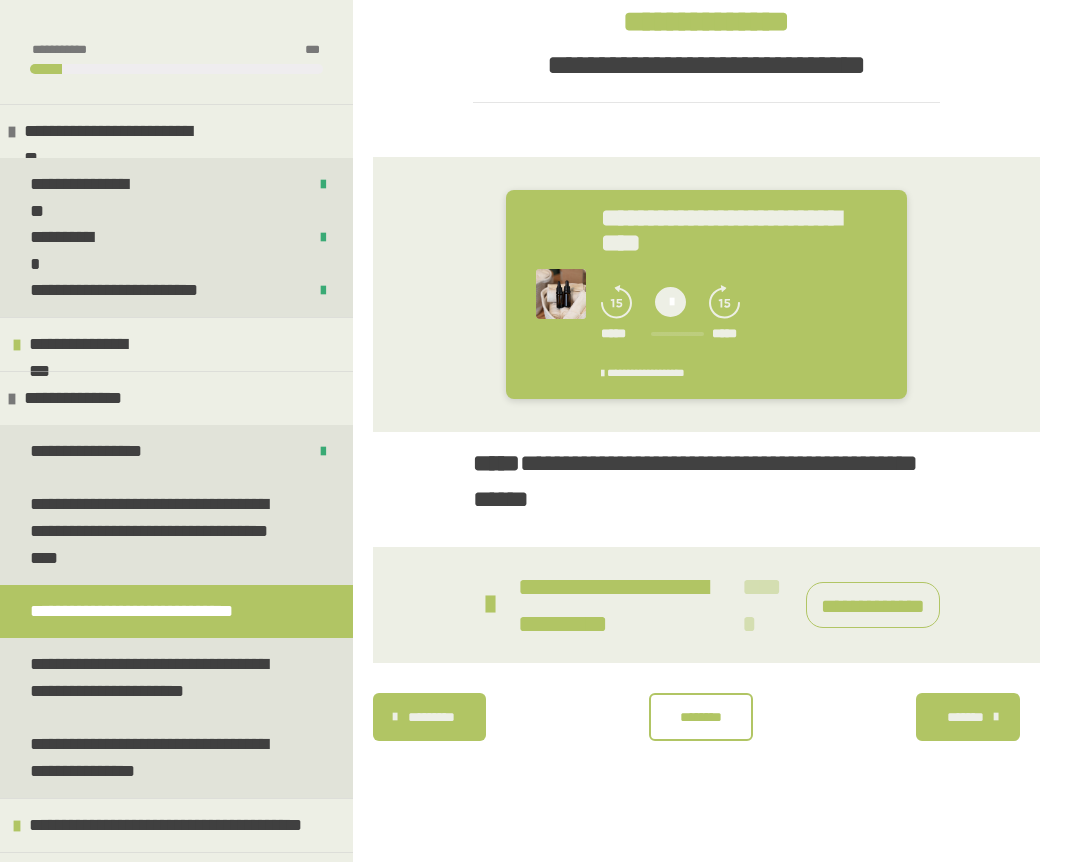 scroll, scrollTop: 340, scrollLeft: 0, axis: vertical 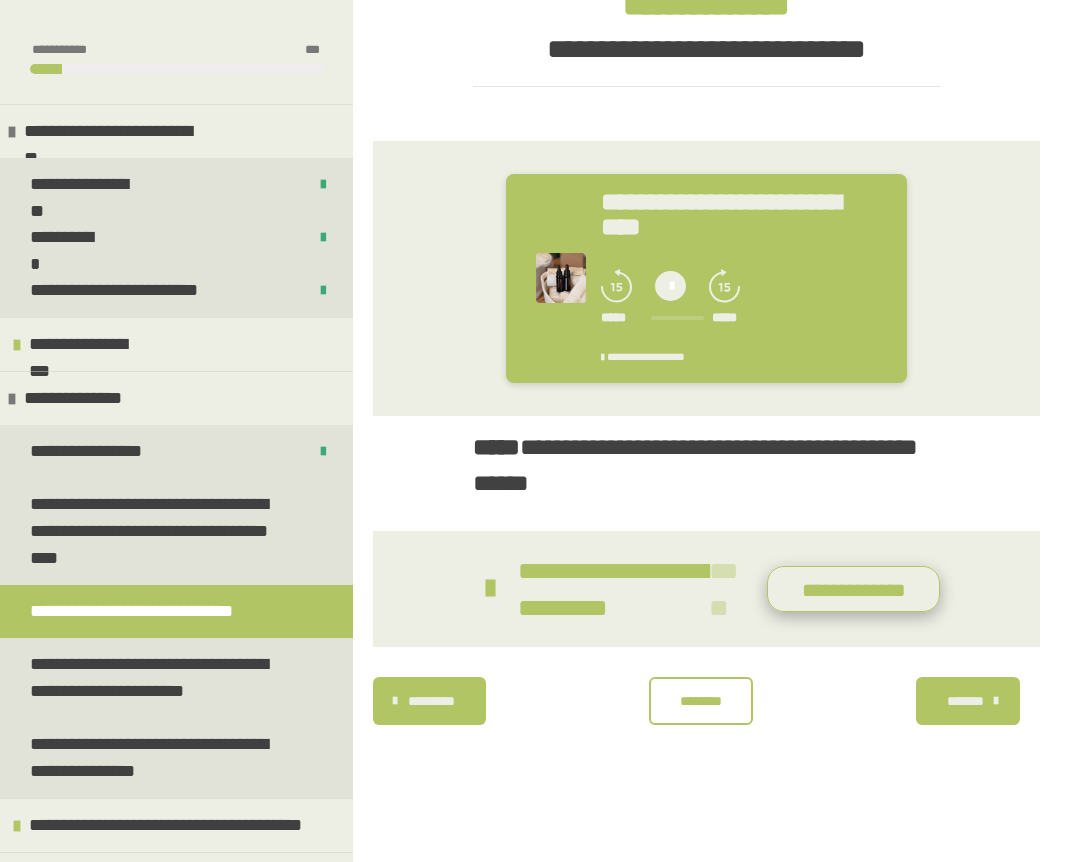 click on "**********" at bounding box center [853, 589] 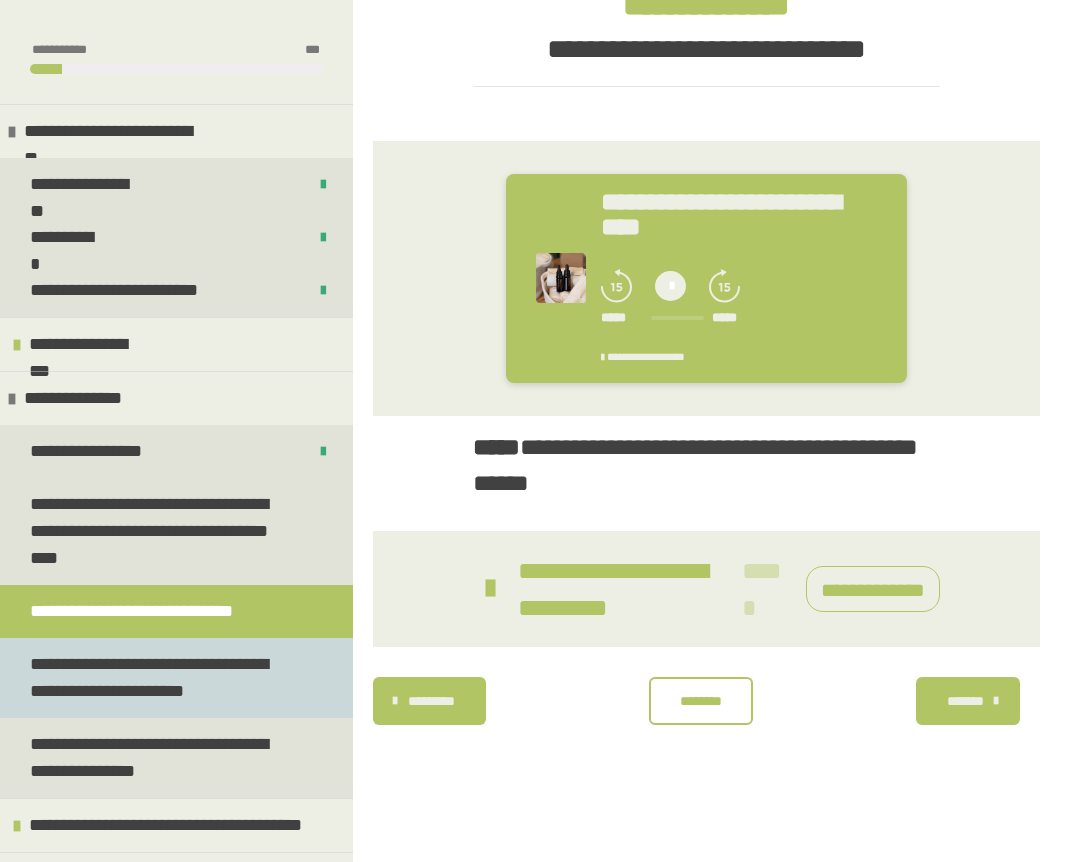 scroll, scrollTop: 336, scrollLeft: 0, axis: vertical 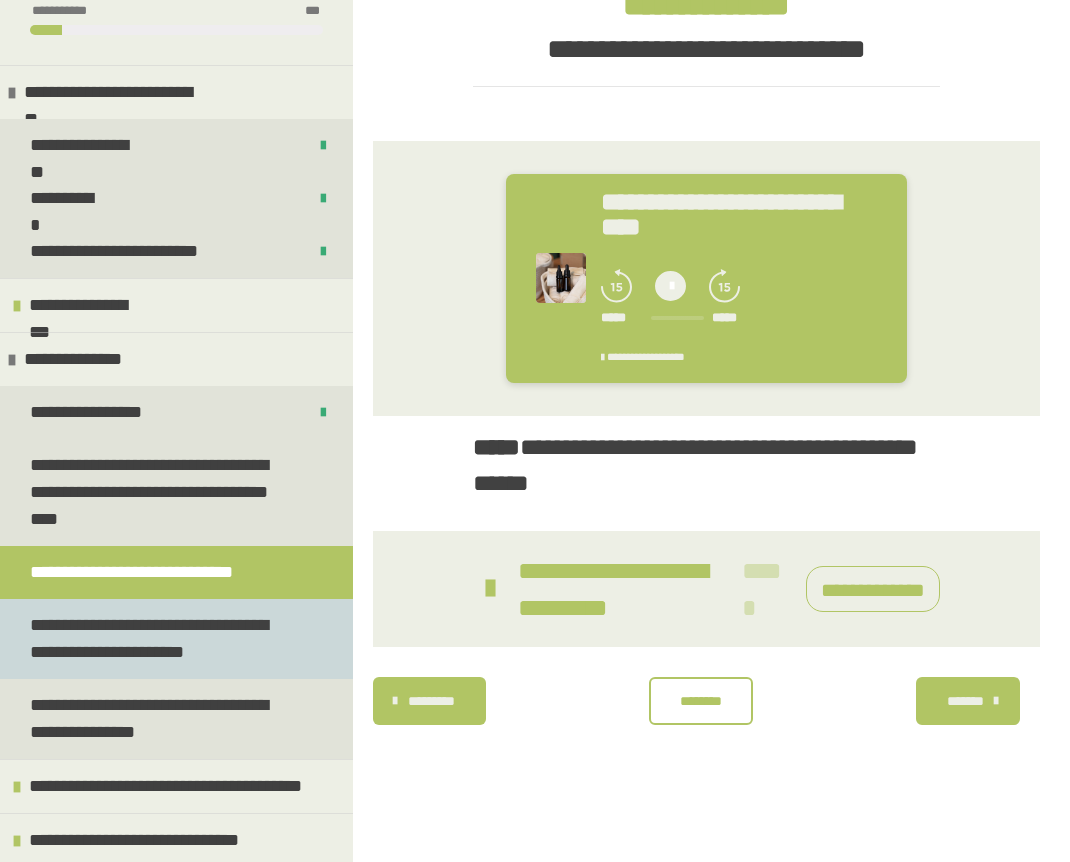 click on "**********" at bounding box center (161, 639) 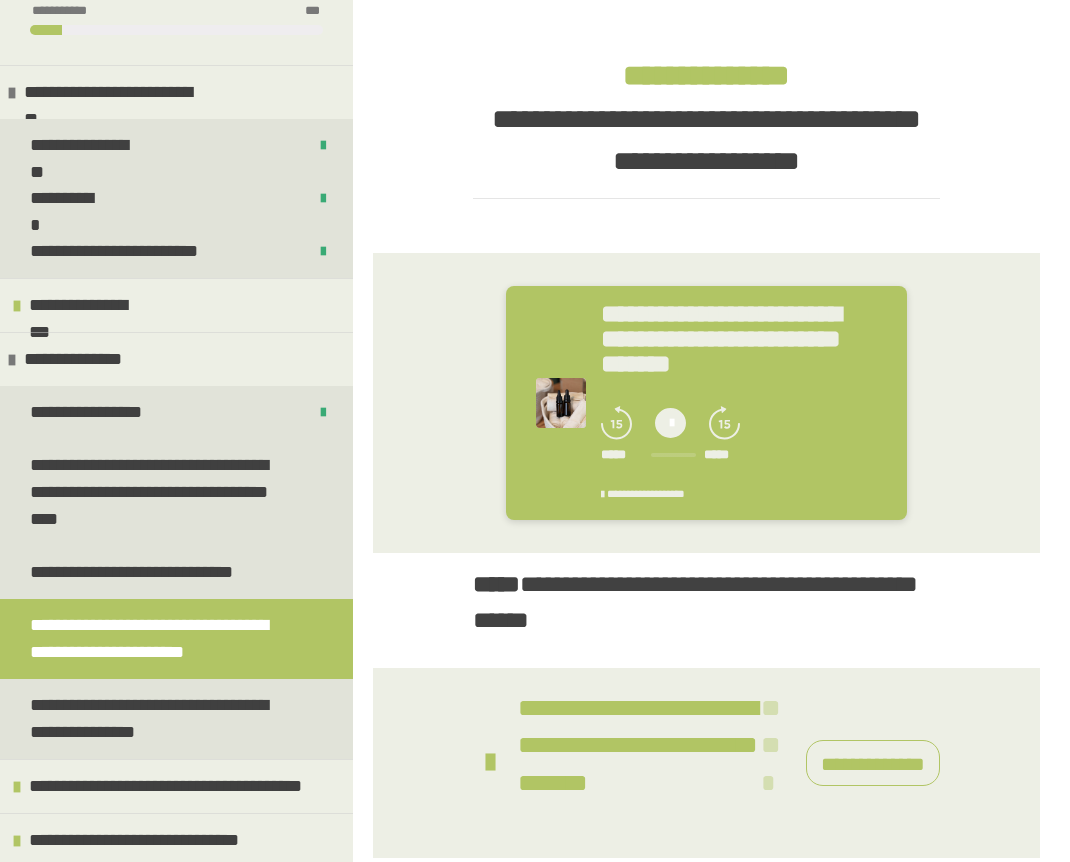 scroll, scrollTop: 248, scrollLeft: 0, axis: vertical 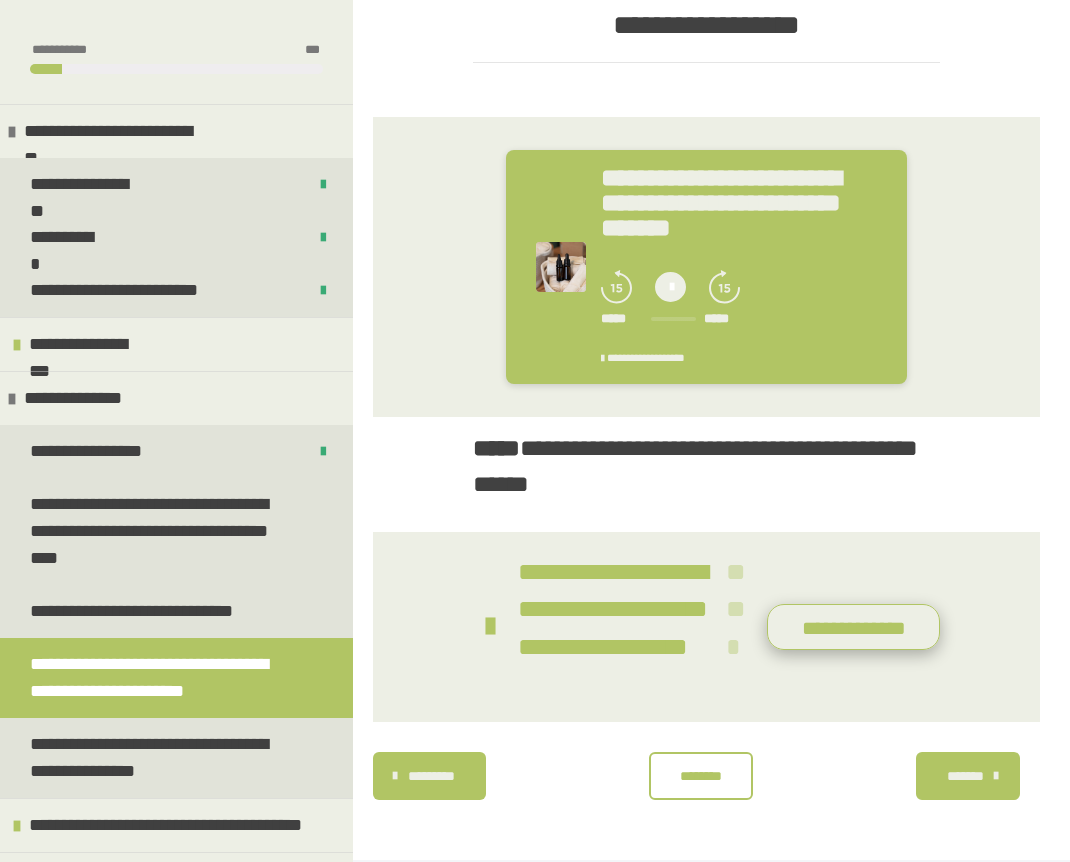 click on "**********" at bounding box center (853, 627) 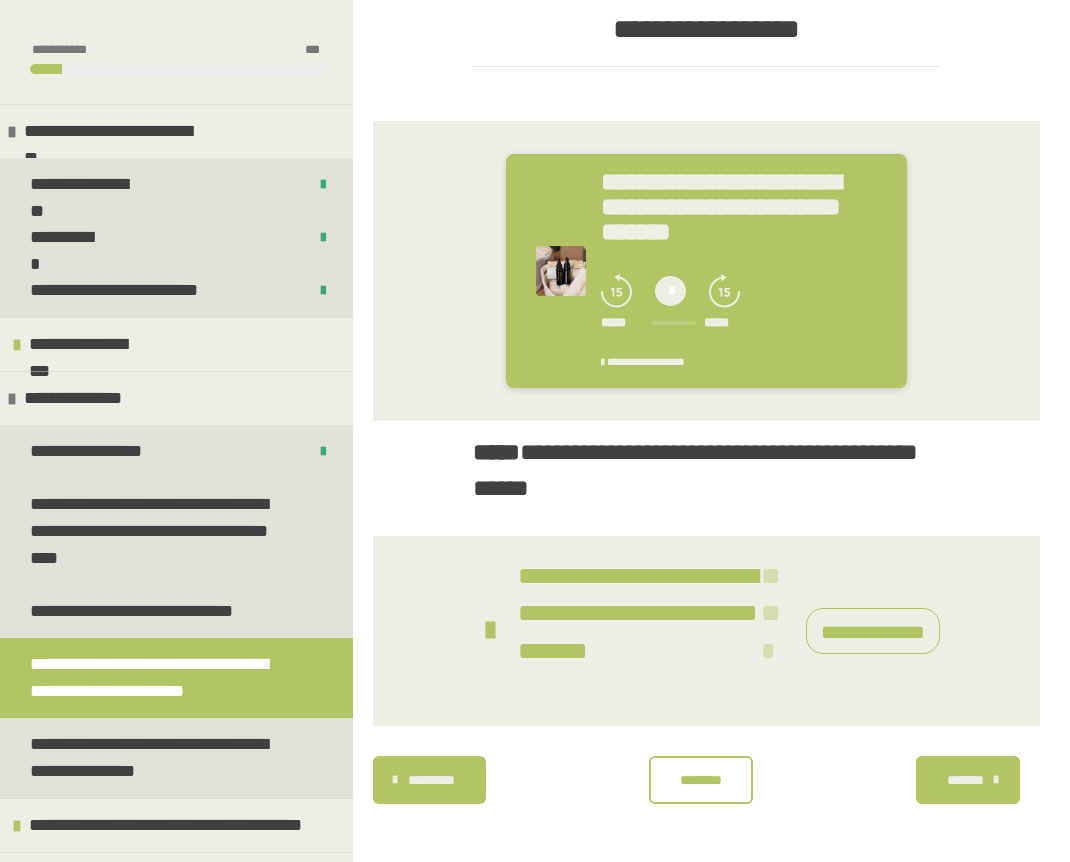 scroll, scrollTop: 398, scrollLeft: 0, axis: vertical 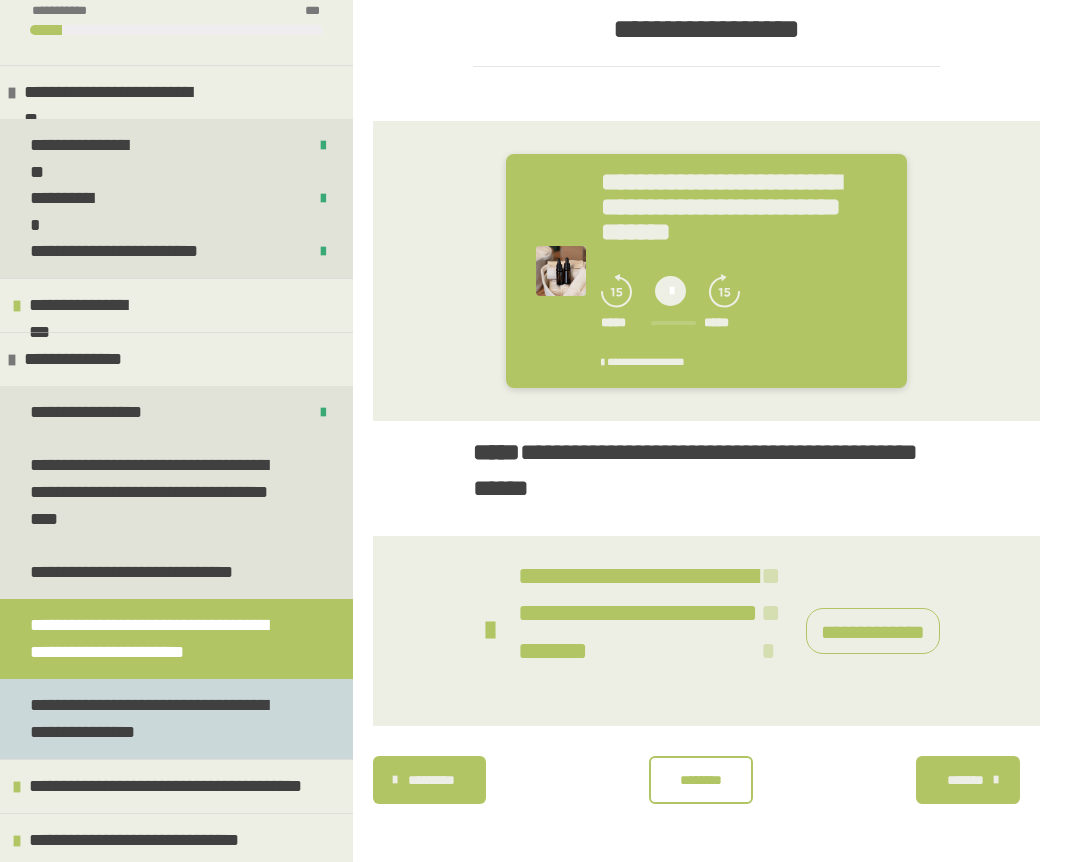 click on "**********" at bounding box center (161, 719) 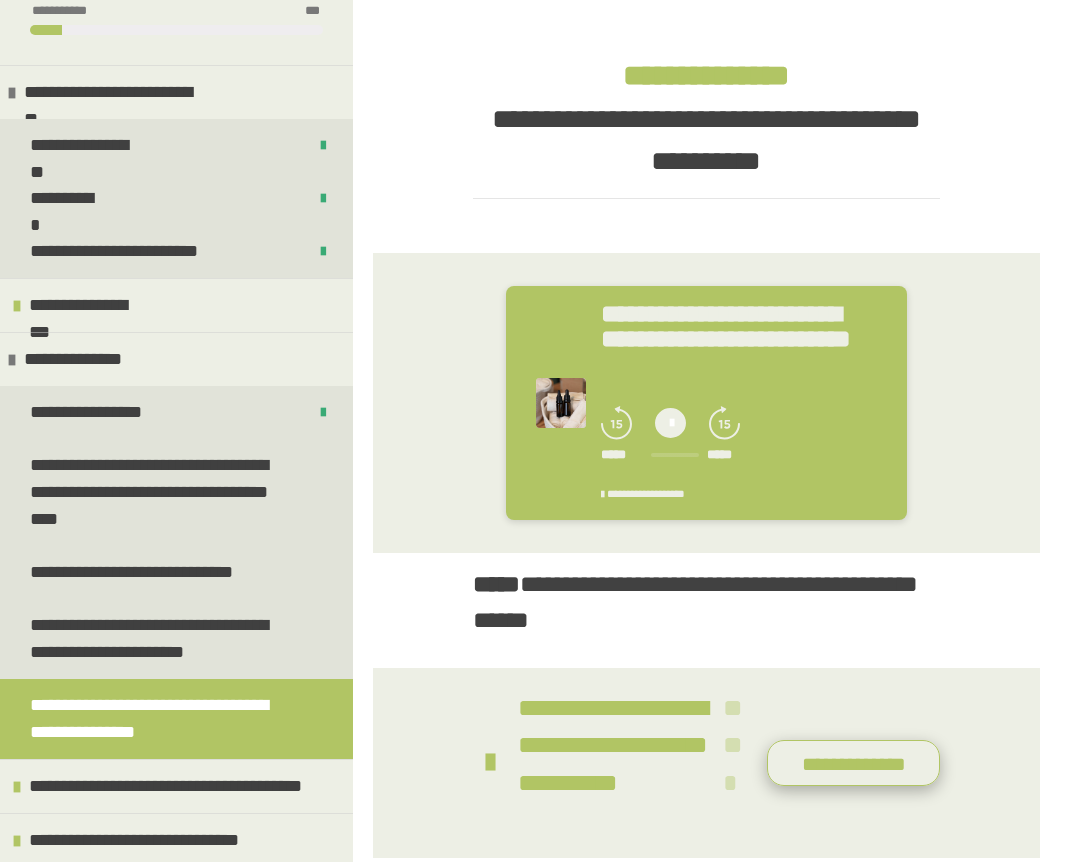 click on "**********" at bounding box center (853, 763) 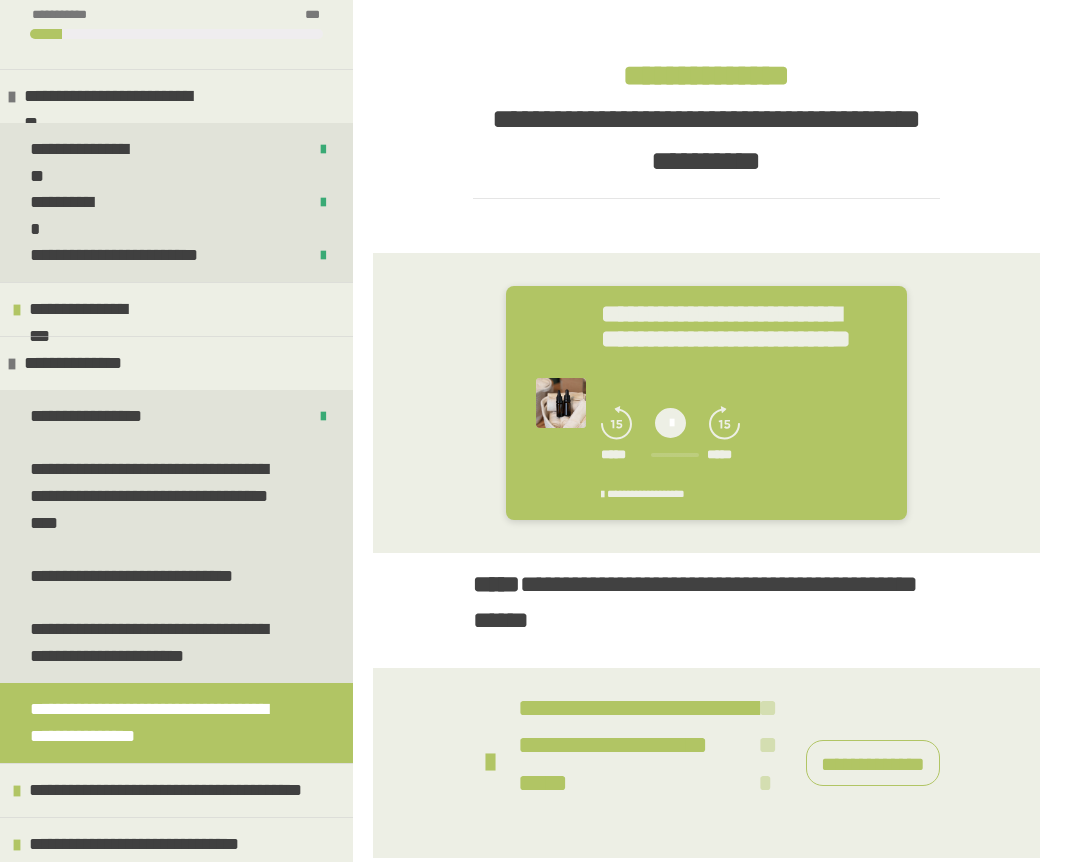 scroll, scrollTop: 39, scrollLeft: 0, axis: vertical 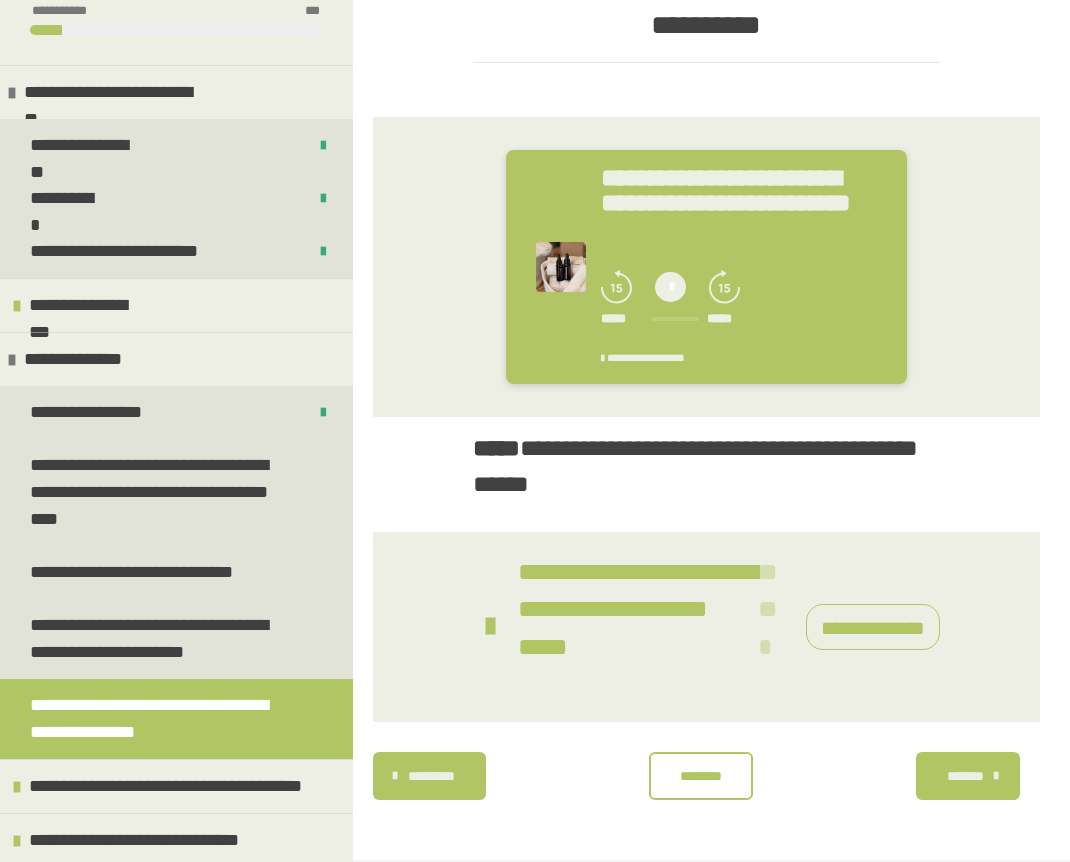 click at bounding box center (12, 360) 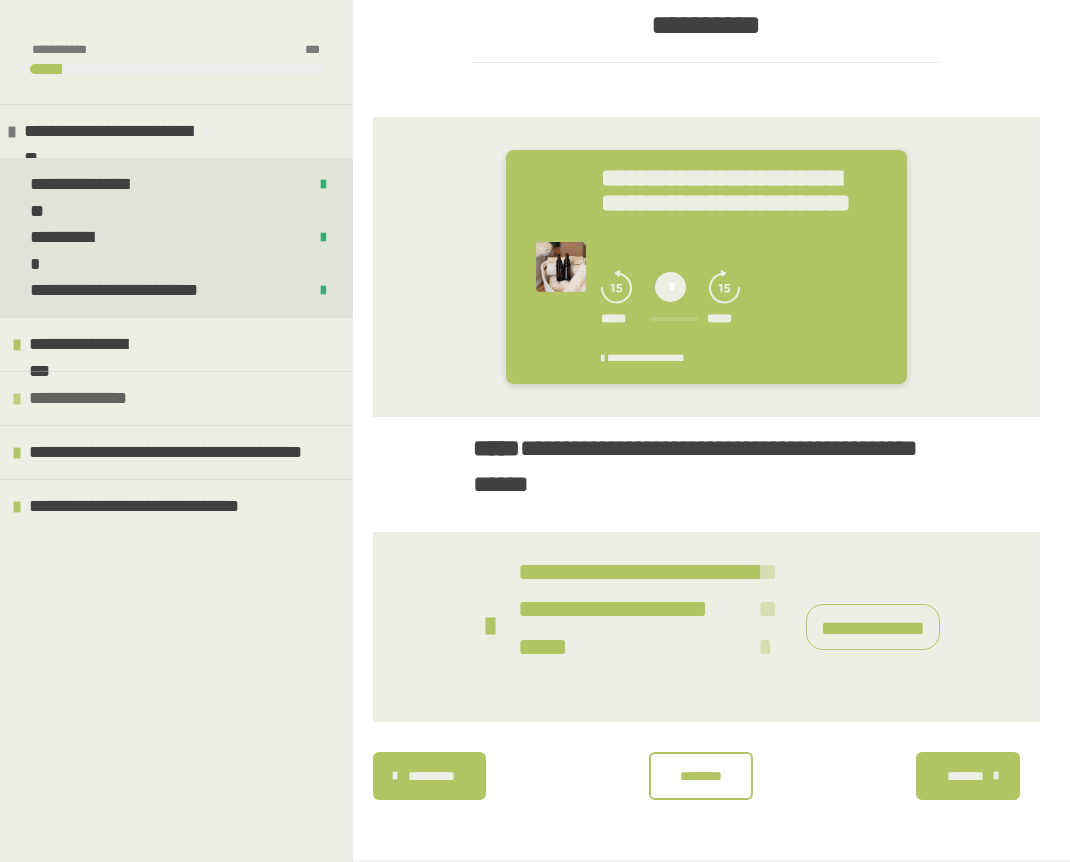 click at bounding box center (17, 399) 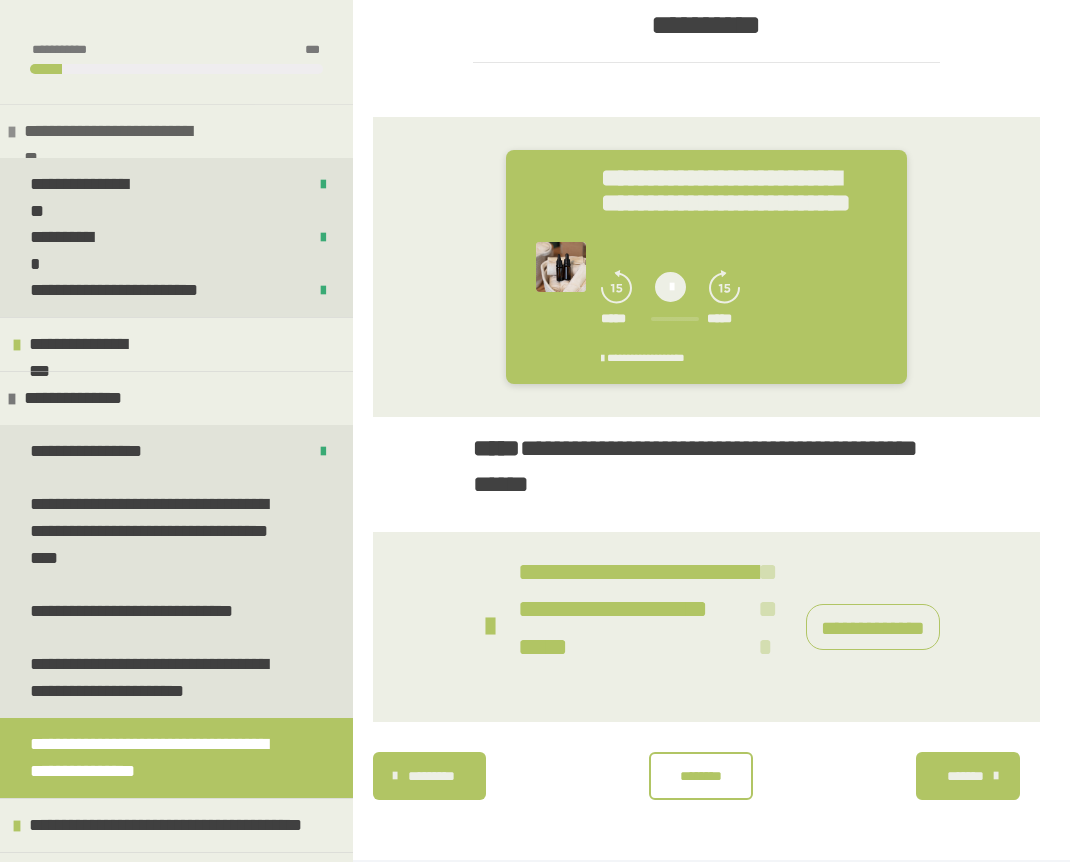 click at bounding box center (12, 132) 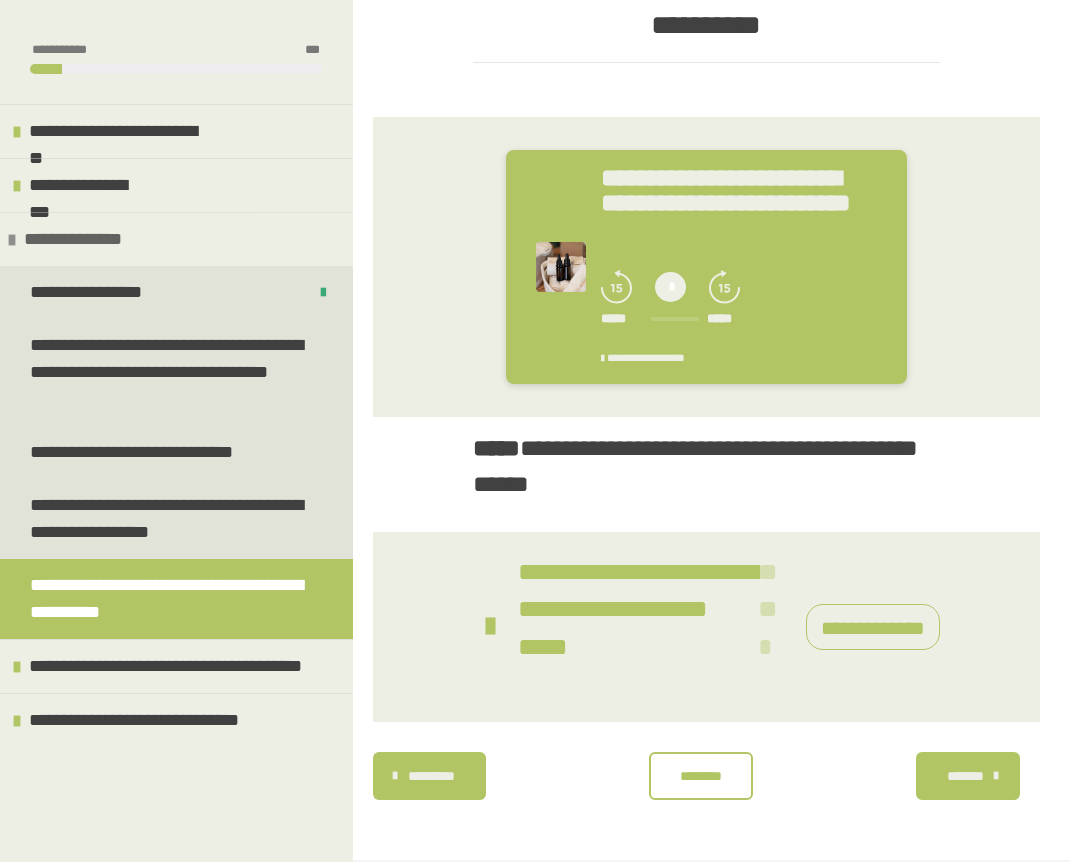 click at bounding box center [12, 240] 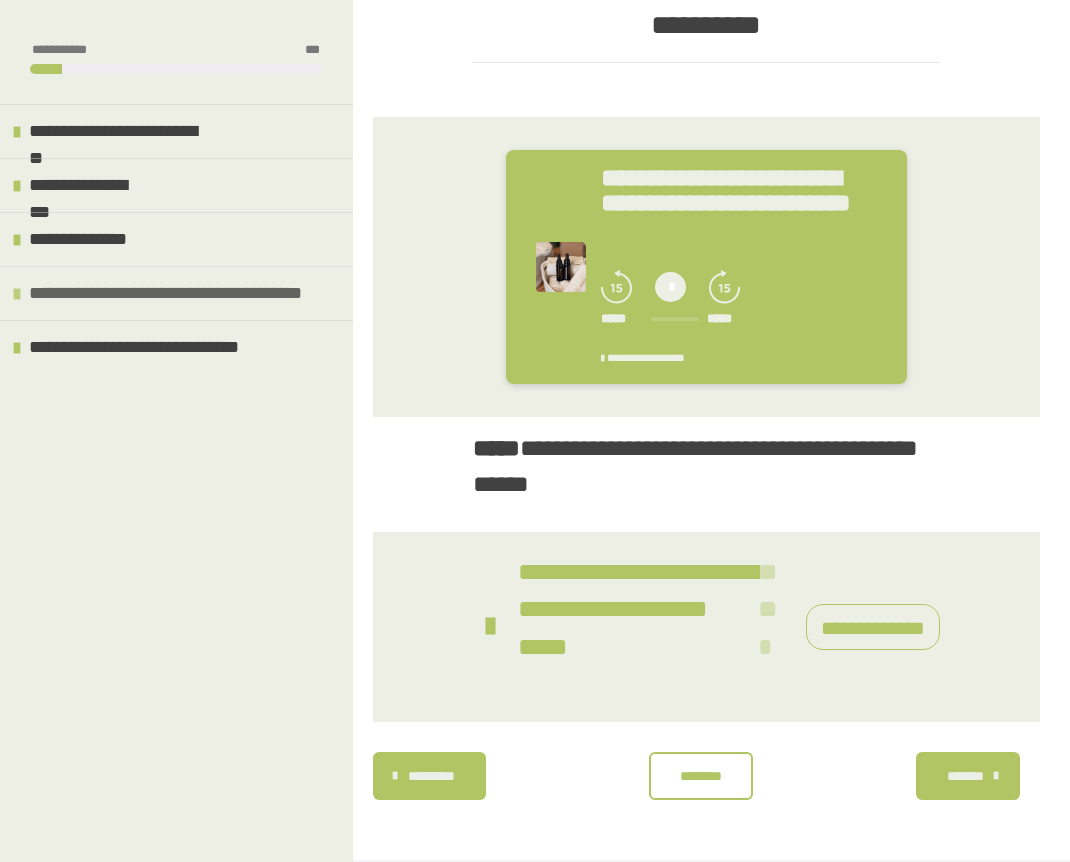 click at bounding box center [17, 294] 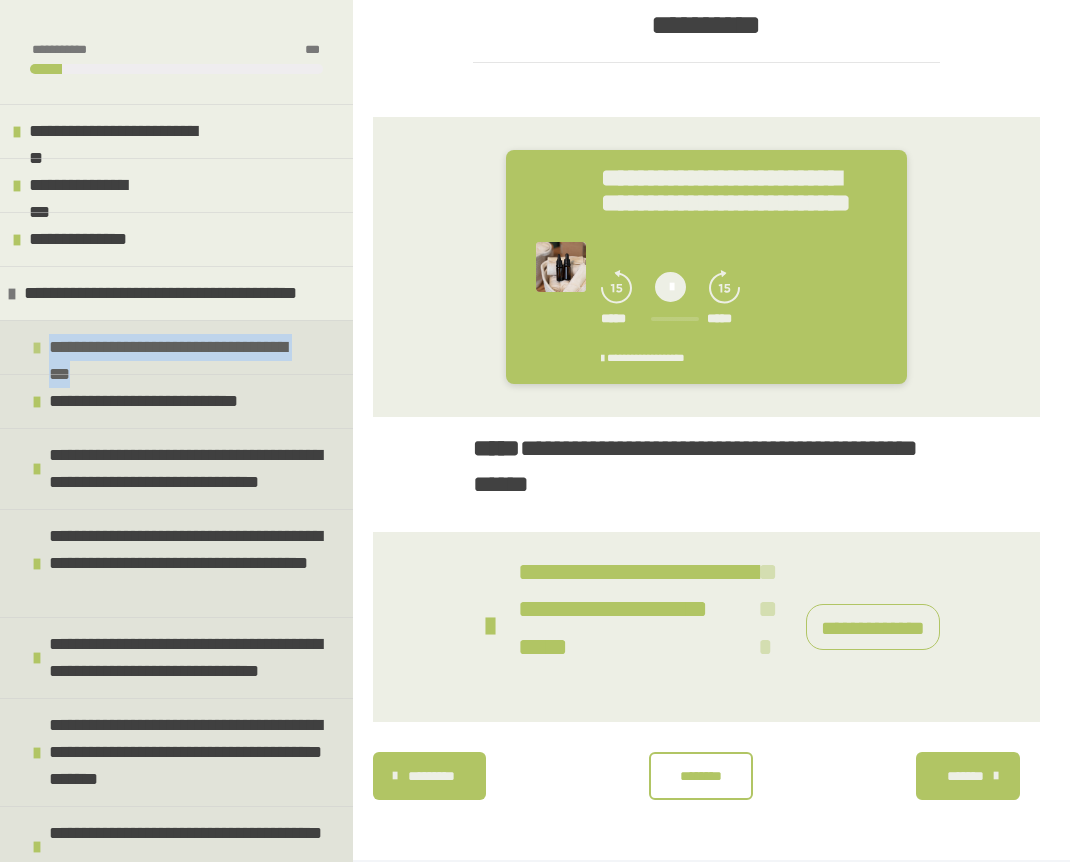 drag, startPoint x: 377, startPoint y: 0, endPoint x: 326, endPoint y: 353, distance: 356.6651 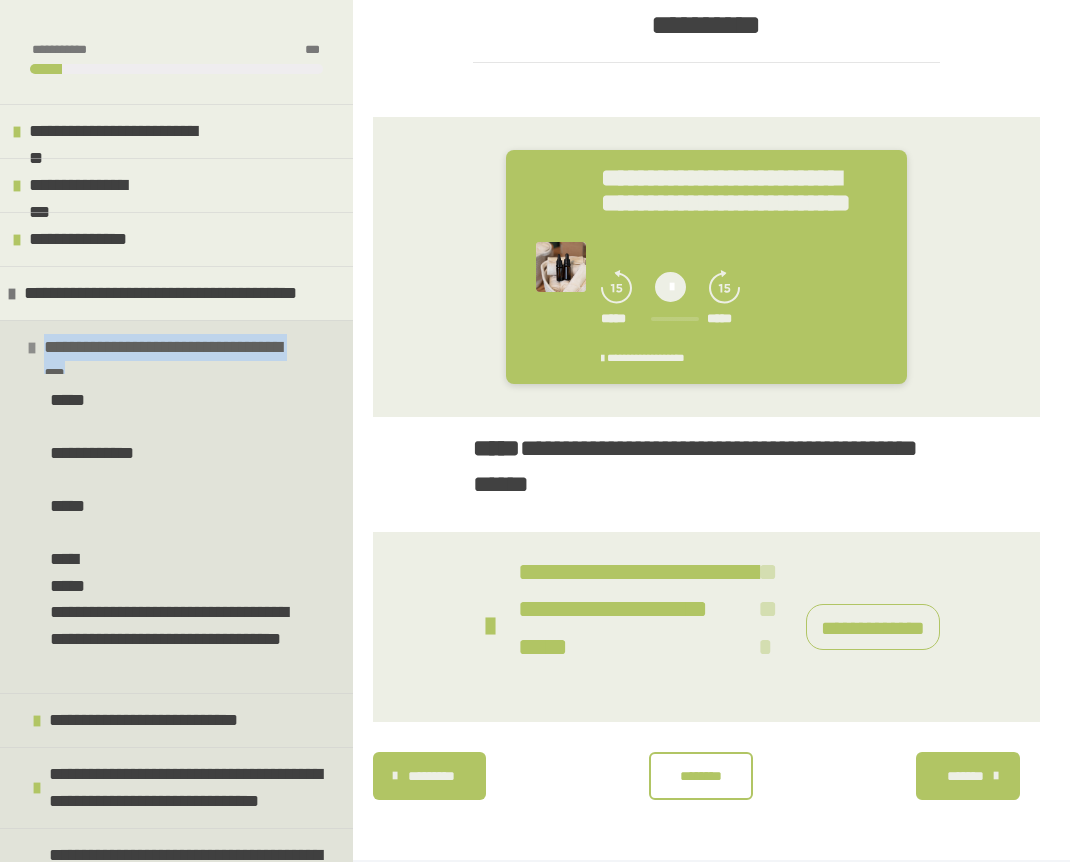 copy on "**********" 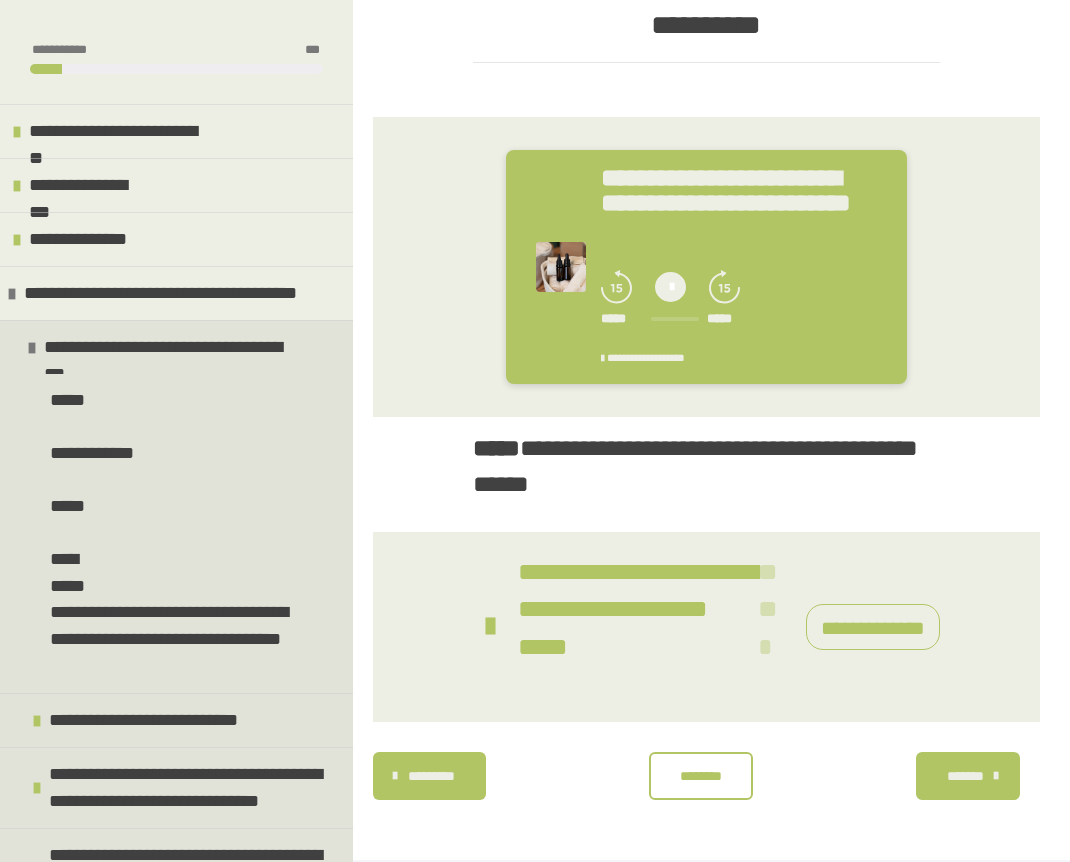 click on "*****" at bounding box center [70, 400] 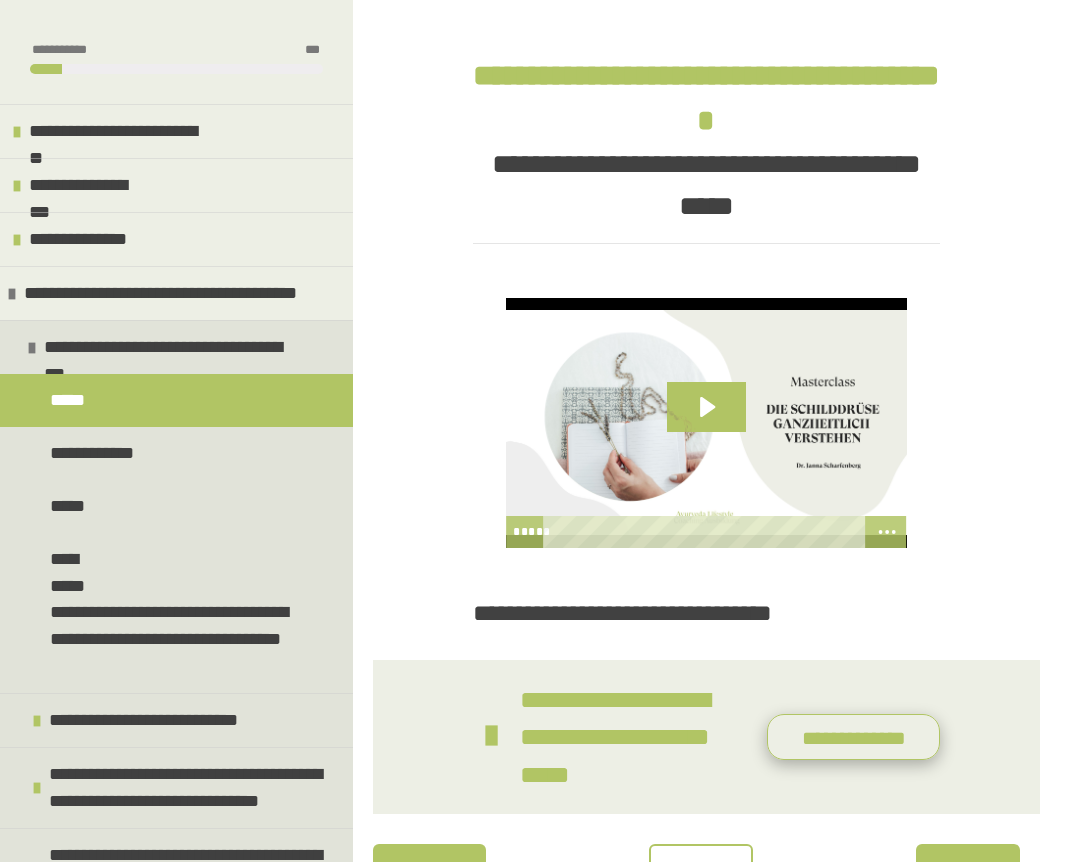 click on "**********" at bounding box center (853, 737) 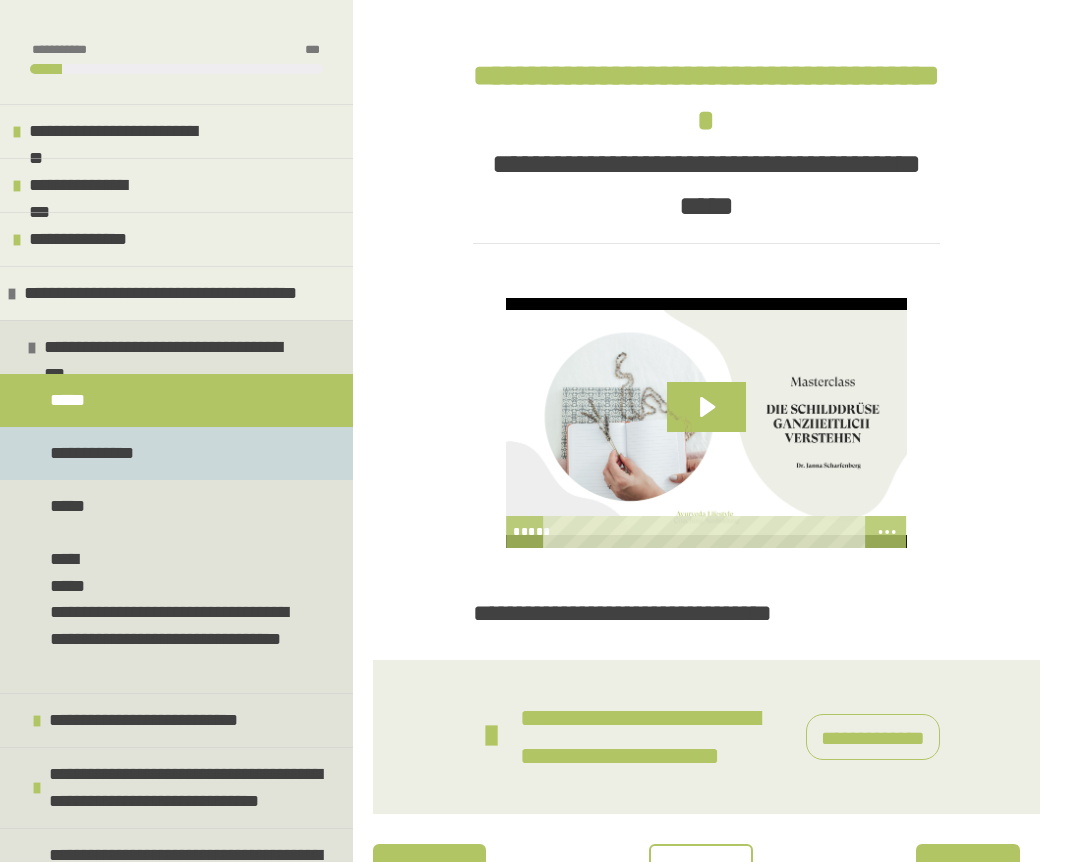 click on "**********" at bounding box center (94, 453) 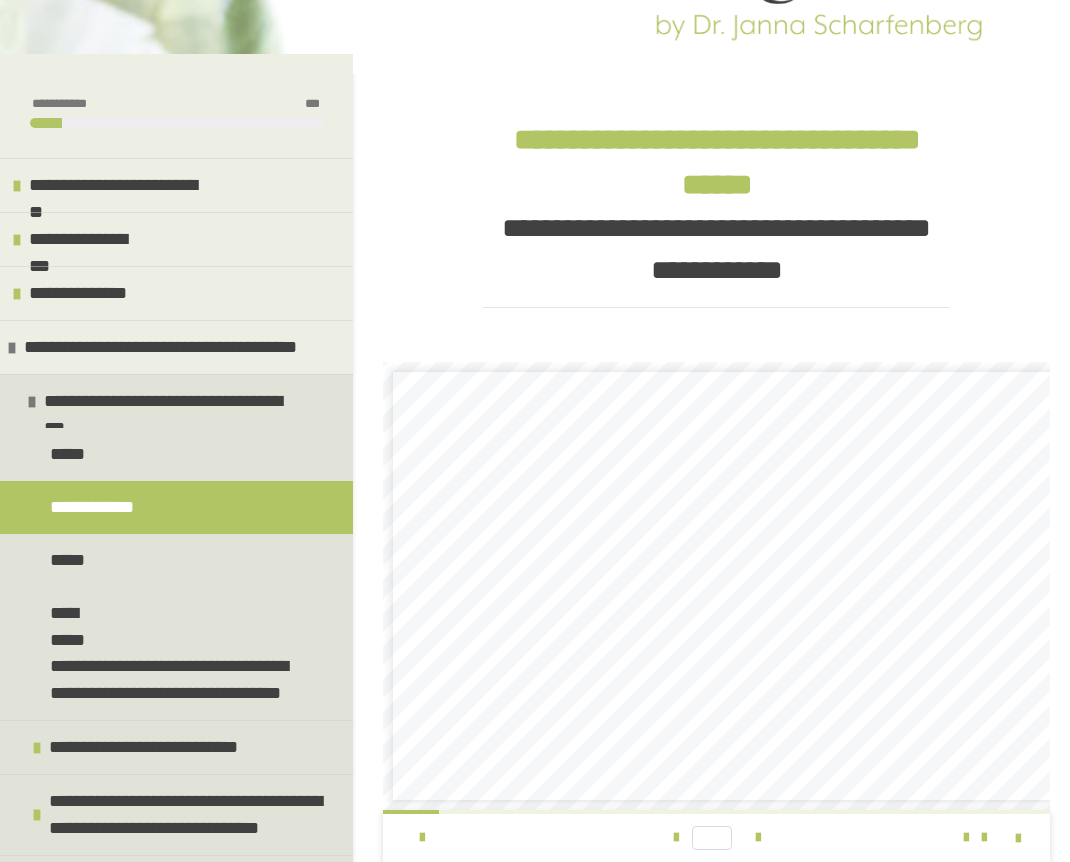 scroll, scrollTop: 545, scrollLeft: 0, axis: vertical 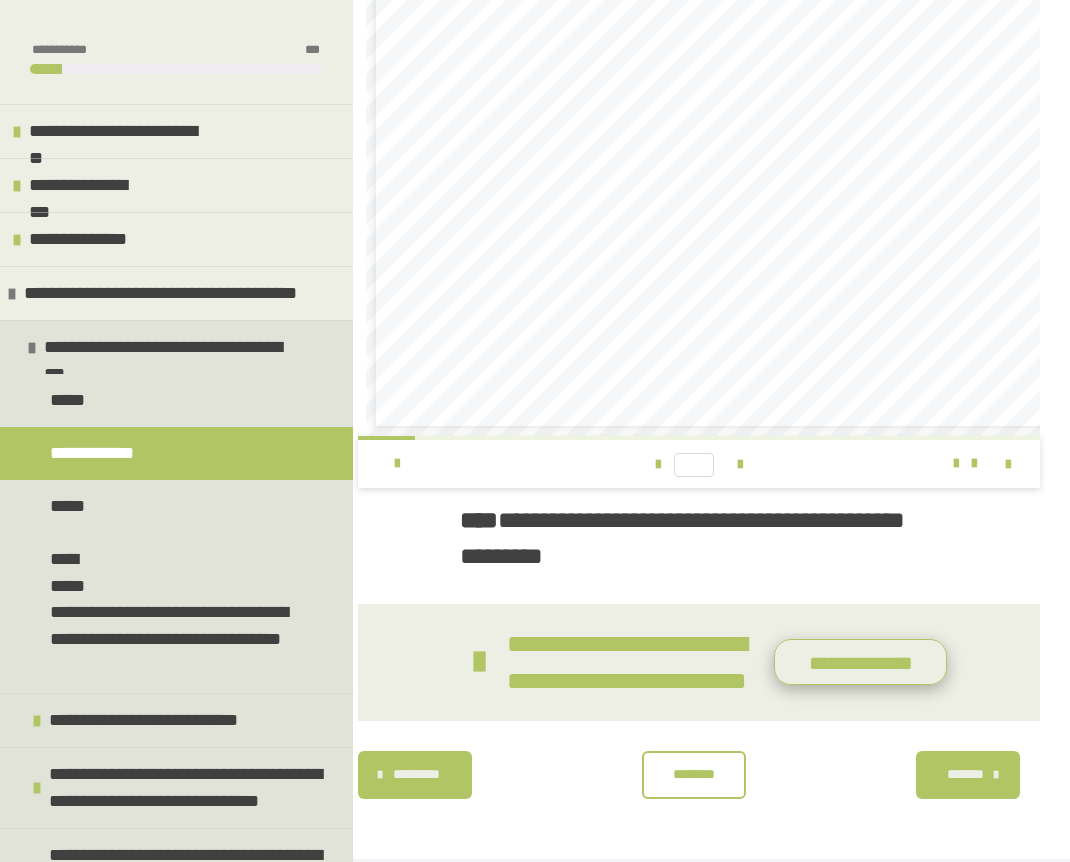 click on "**********" at bounding box center [860, 662] 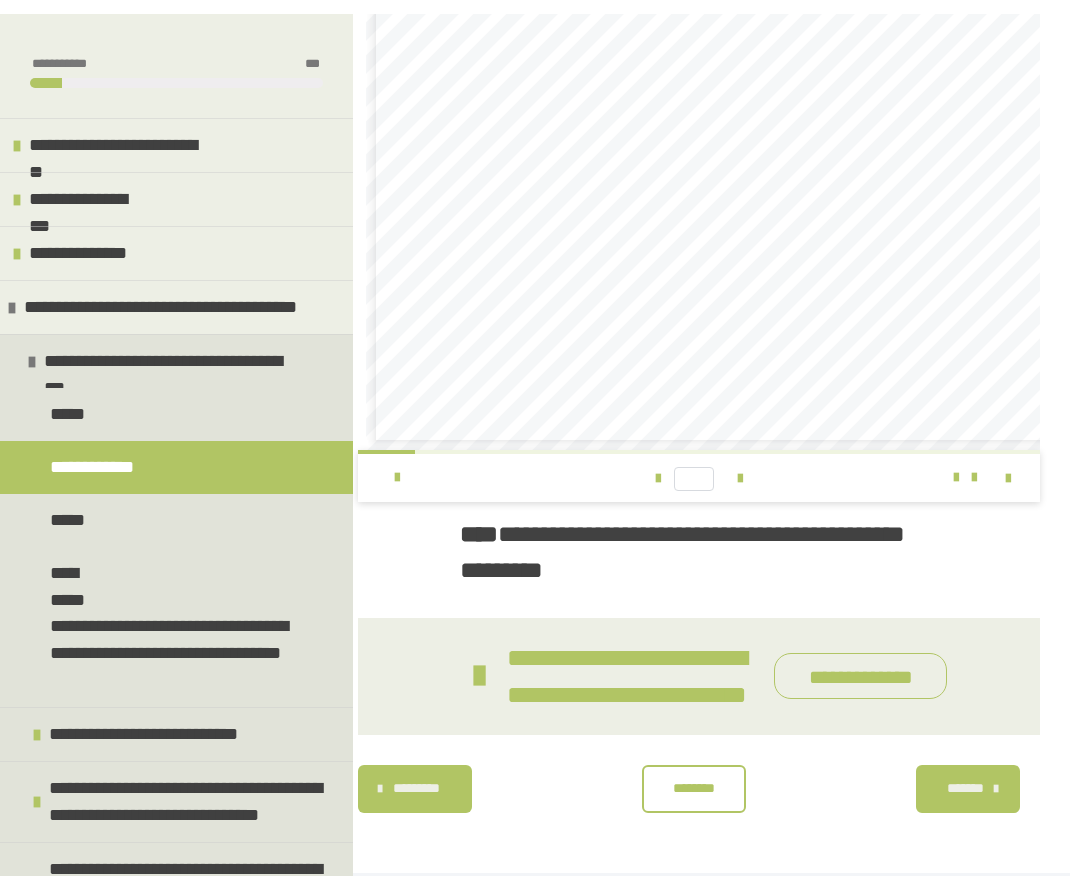 scroll, scrollTop: 552, scrollLeft: 0, axis: vertical 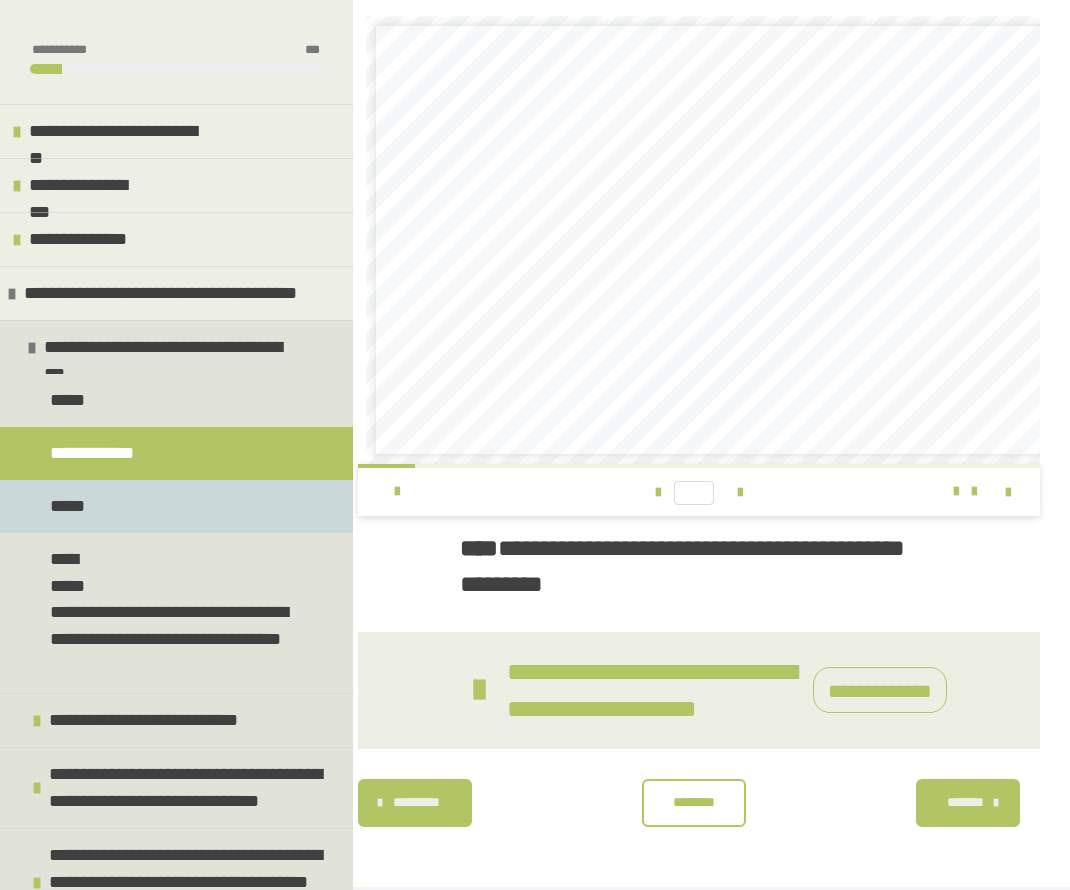 click on "*****" at bounding box center [71, 506] 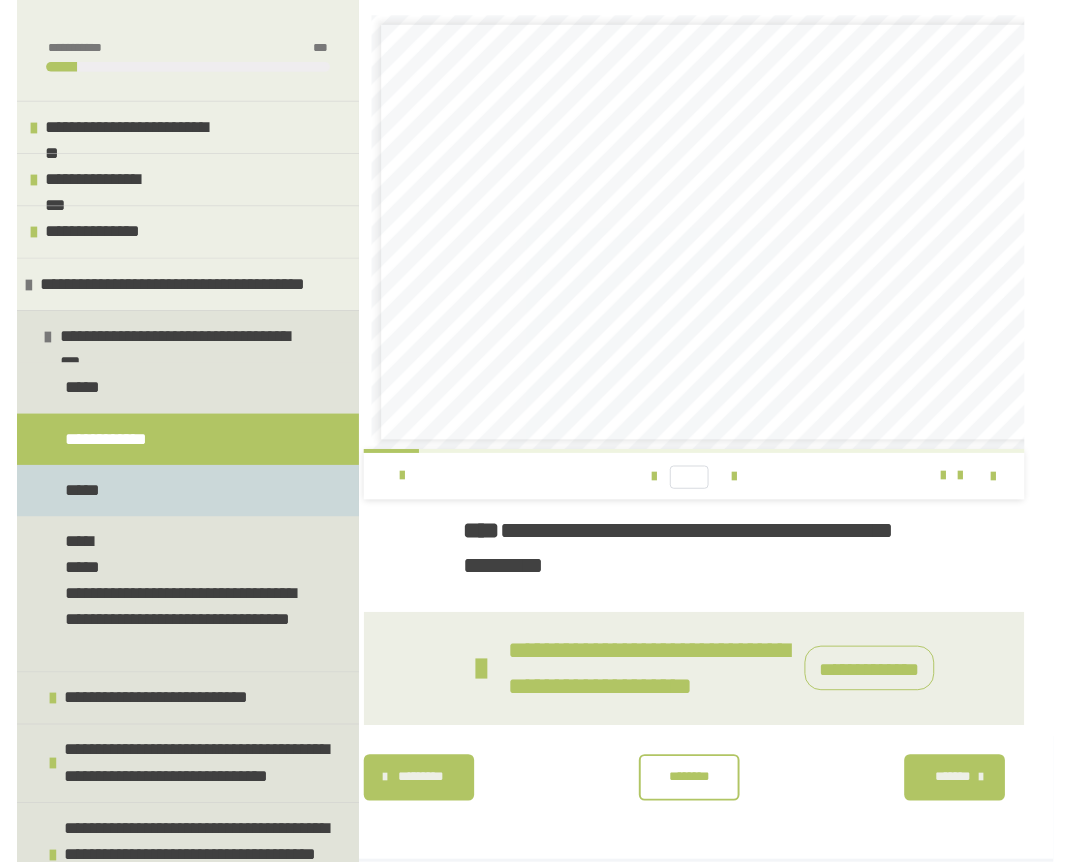 scroll, scrollTop: 270, scrollLeft: 0, axis: vertical 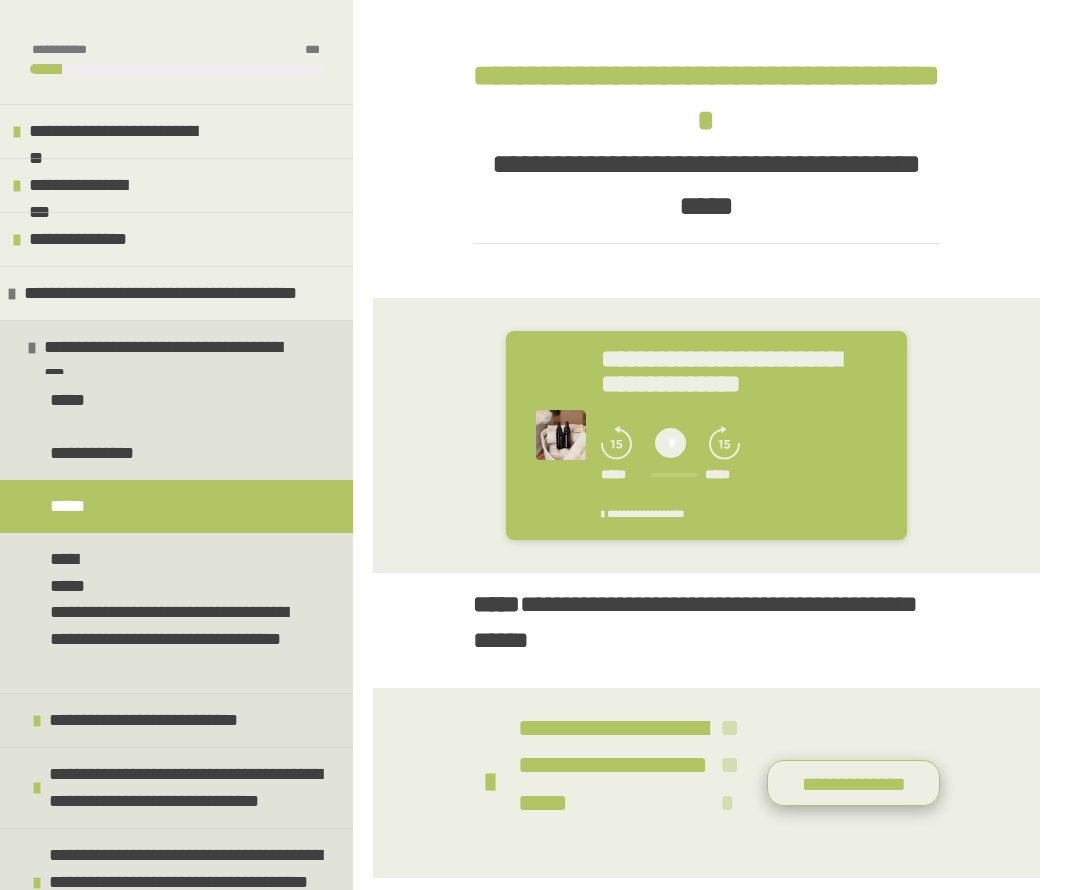 click on "**********" at bounding box center [853, 783] 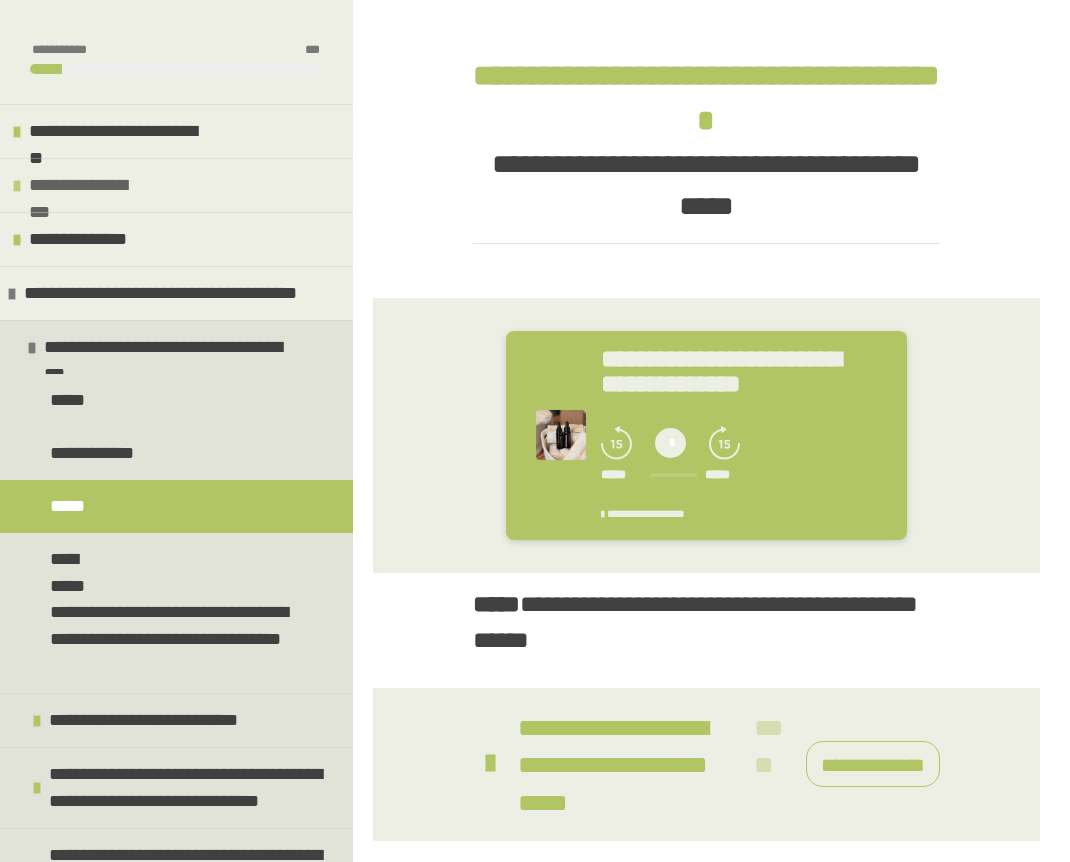 click on "**********" at bounding box center (84, 559) 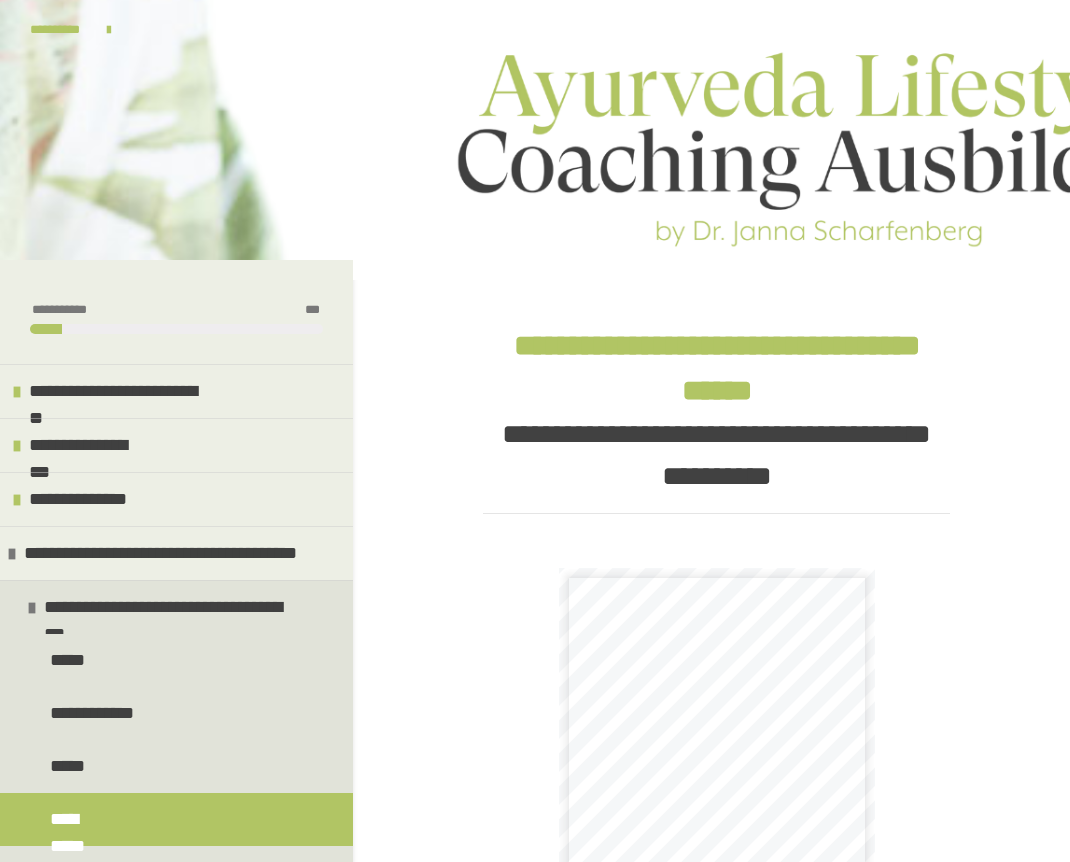 scroll, scrollTop: 656, scrollLeft: 0, axis: vertical 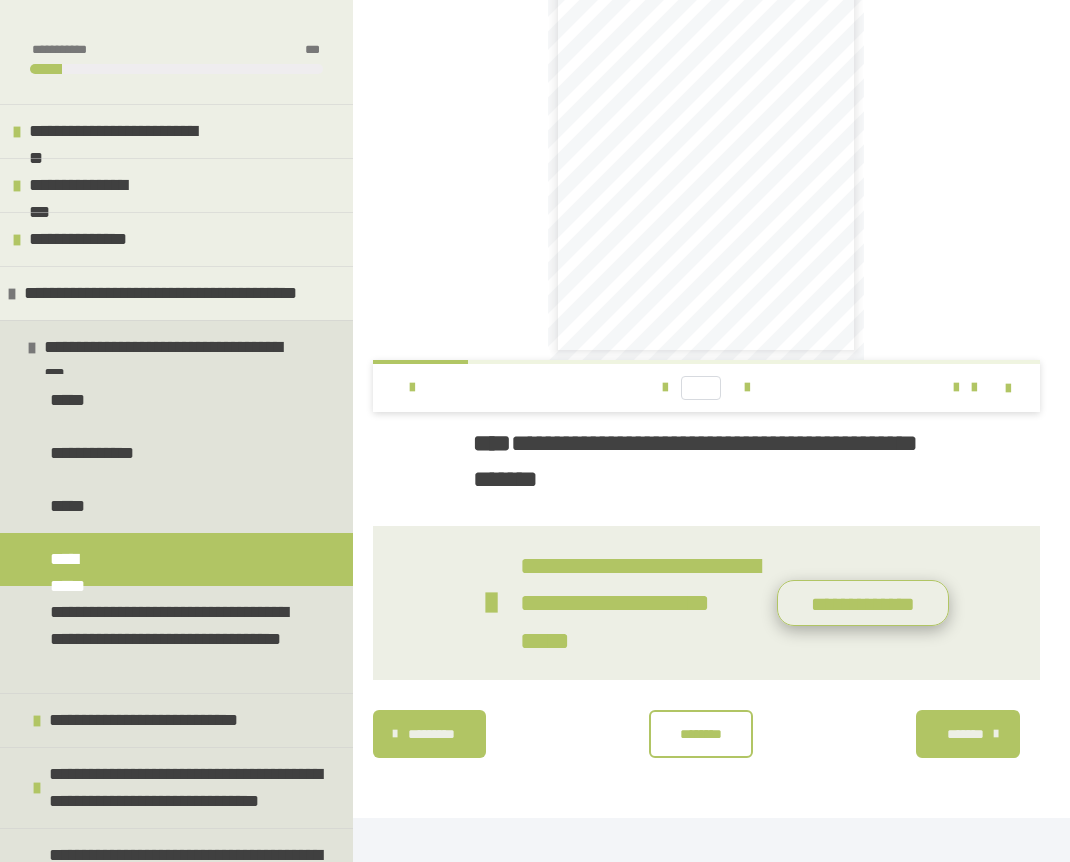 click on "**********" at bounding box center (863, 603) 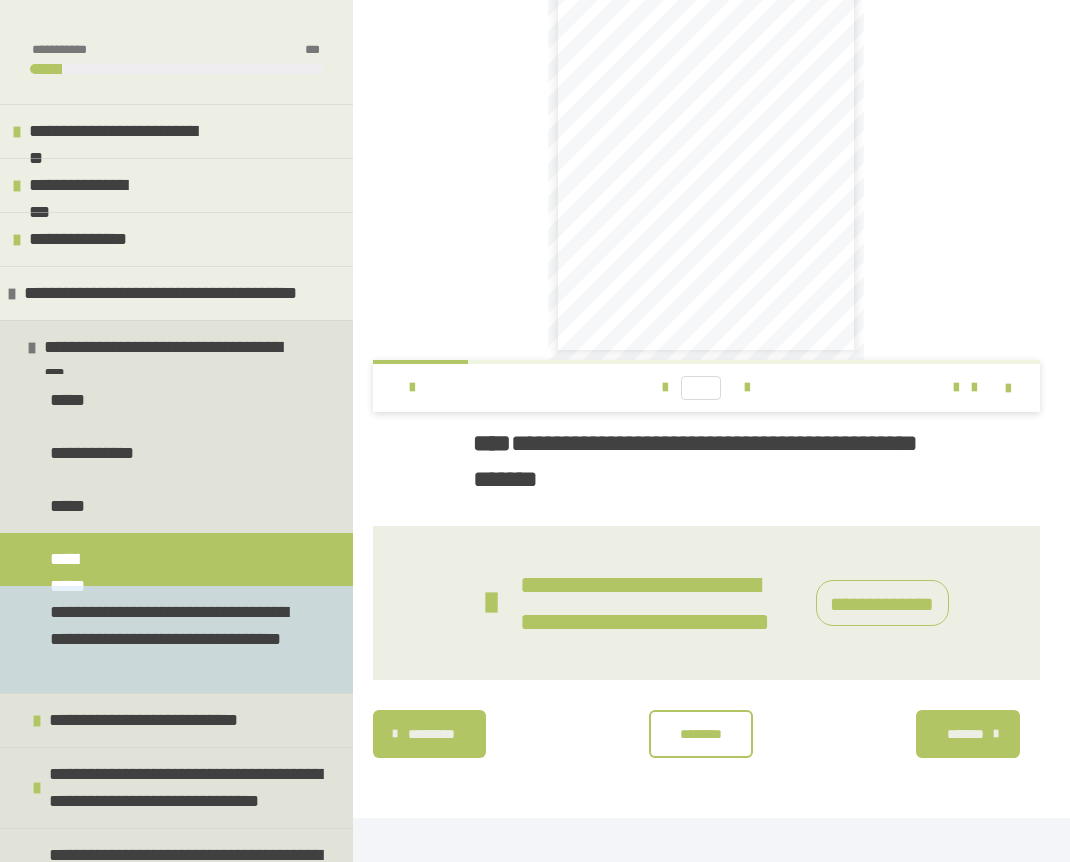 click on "**********" at bounding box center [171, 639] 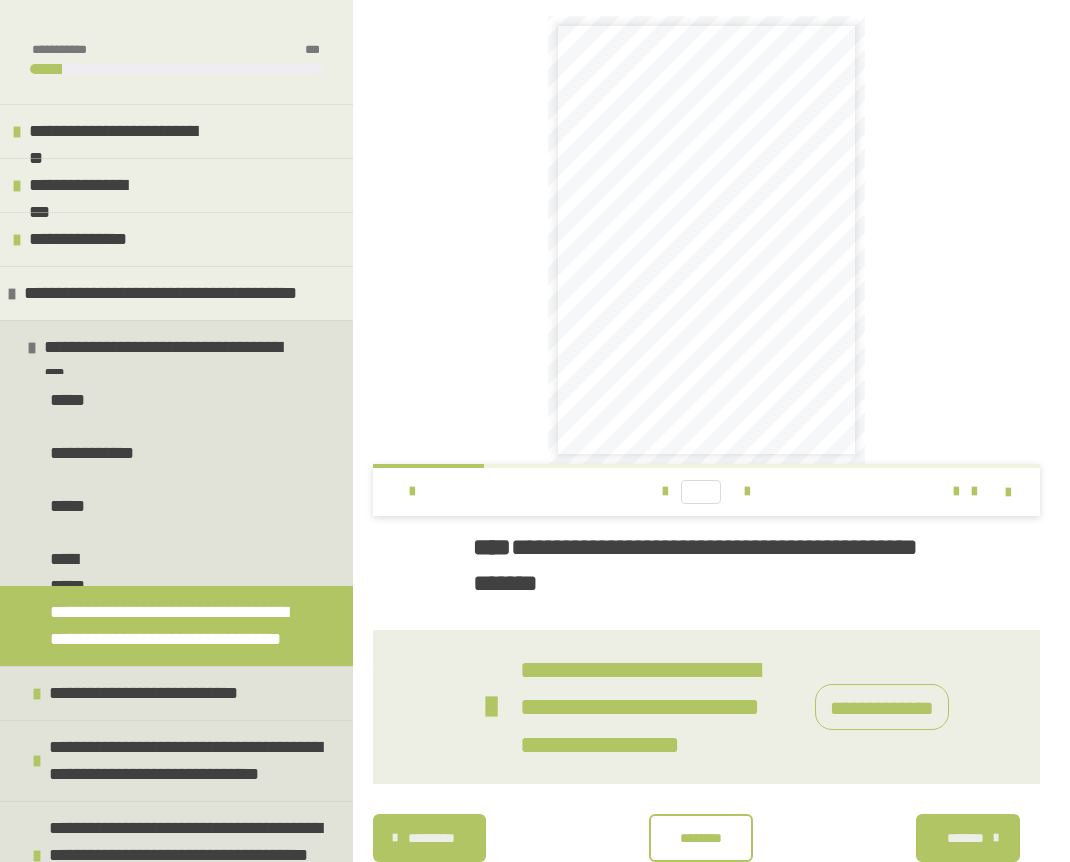 scroll, scrollTop: 657, scrollLeft: 0, axis: vertical 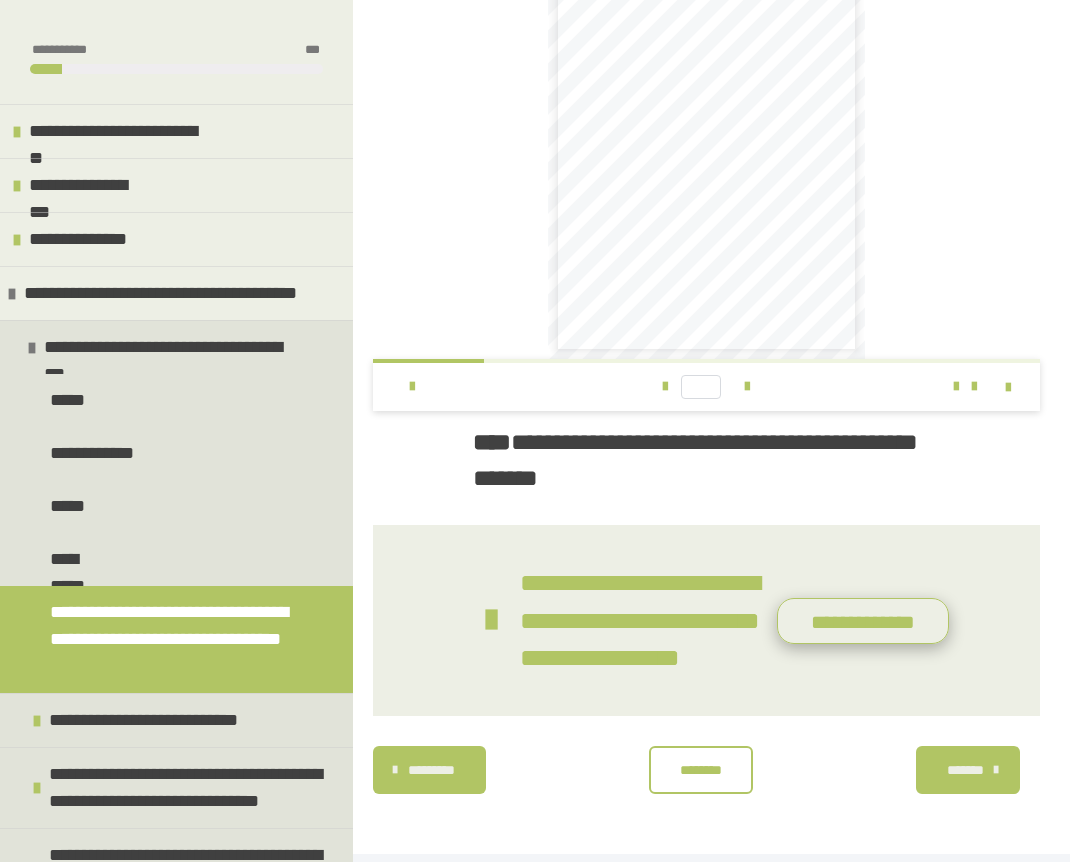 click on "**********" at bounding box center [863, 621] 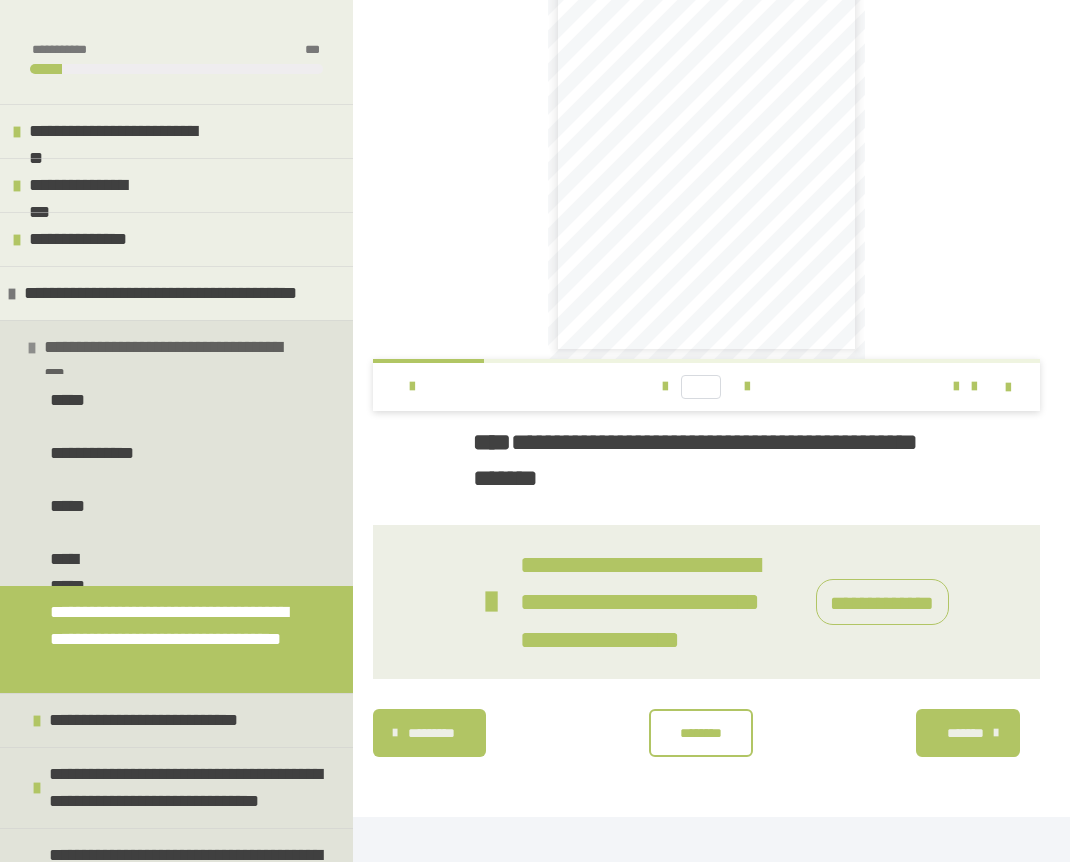 click at bounding box center [32, 348] 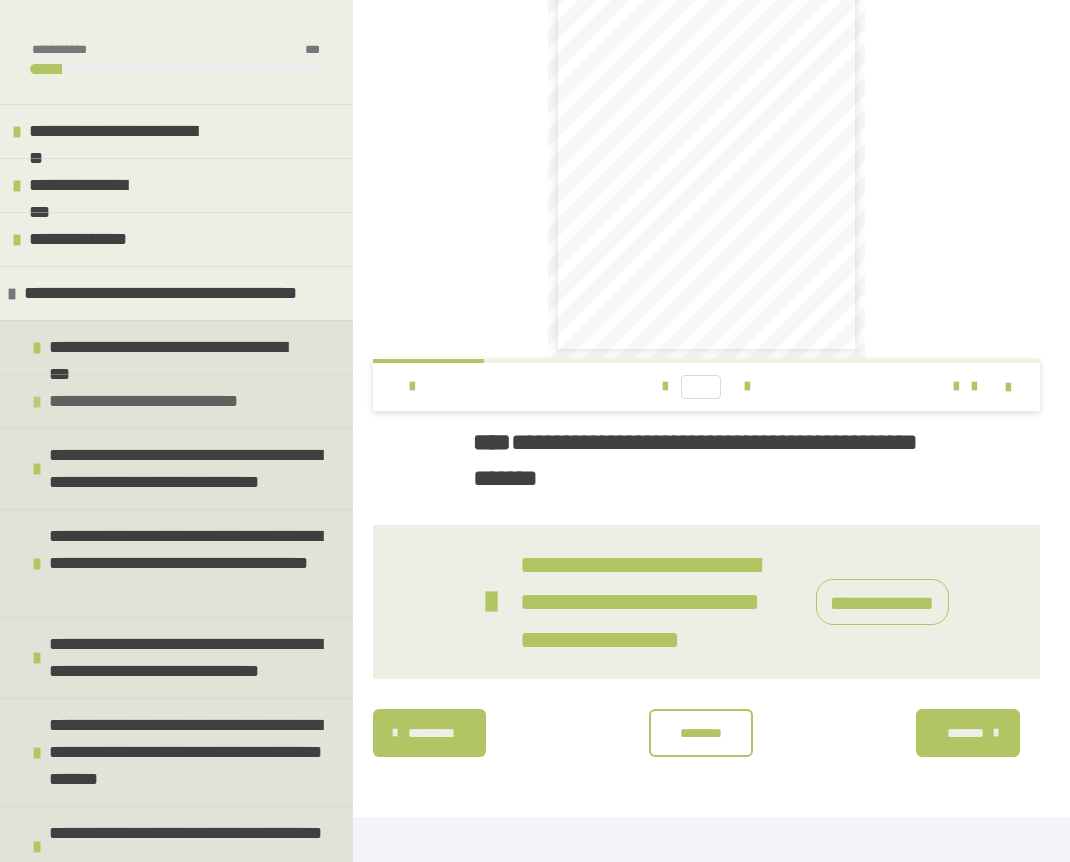 click at bounding box center [37, 402] 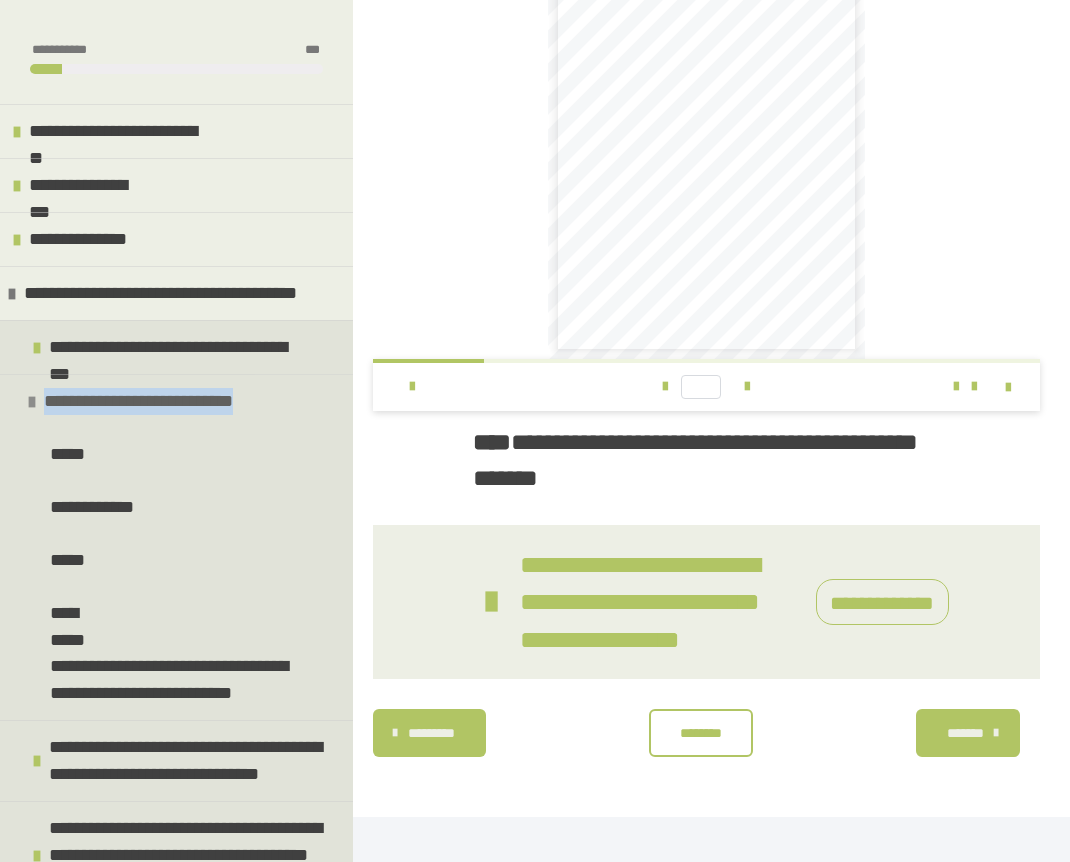 drag, startPoint x: 54, startPoint y: 401, endPoint x: 278, endPoint y: 397, distance: 224.0357 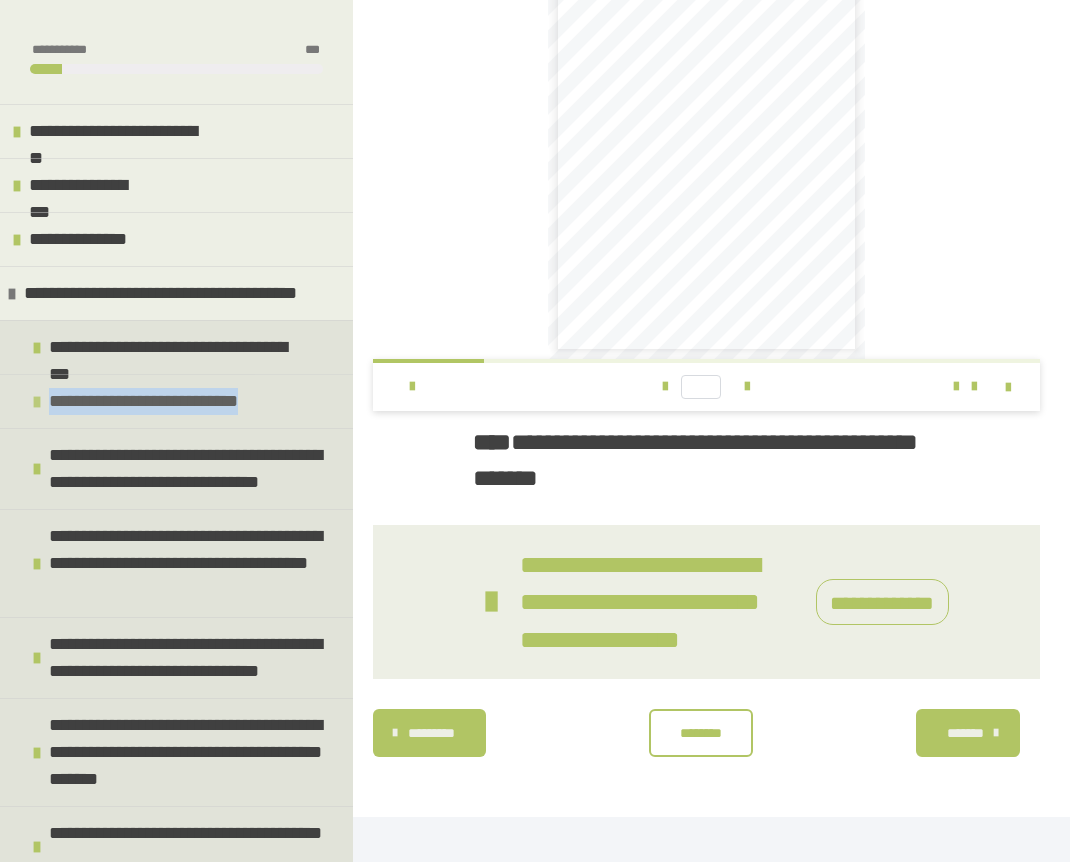 copy on "**********" 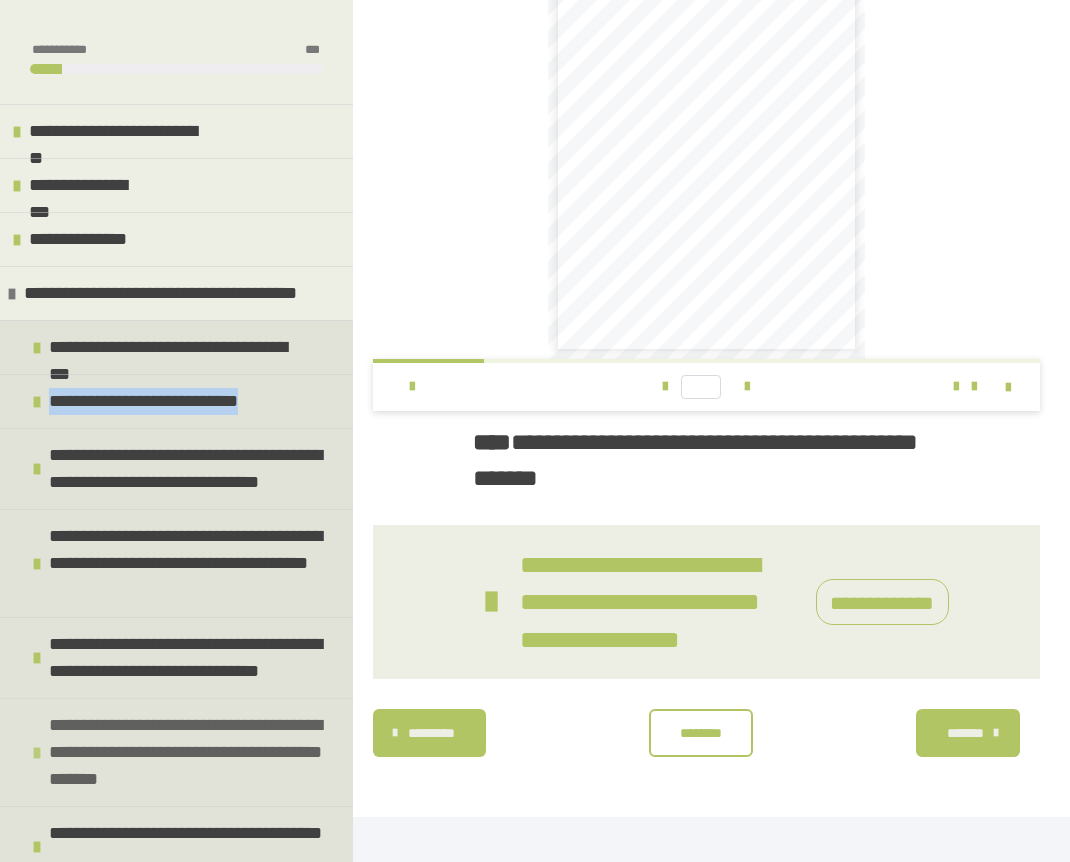 scroll, scrollTop: 632, scrollLeft: 0, axis: vertical 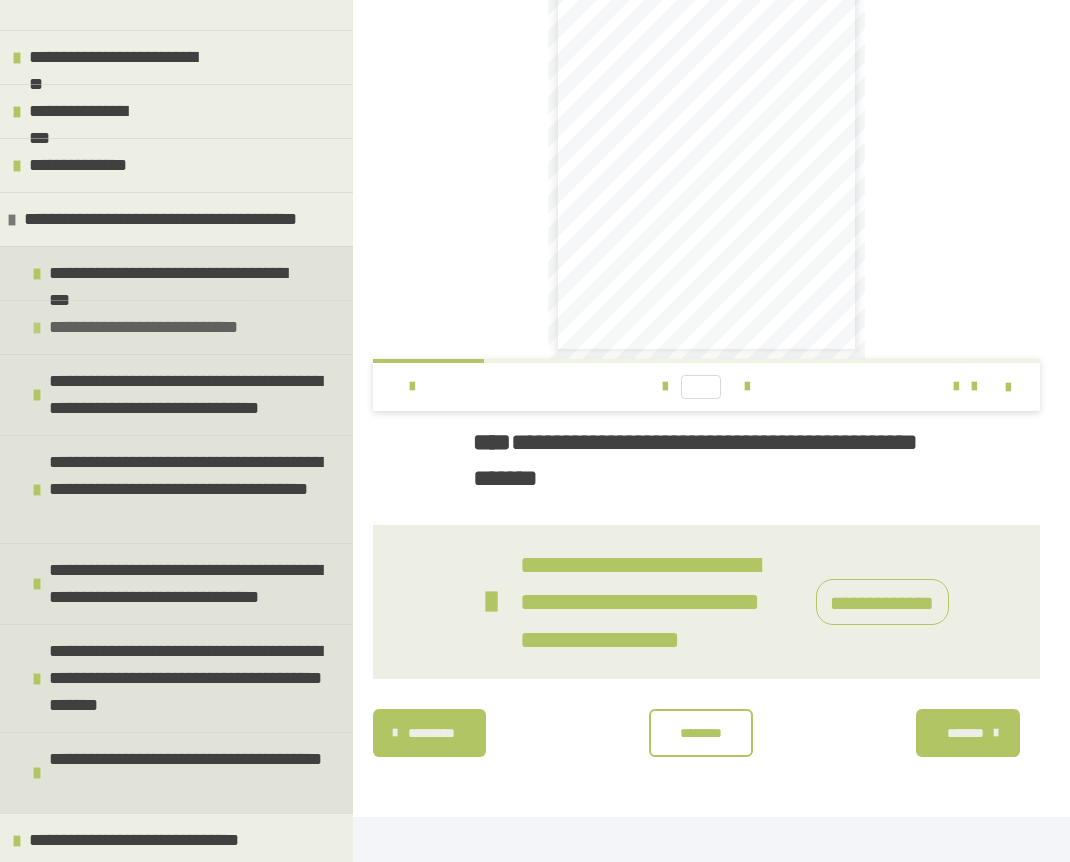 click at bounding box center (37, 328) 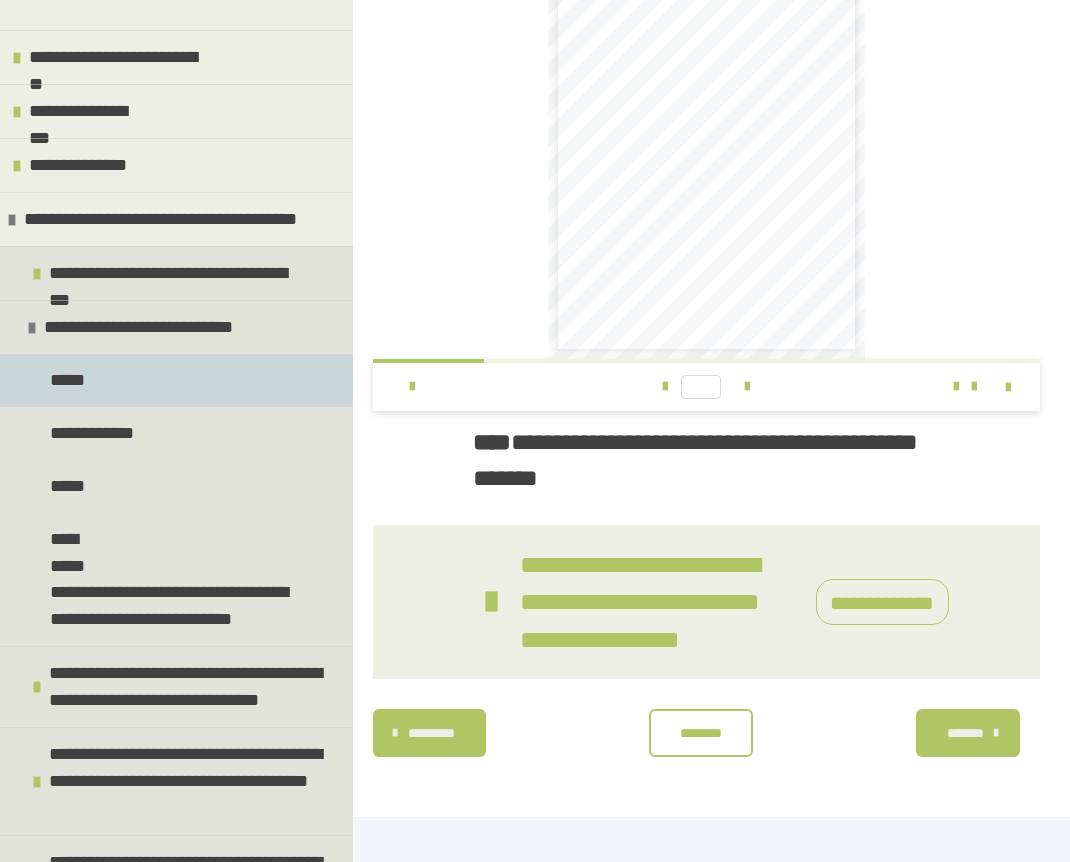 click on "*****" at bounding box center [70, 380] 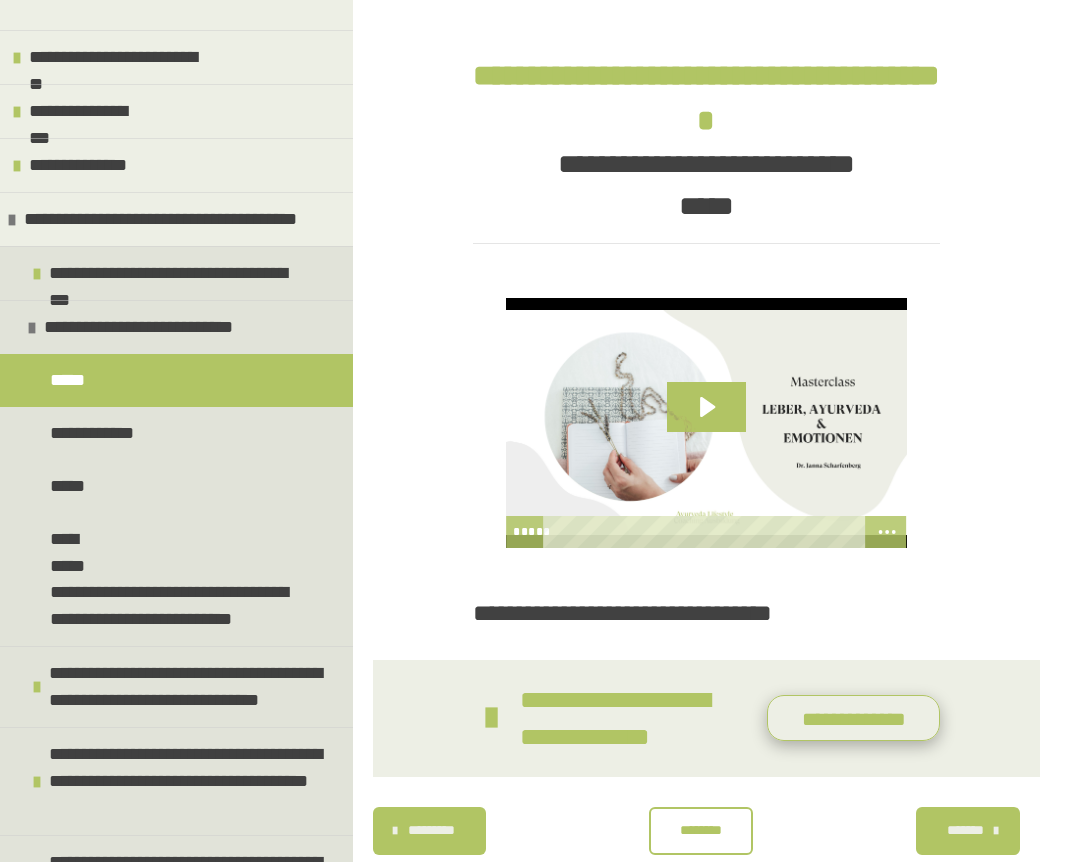 click on "**********" at bounding box center [853, 718] 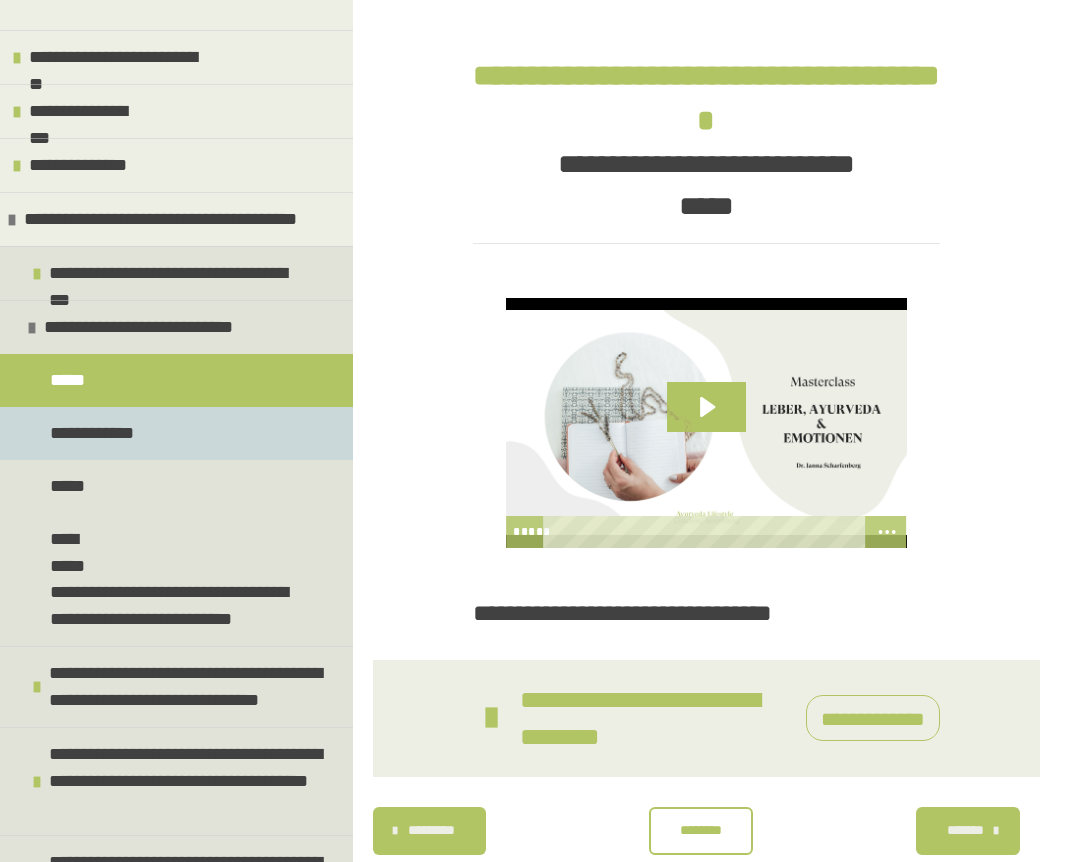 click on "**********" at bounding box center (94, 433) 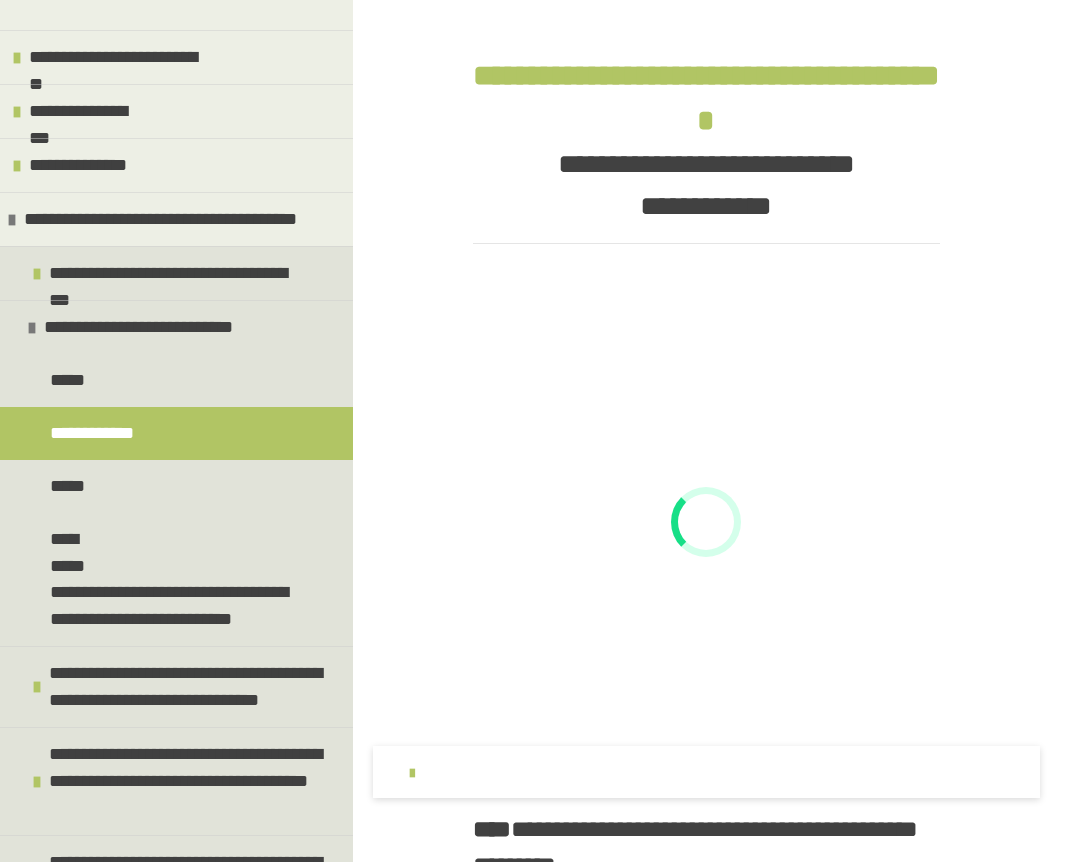 scroll, scrollTop: 0, scrollLeft: 0, axis: both 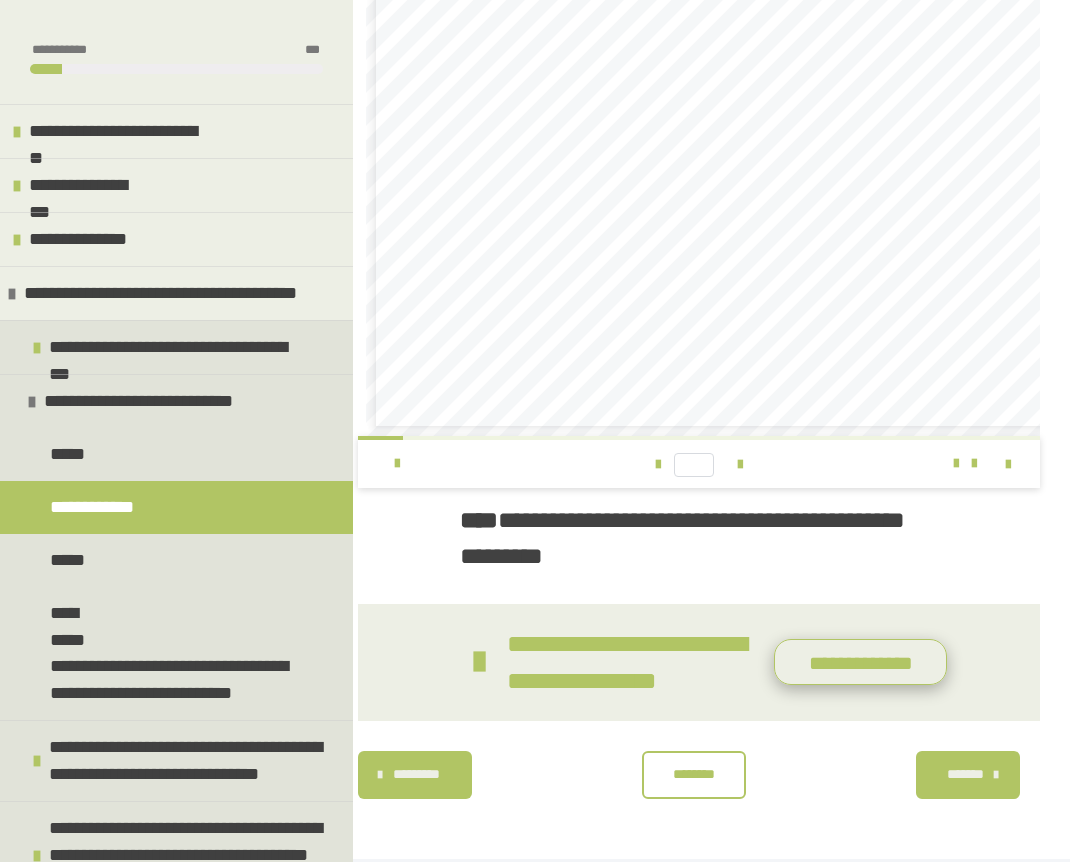 click on "**********" at bounding box center [860, 662] 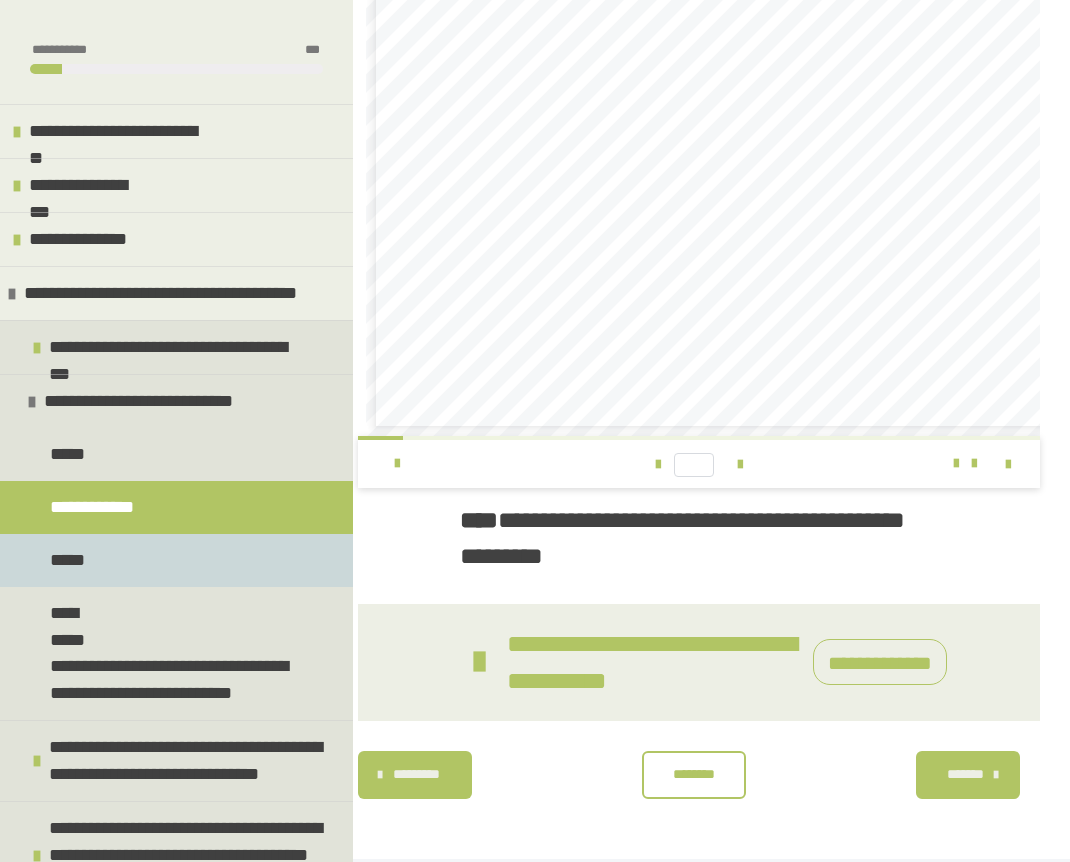 click on "*****" at bounding box center [71, 560] 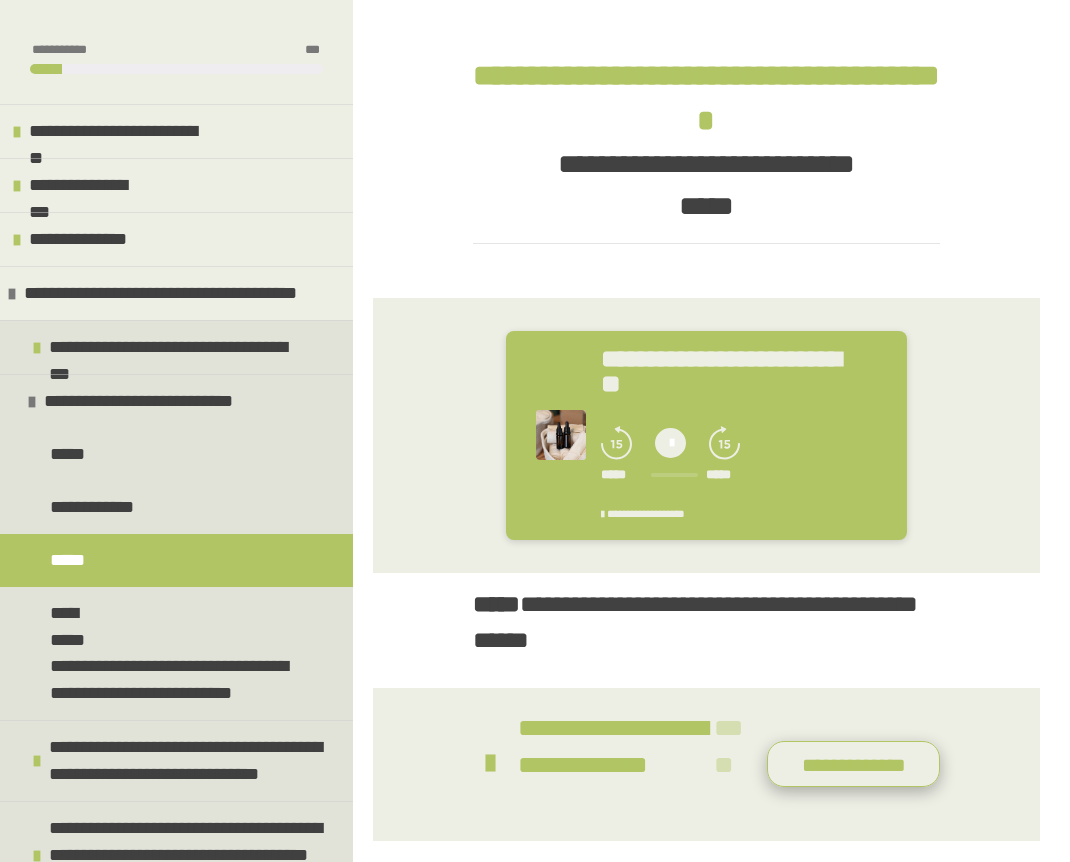 click on "**********" at bounding box center (853, 764) 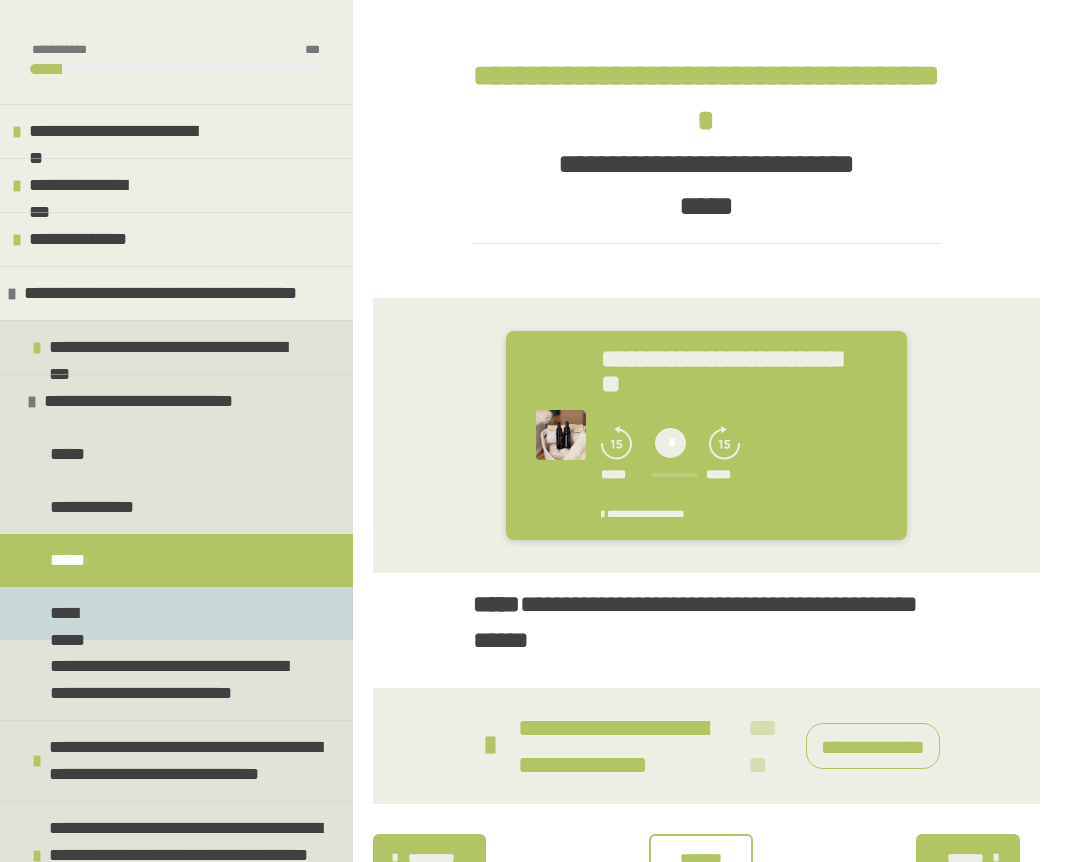 click on "**********" at bounding box center (84, 613) 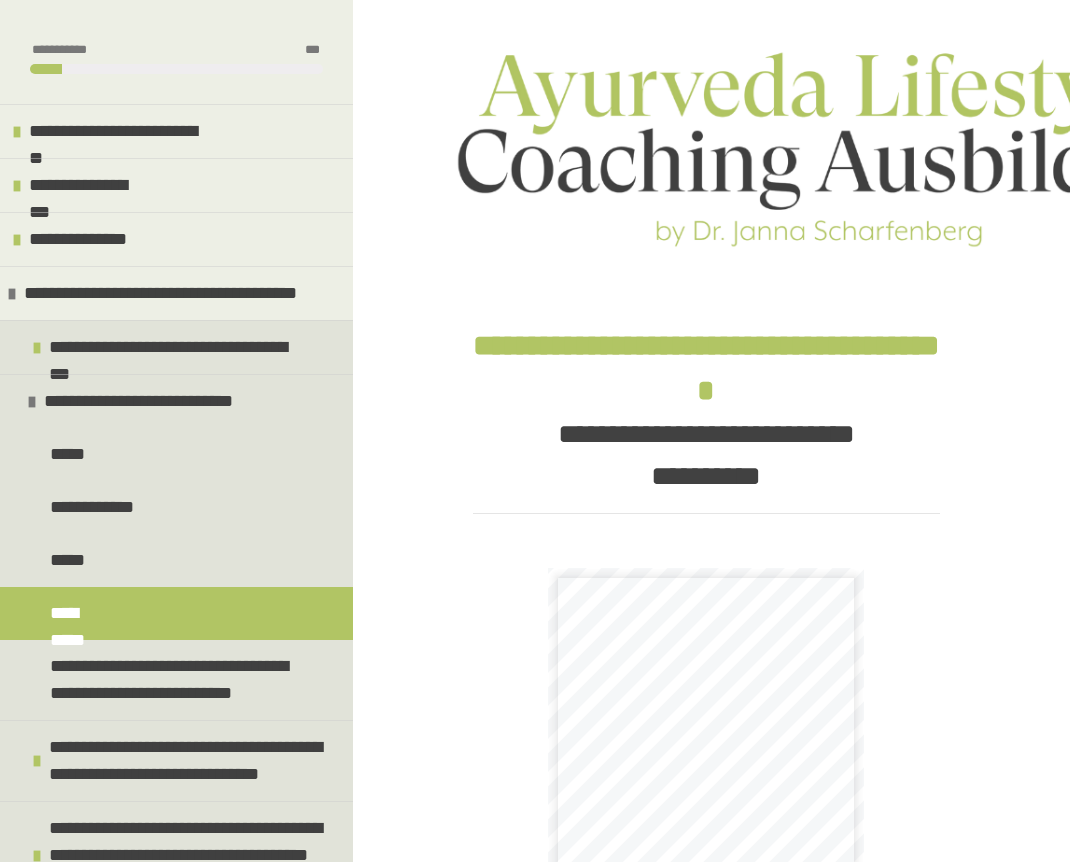 scroll, scrollTop: 577, scrollLeft: 0, axis: vertical 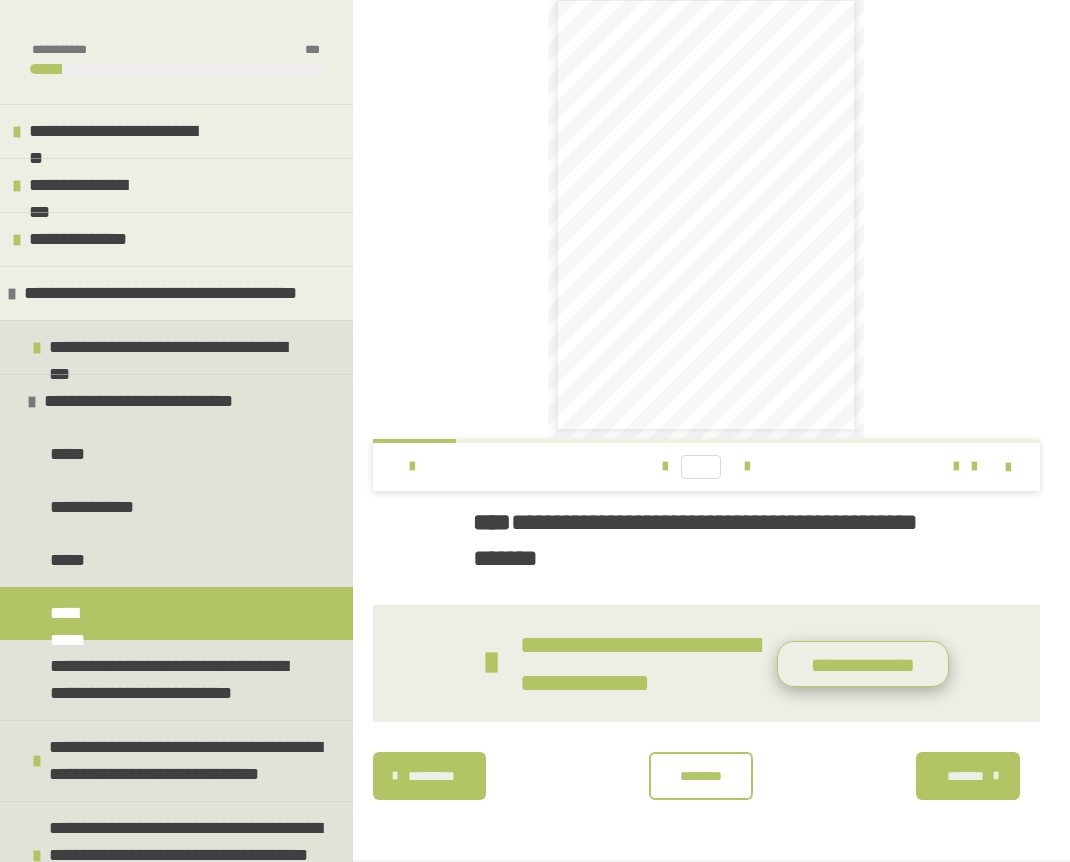 click on "**********" at bounding box center (863, 664) 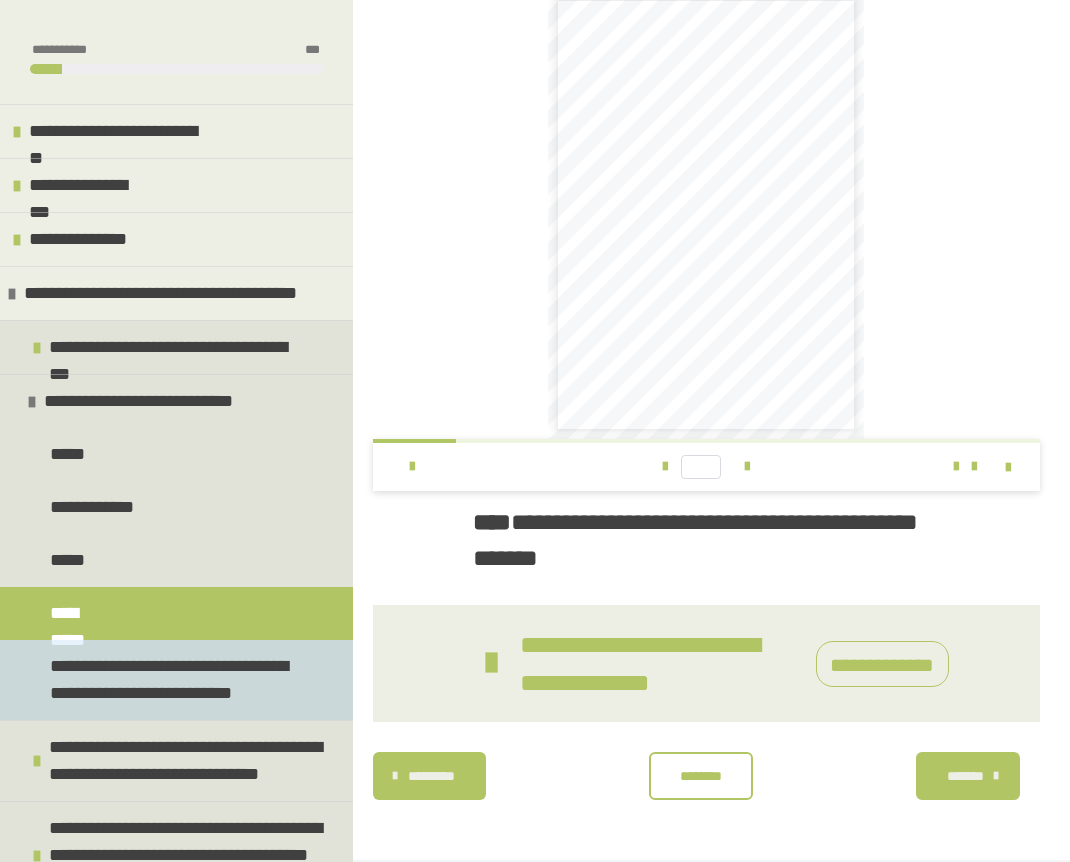click on "**********" at bounding box center [171, 680] 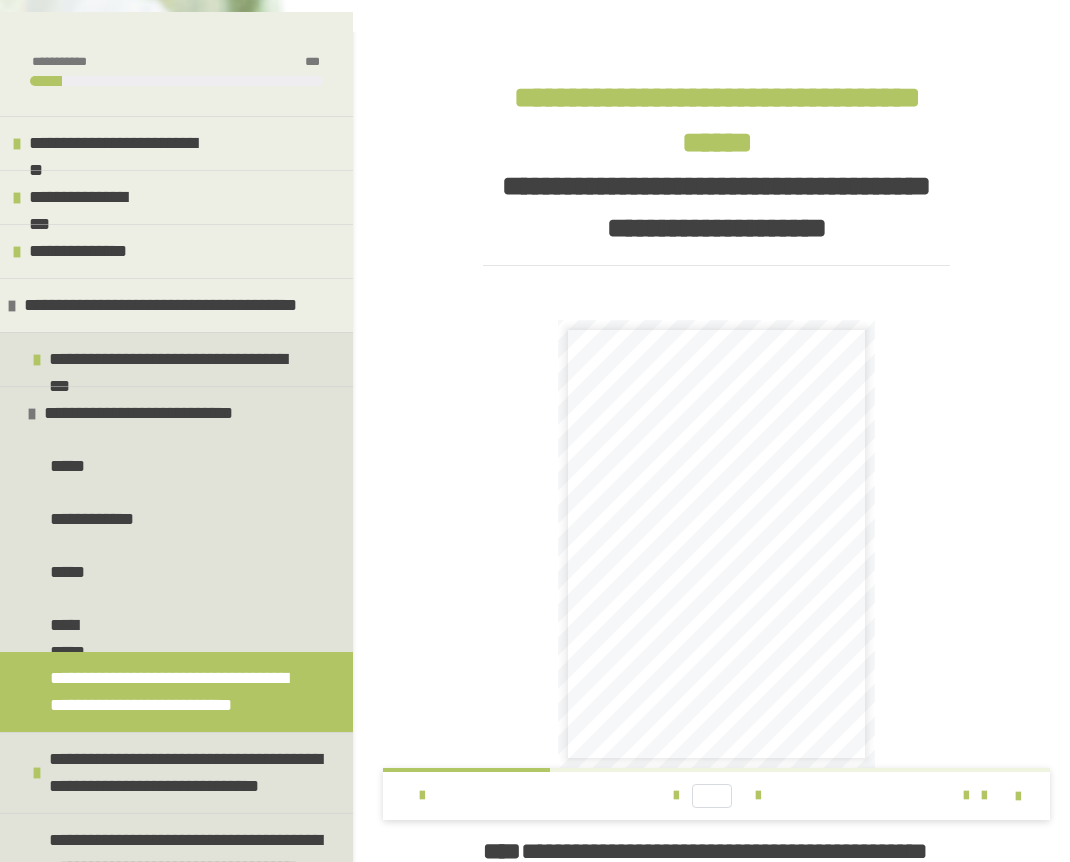 scroll, scrollTop: 615, scrollLeft: 0, axis: vertical 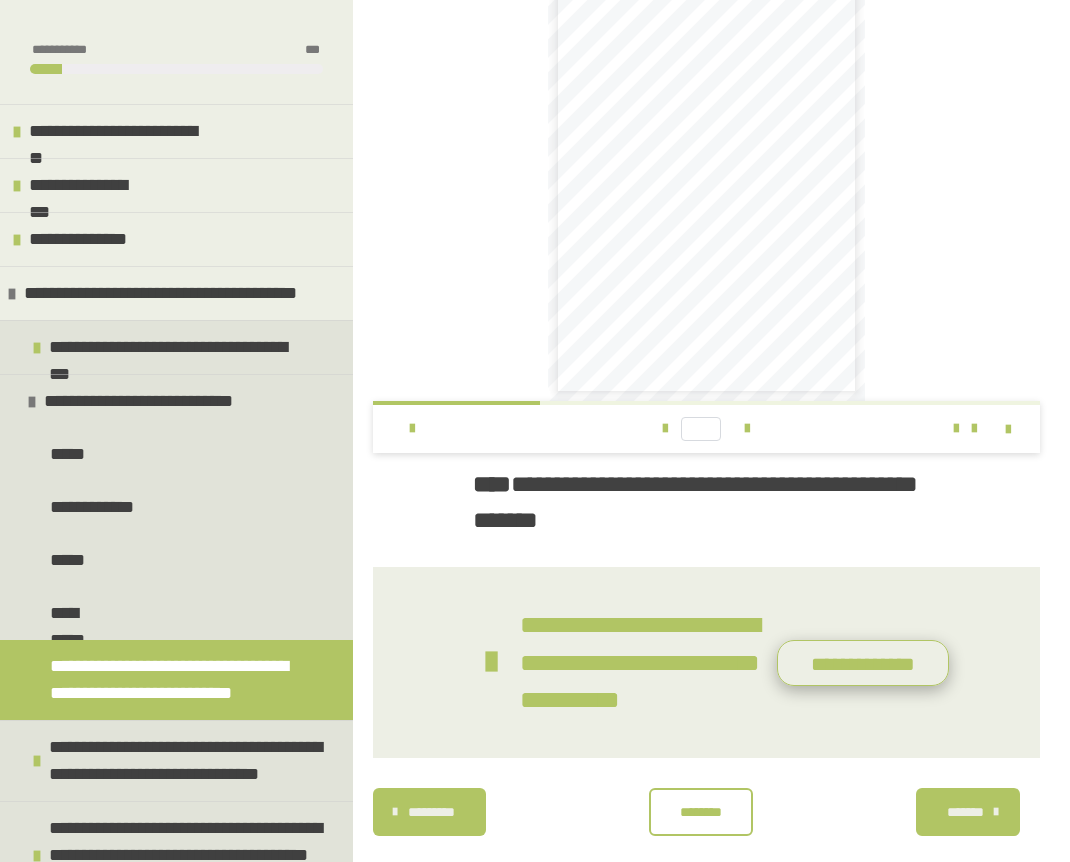 click on "**********" at bounding box center [863, 663] 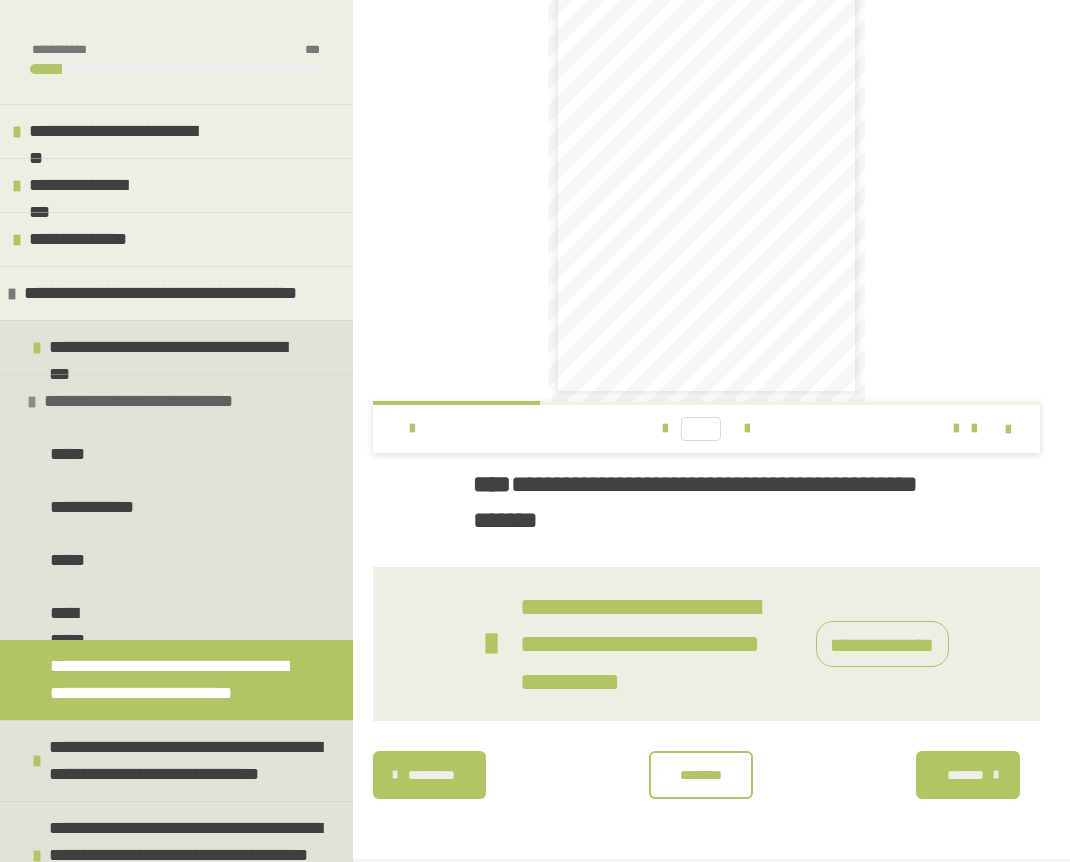 click at bounding box center (32, 402) 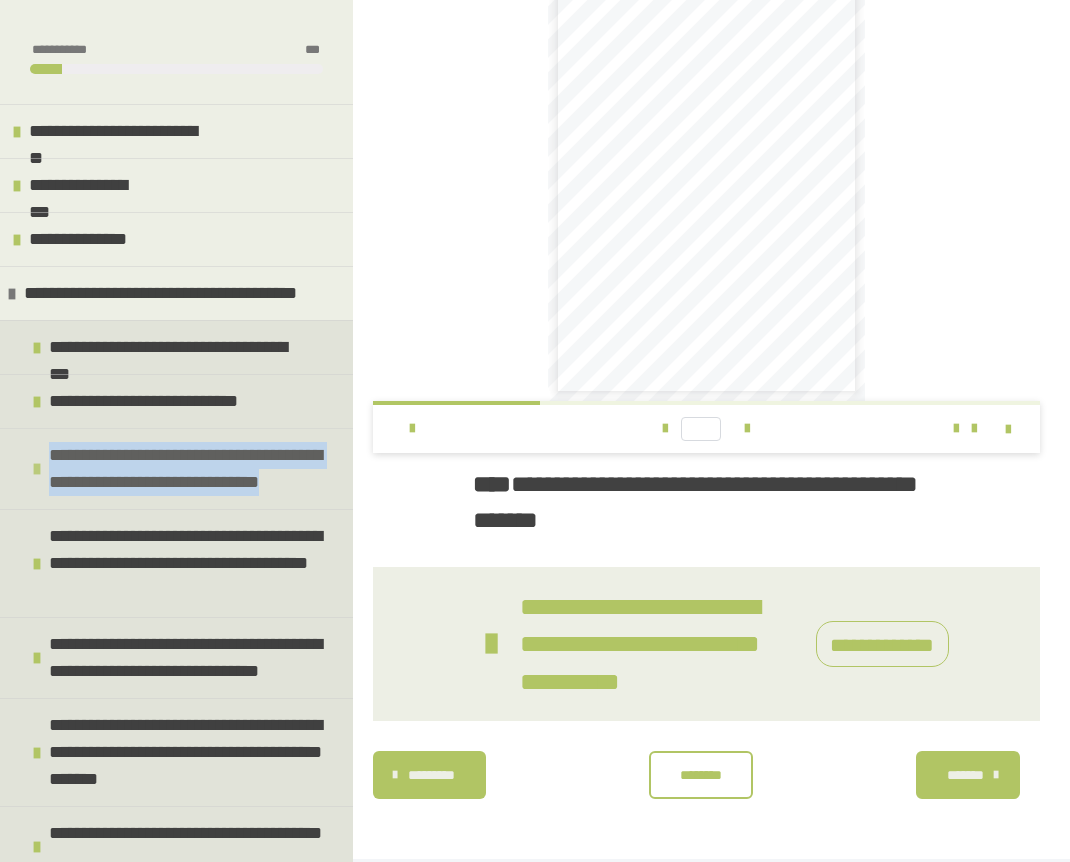 drag, startPoint x: 53, startPoint y: 453, endPoint x: 313, endPoint y: 479, distance: 261.29675 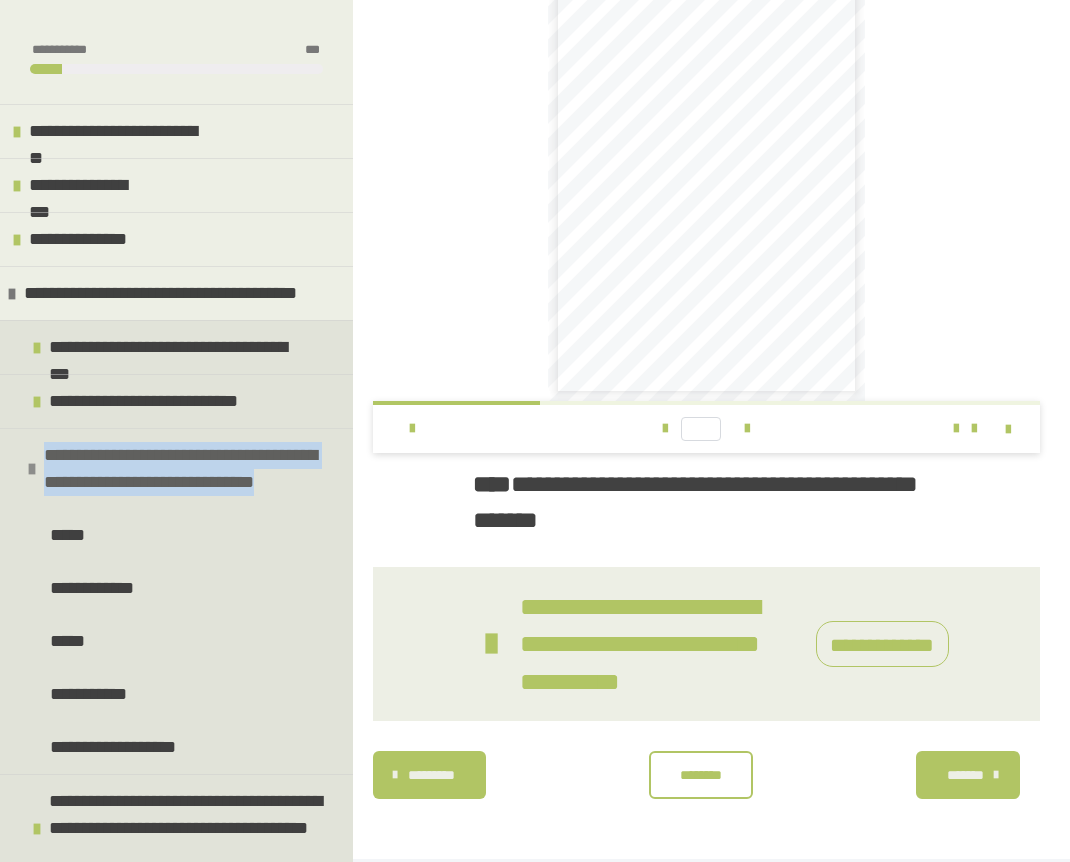 copy on "**********" 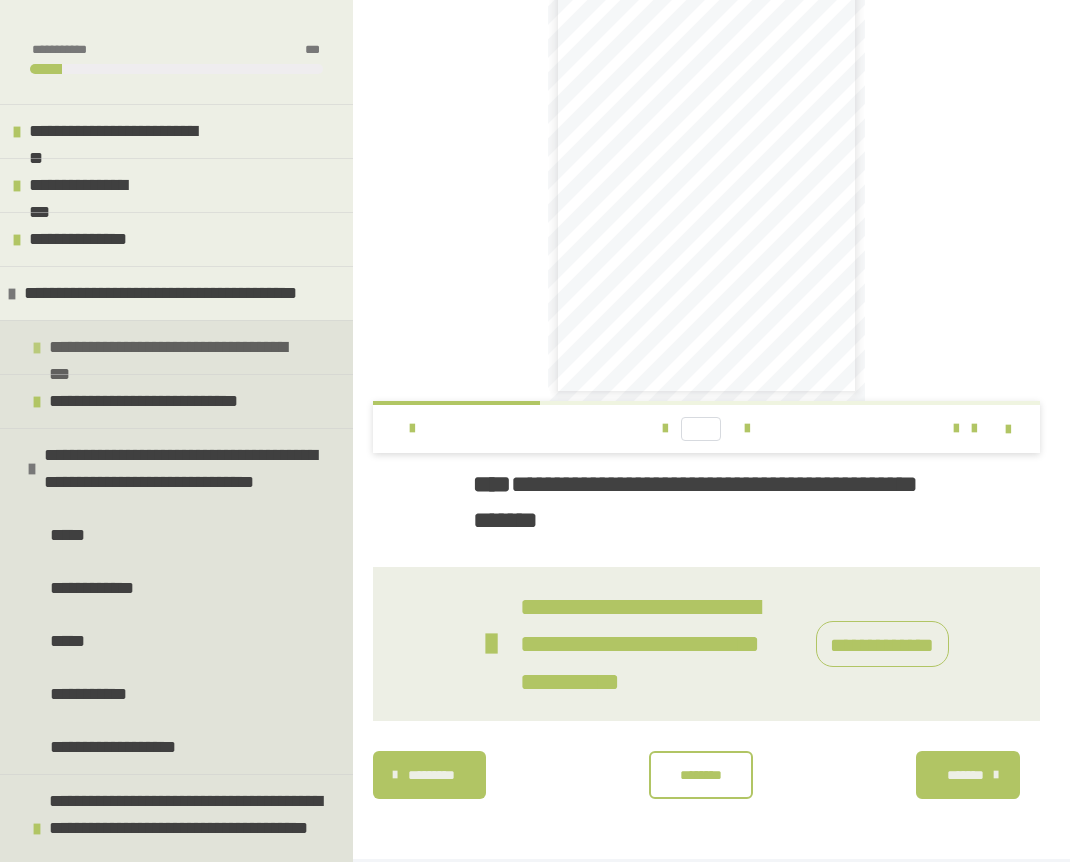 click on "*****" at bounding box center (70, 535) 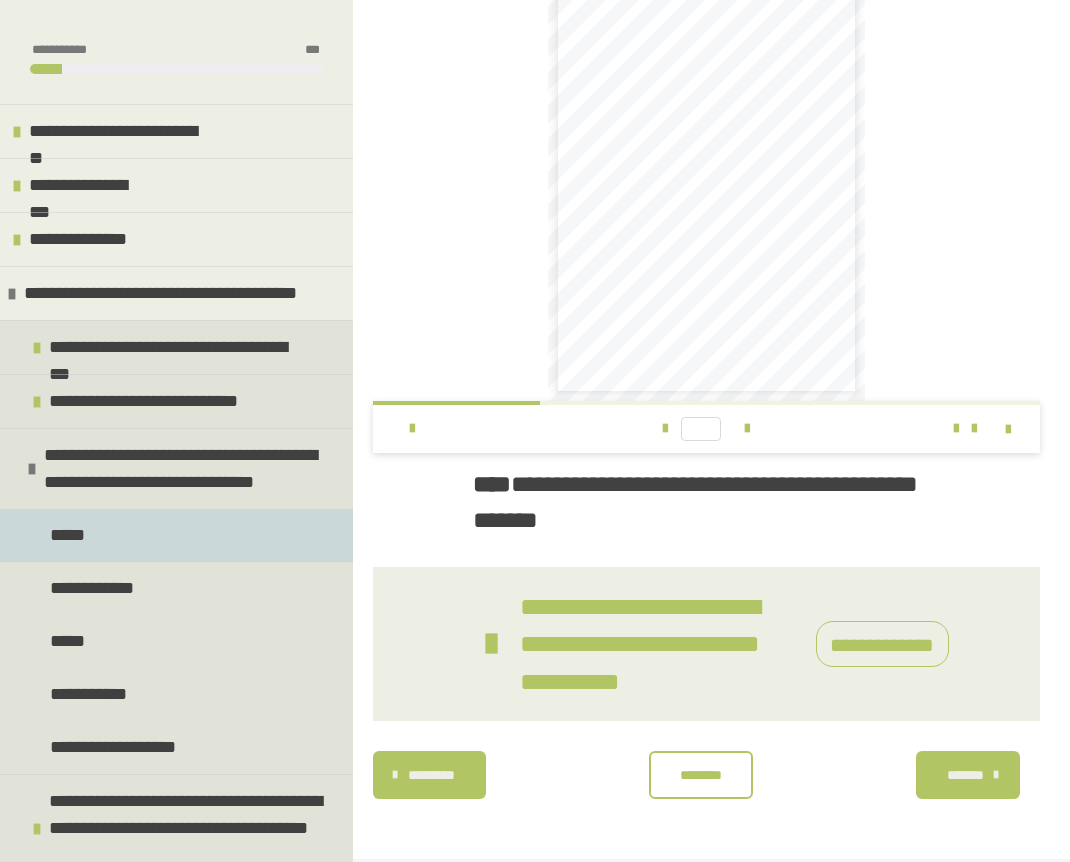 scroll, scrollTop: 270, scrollLeft: 0, axis: vertical 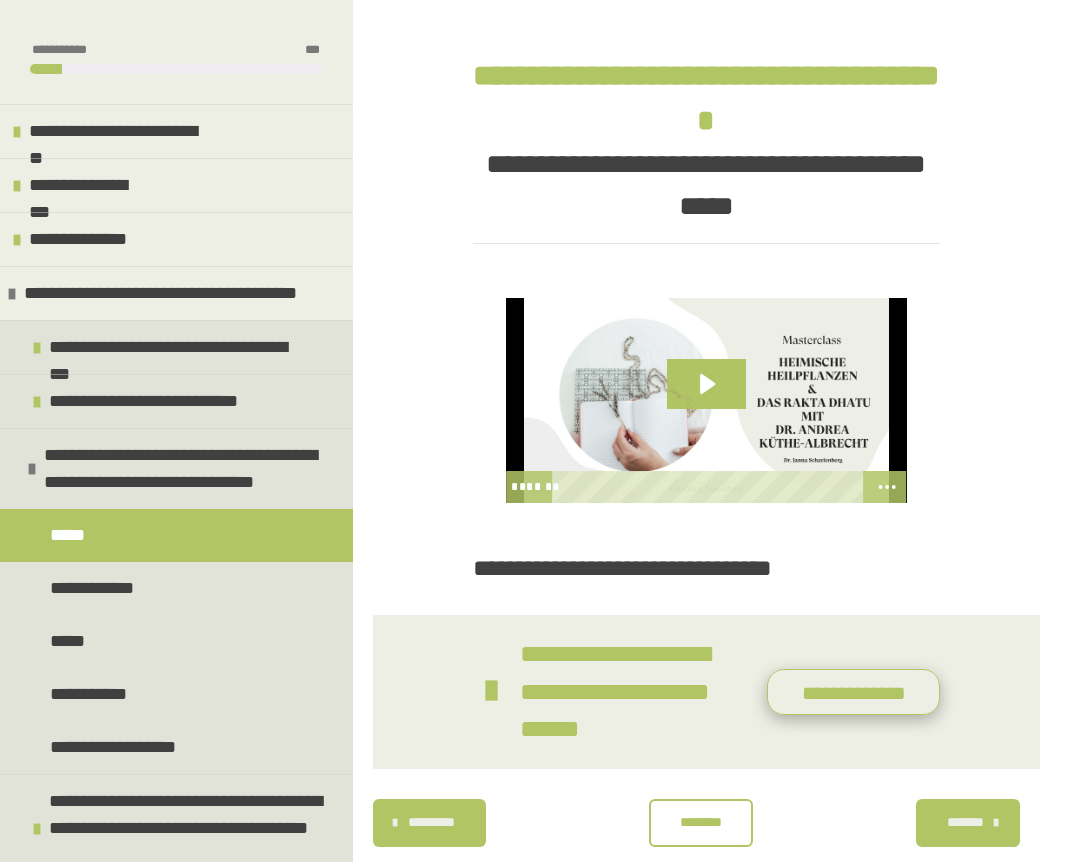 click on "**********" at bounding box center [853, 692] 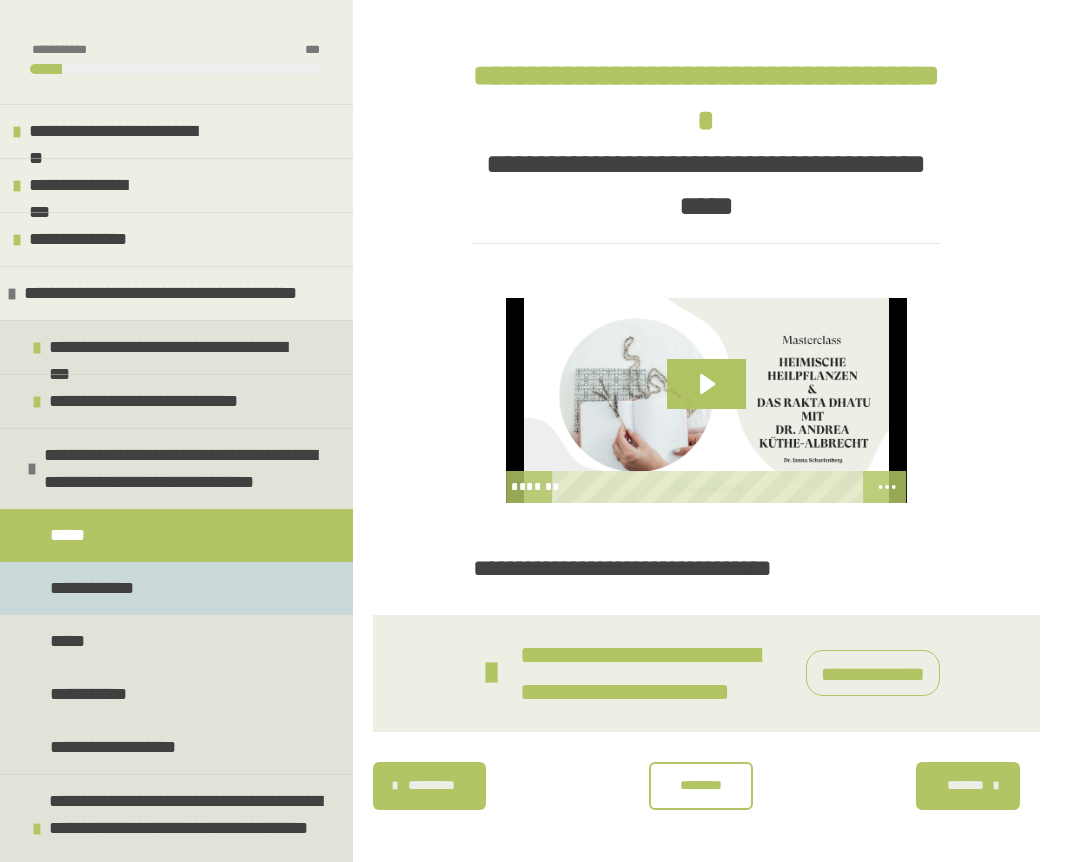 click on "**********" at bounding box center (94, 588) 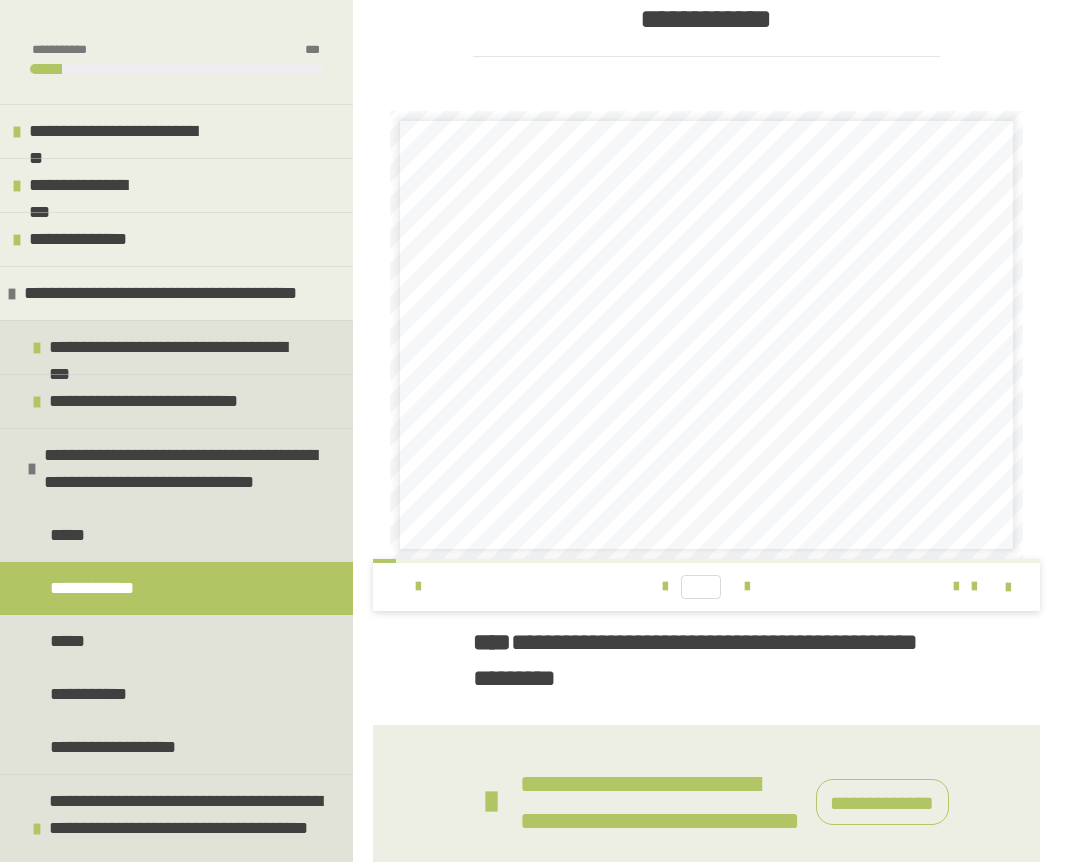 scroll, scrollTop: 657, scrollLeft: 0, axis: vertical 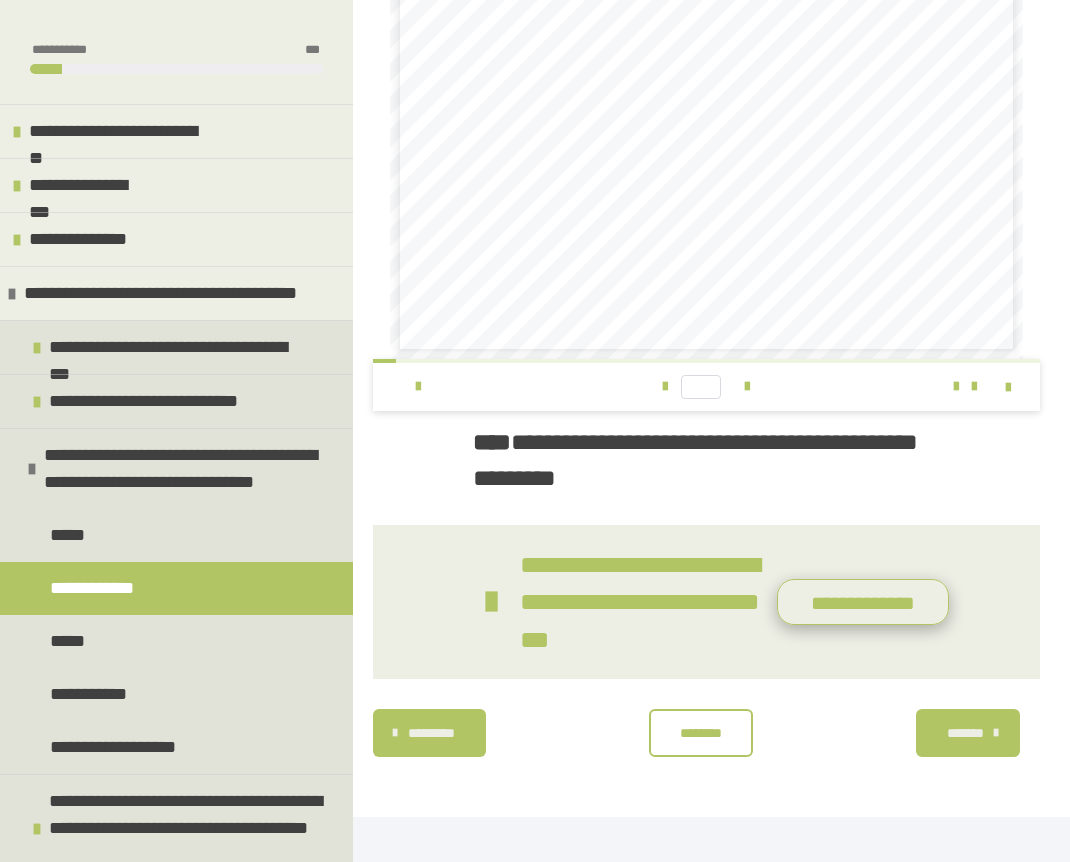 click on "**********" at bounding box center [863, 602] 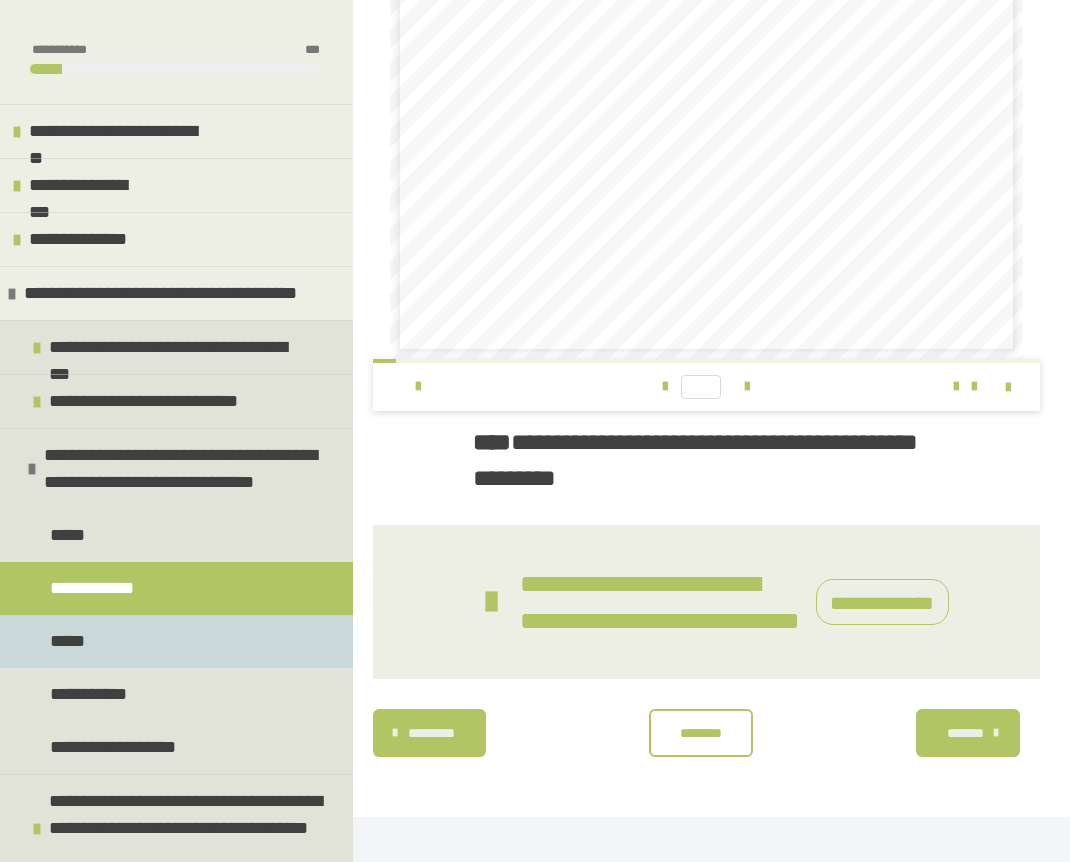 click on "*****" at bounding box center (71, 641) 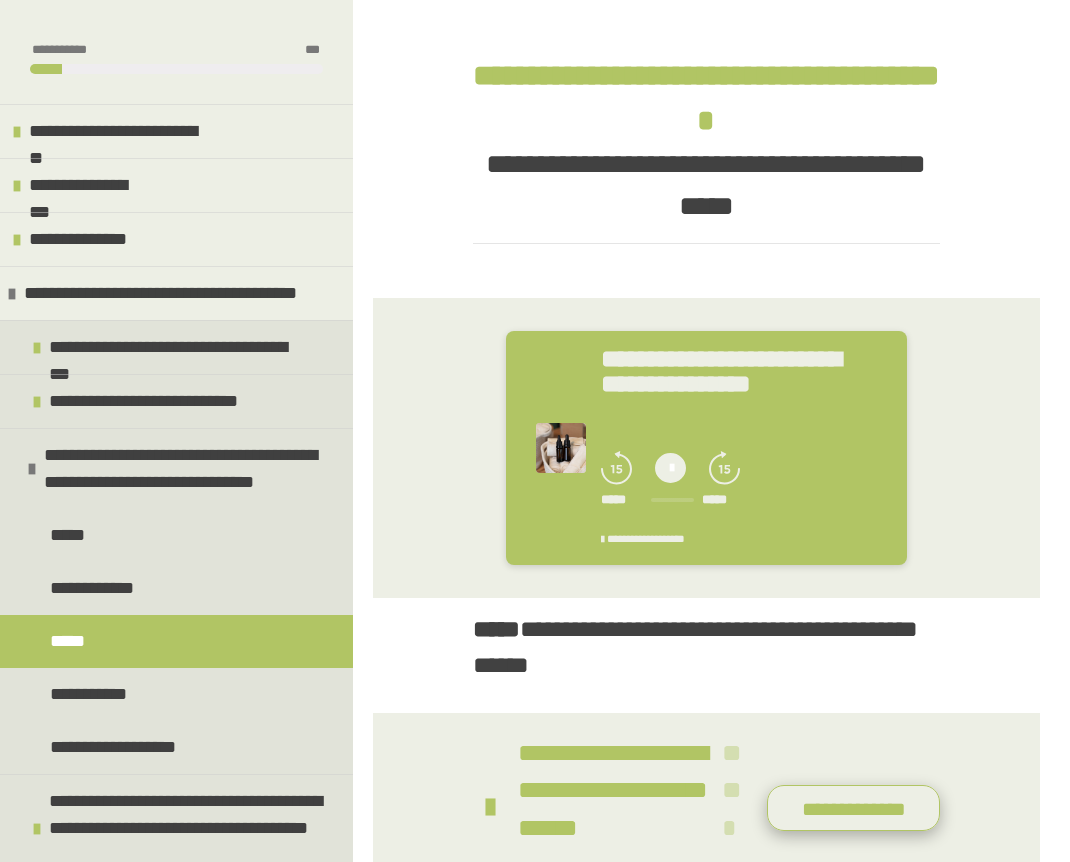 click on "**********" at bounding box center [853, 808] 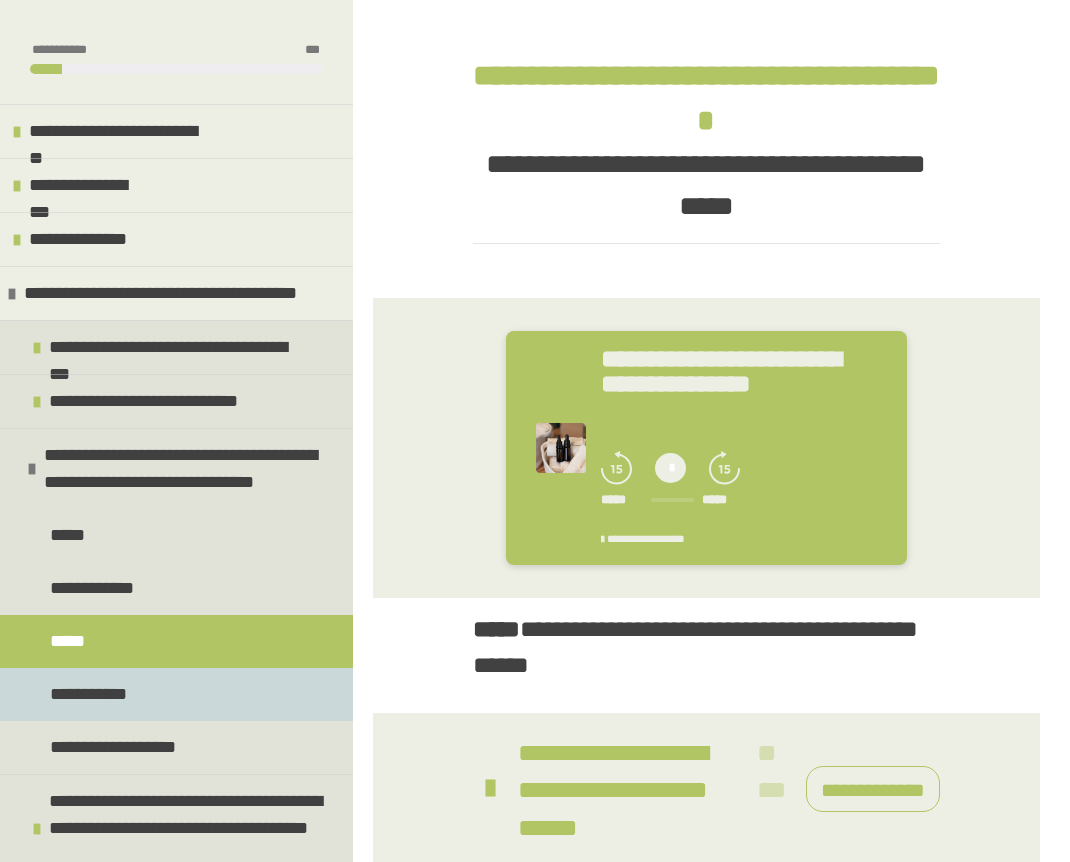 click on "**********" at bounding box center (91, 694) 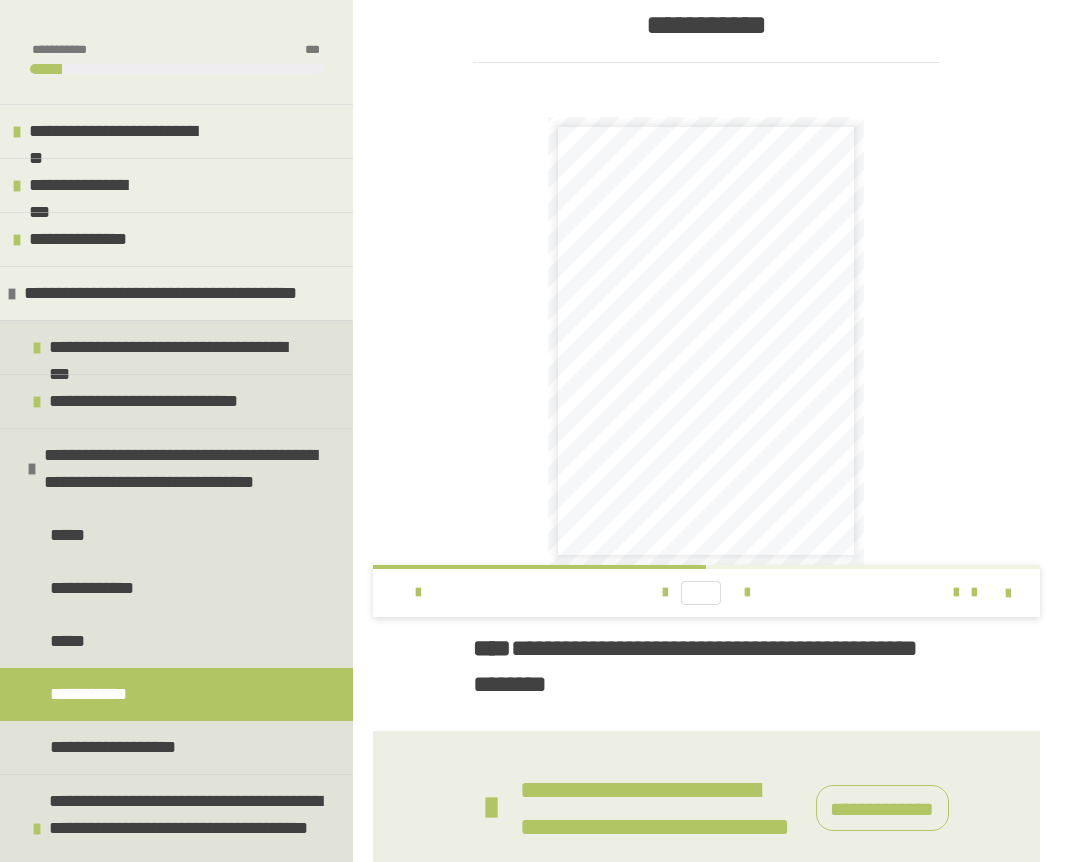 scroll, scrollTop: 657, scrollLeft: 0, axis: vertical 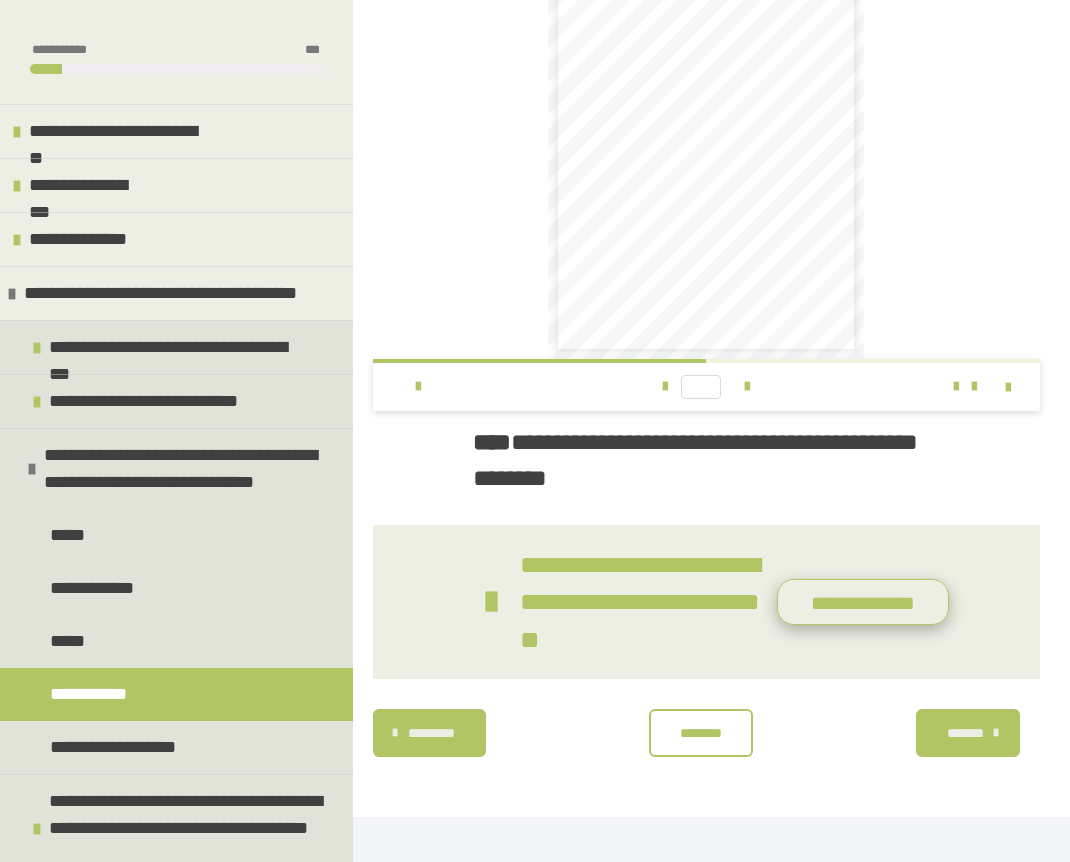 click on "**********" at bounding box center (863, 602) 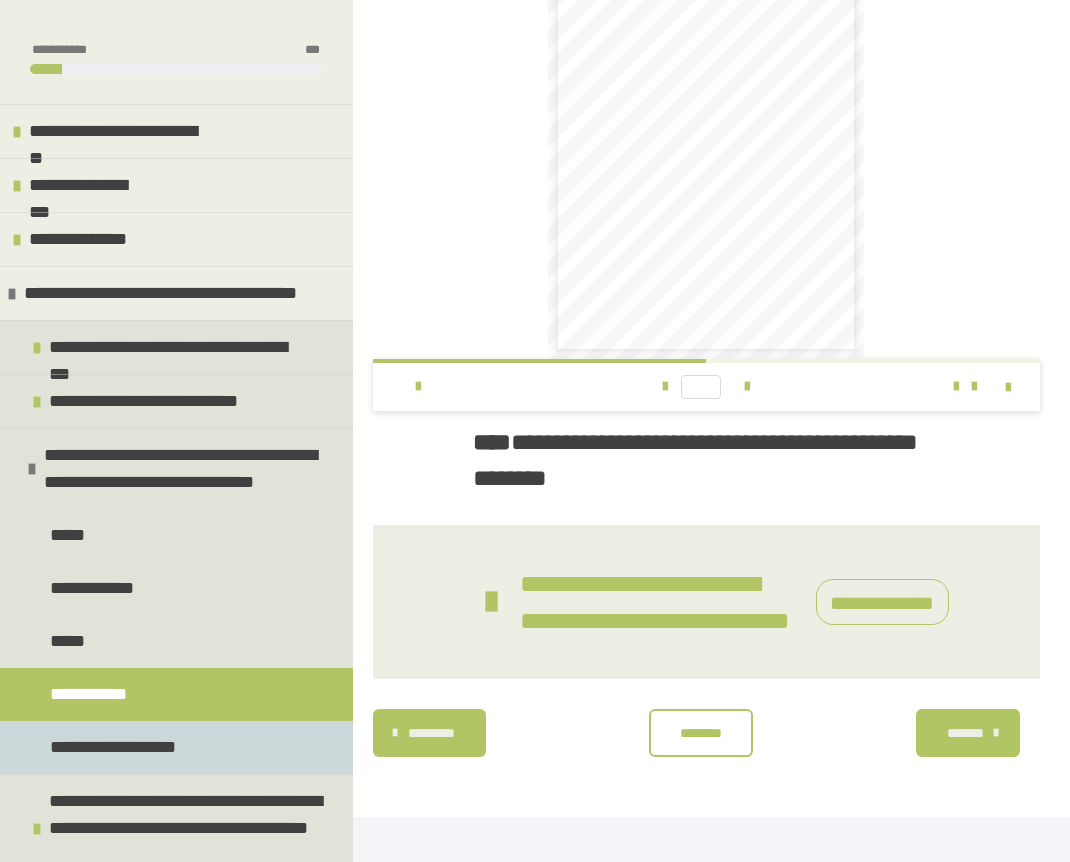 click on "**********" at bounding box center (113, 747) 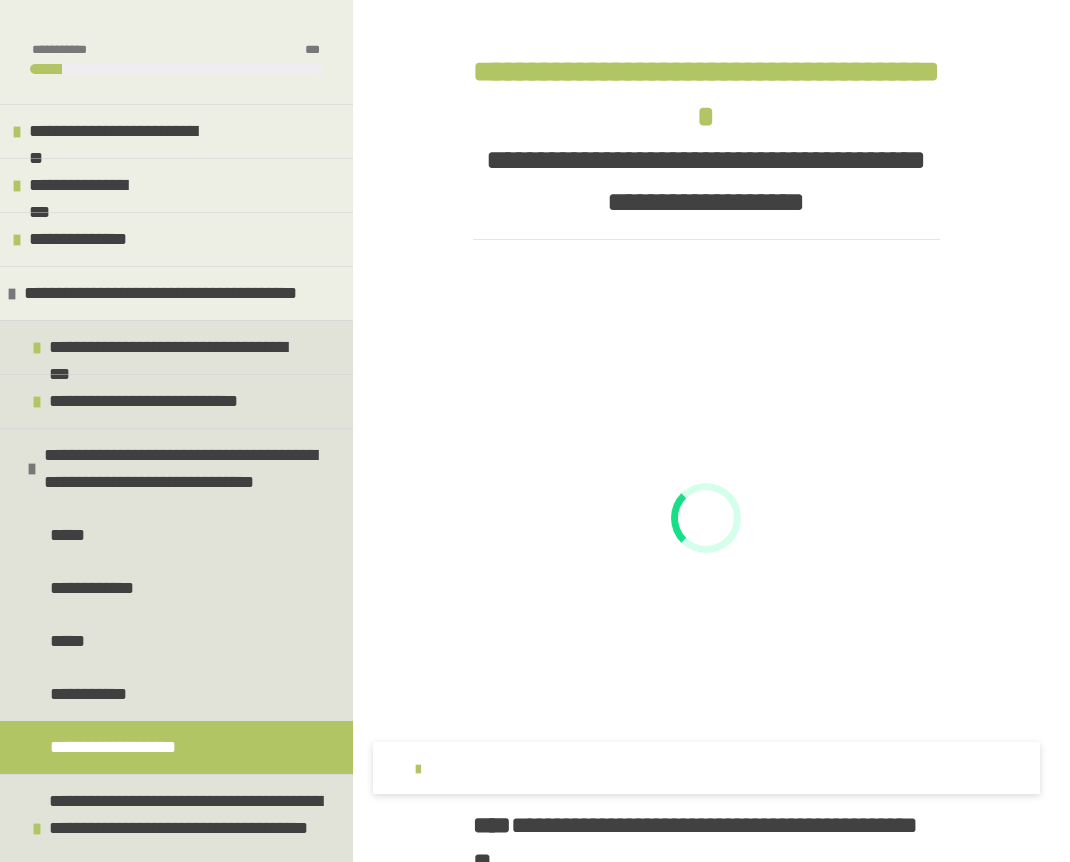 scroll, scrollTop: 620, scrollLeft: 0, axis: vertical 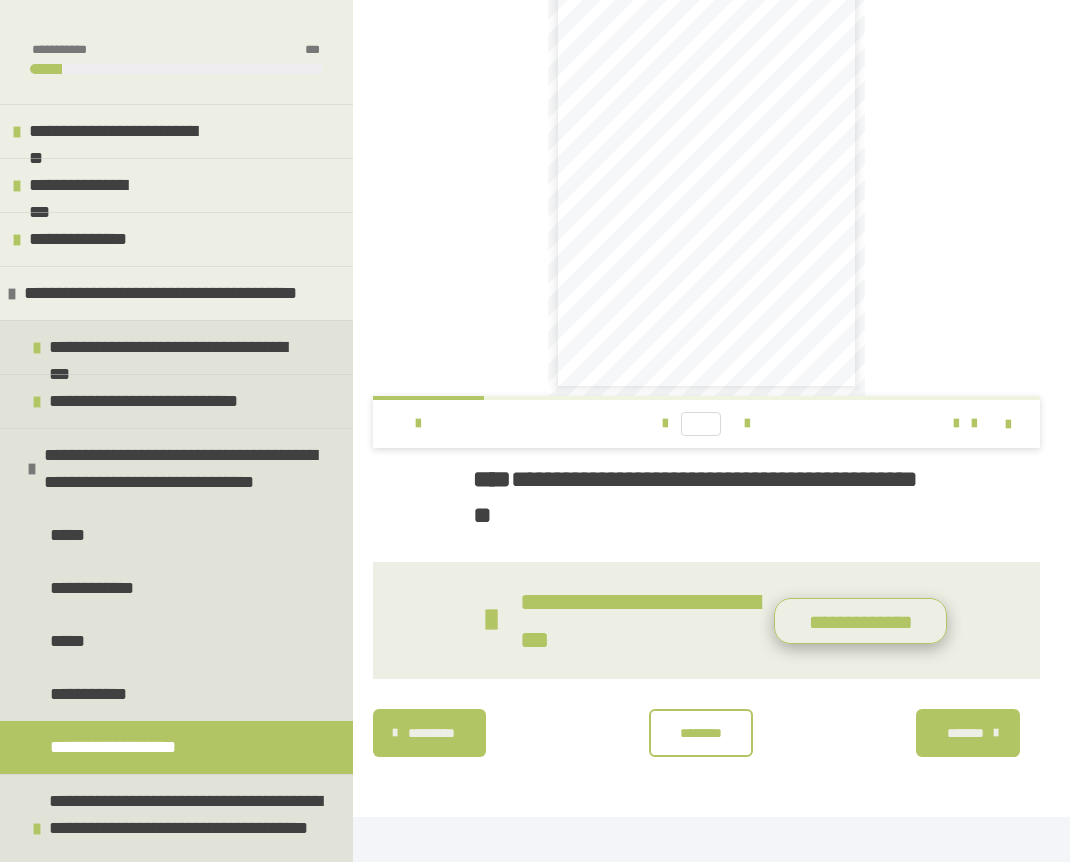 click on "**********" at bounding box center (860, 621) 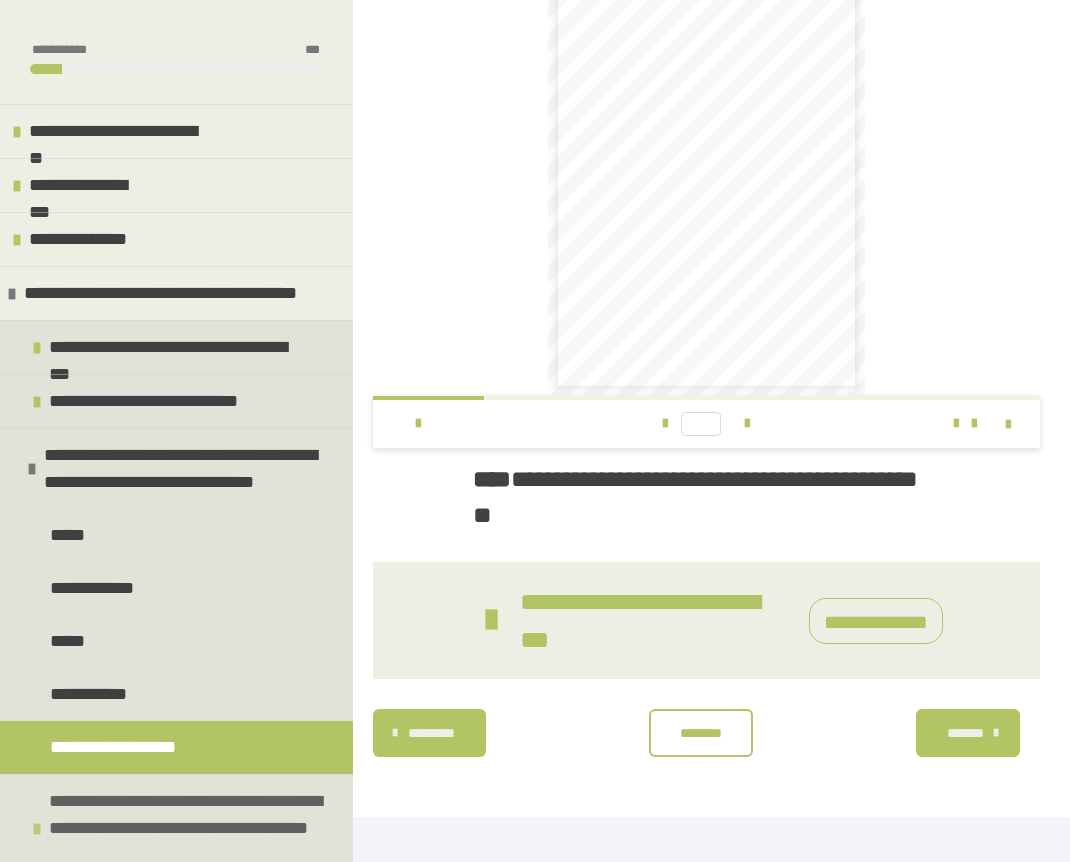 click on "**********" at bounding box center (188, 828) 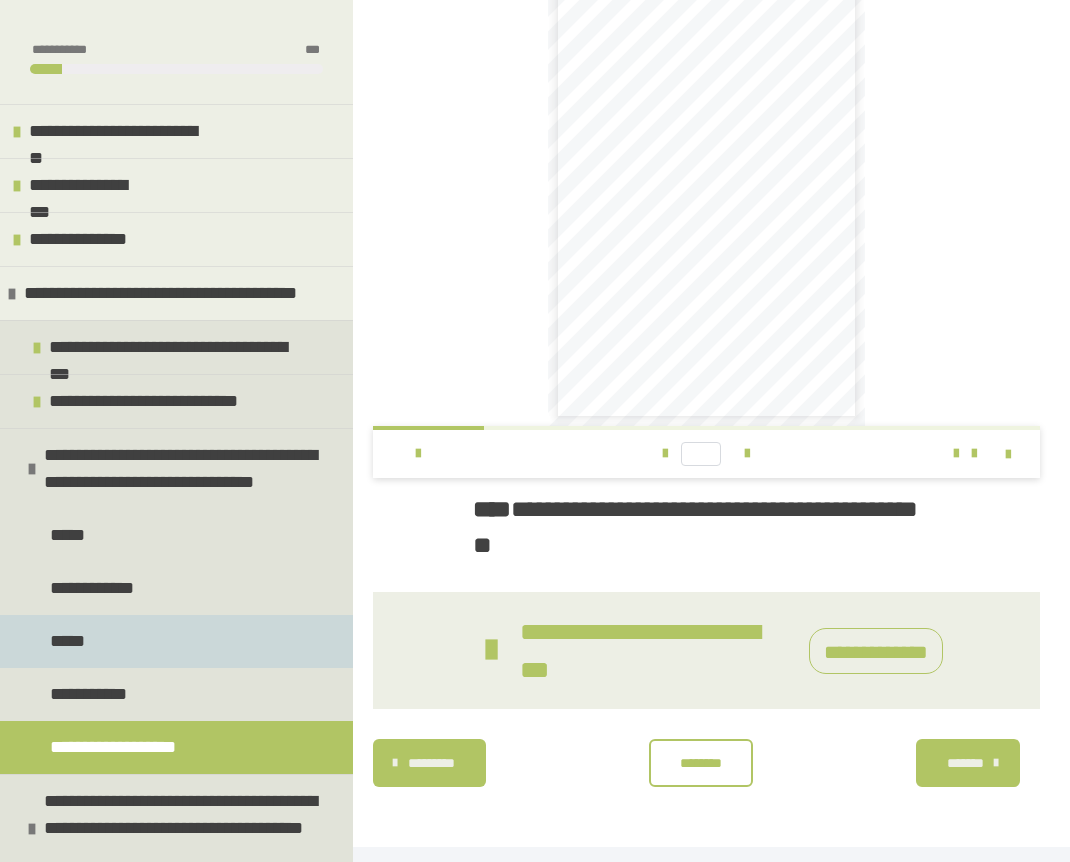 scroll, scrollTop: 518, scrollLeft: 0, axis: vertical 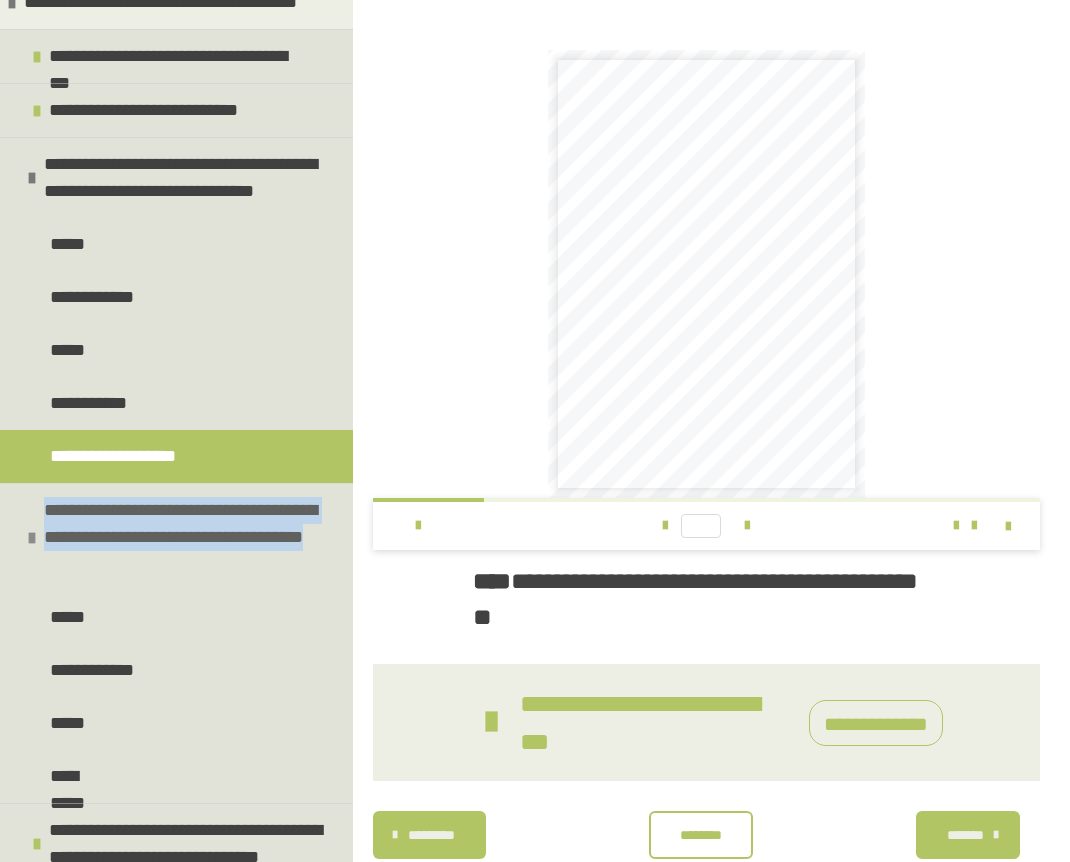 drag, startPoint x: 52, startPoint y: 503, endPoint x: 68, endPoint y: 579, distance: 77.665955 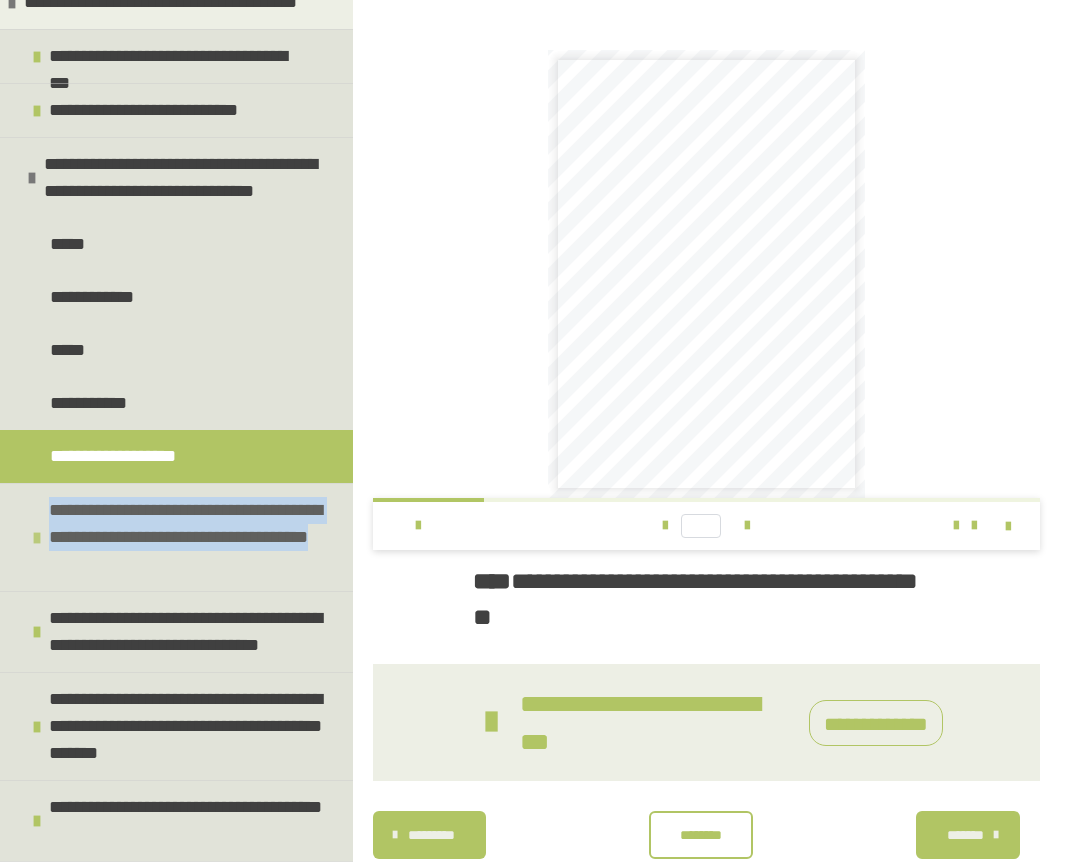 copy on "**********" 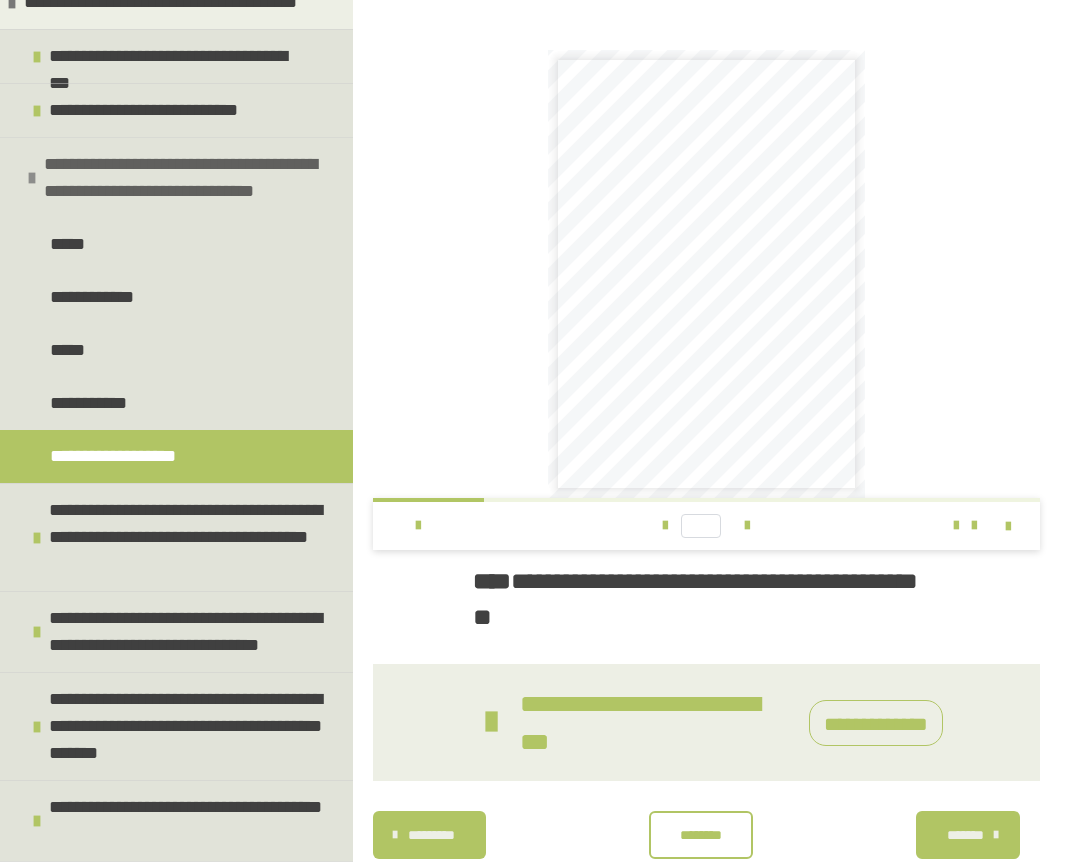 click at bounding box center [32, 178] 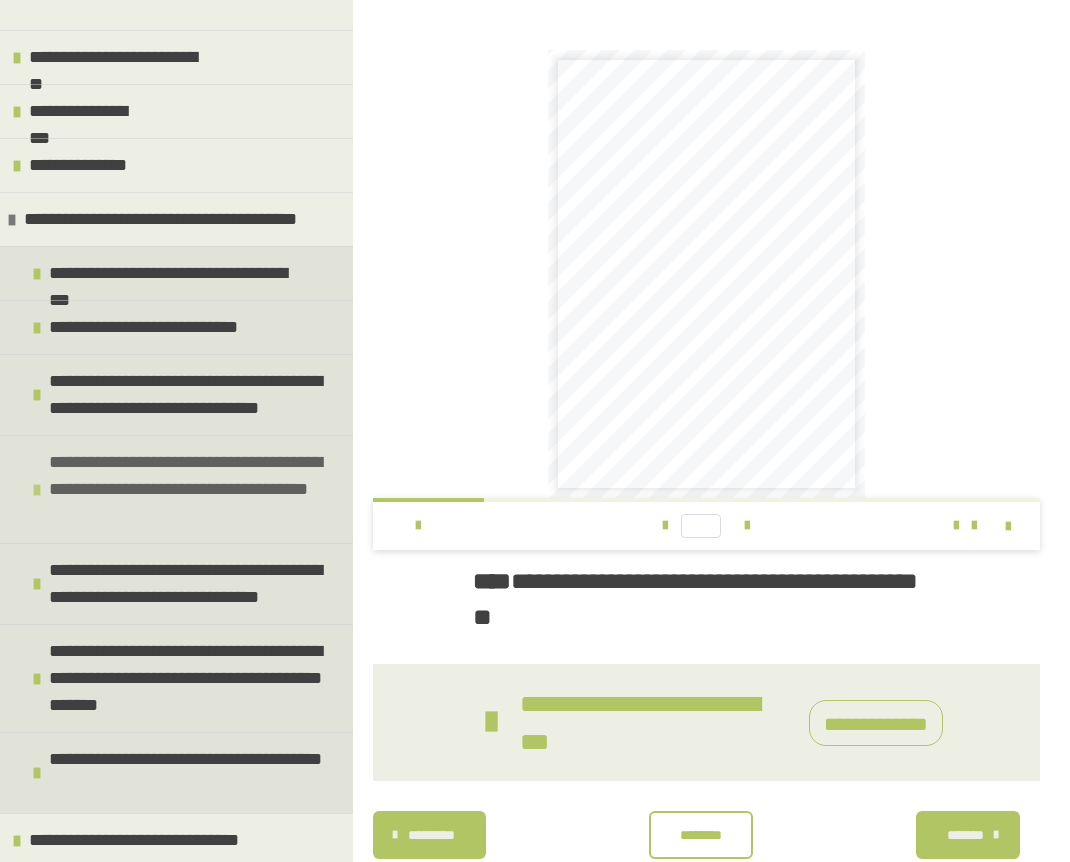click at bounding box center (37, 490) 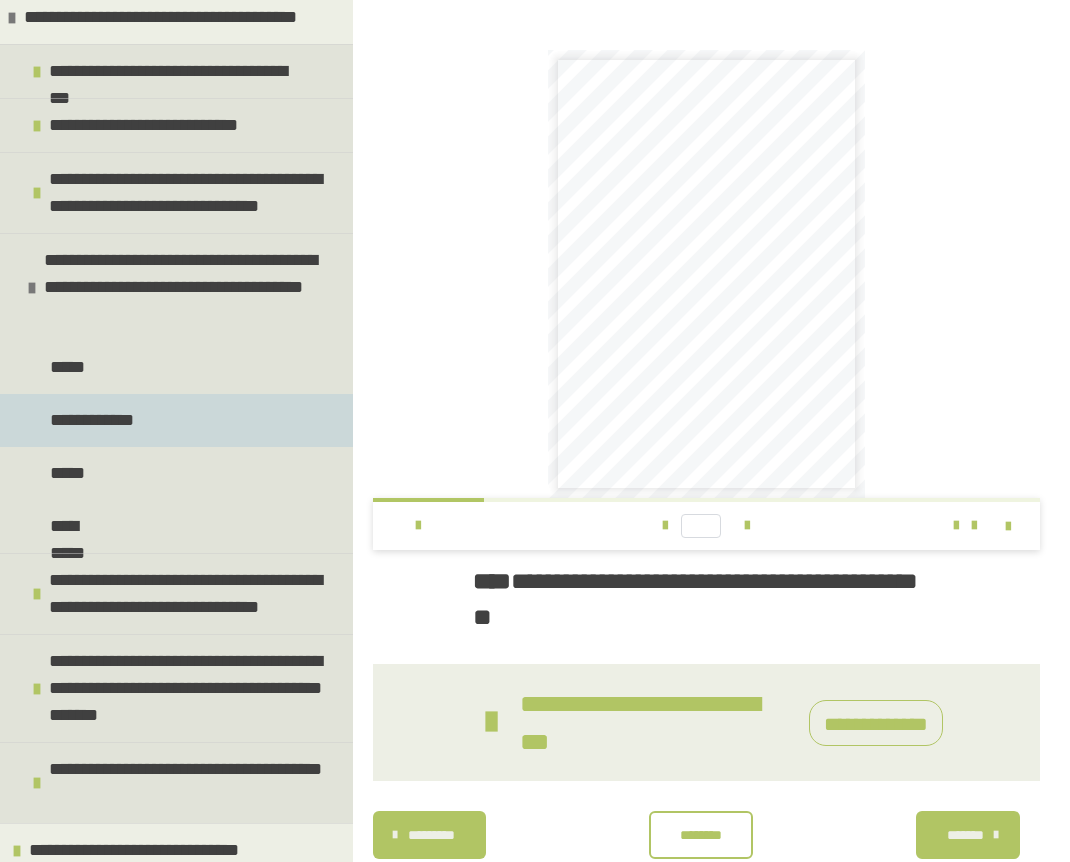 scroll, scrollTop: 286, scrollLeft: 0, axis: vertical 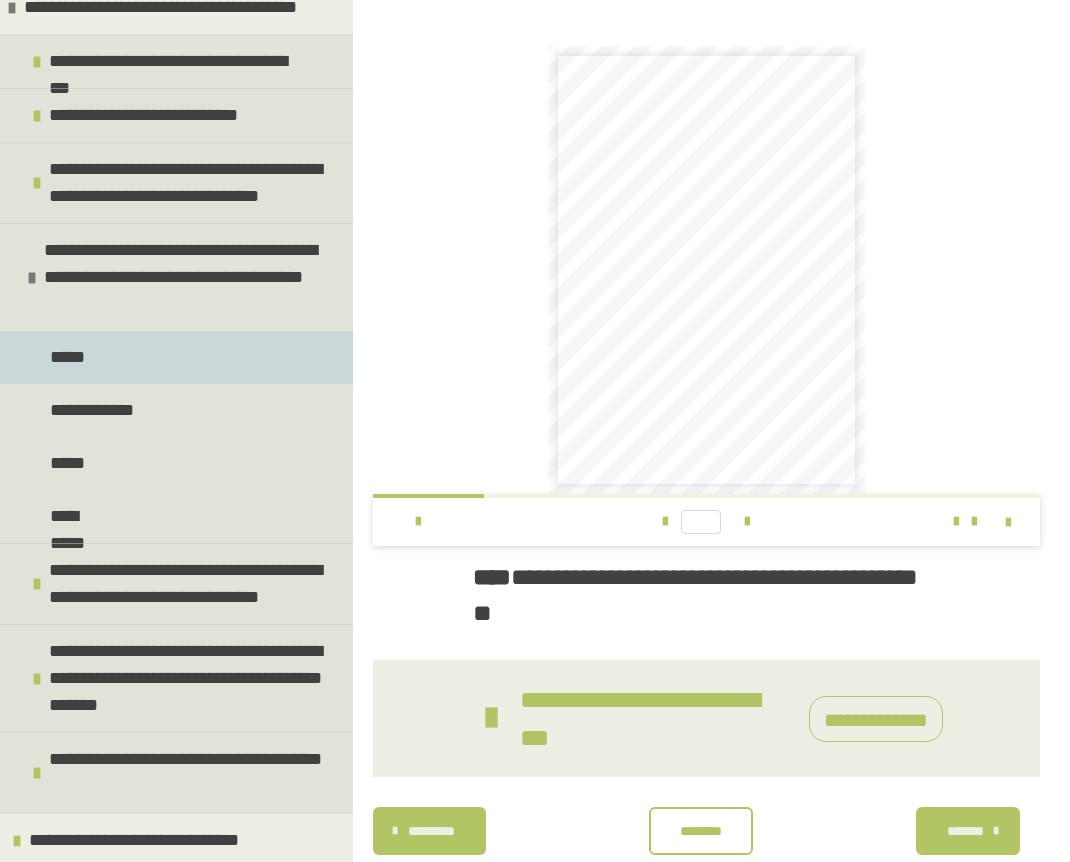 click on "*****" at bounding box center [70, 357] 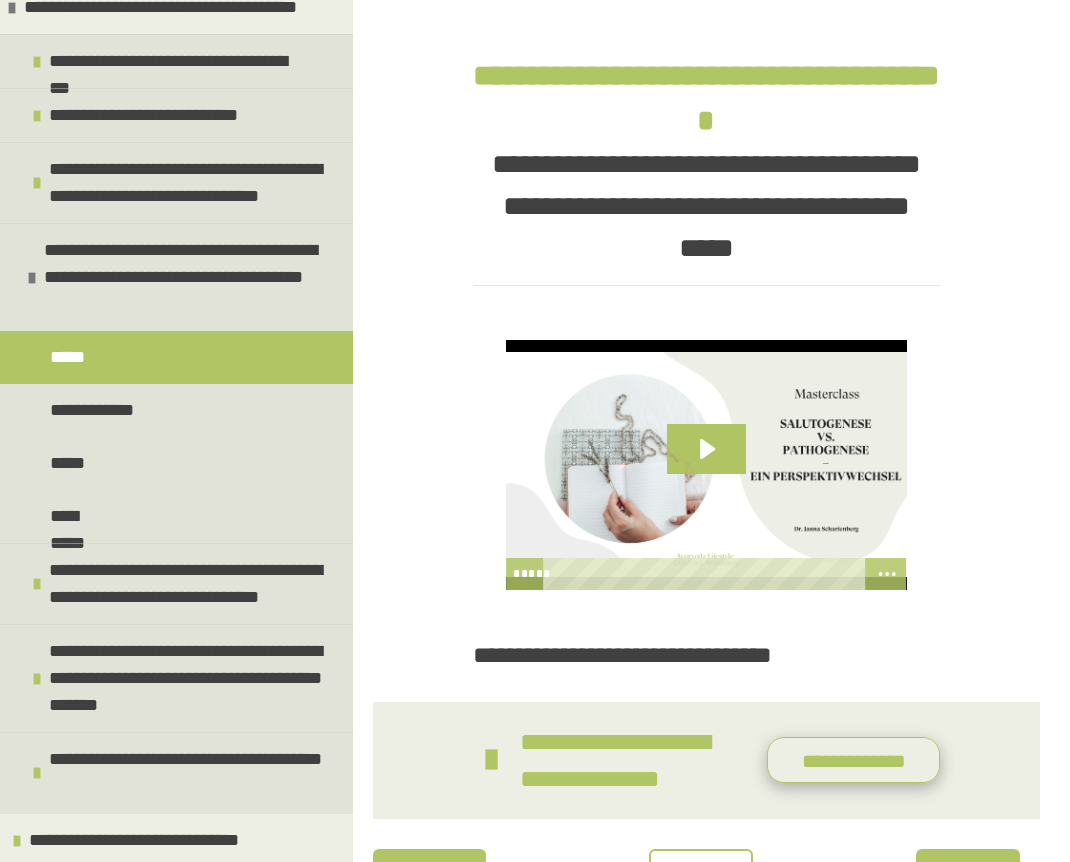 click on "**********" at bounding box center [853, 760] 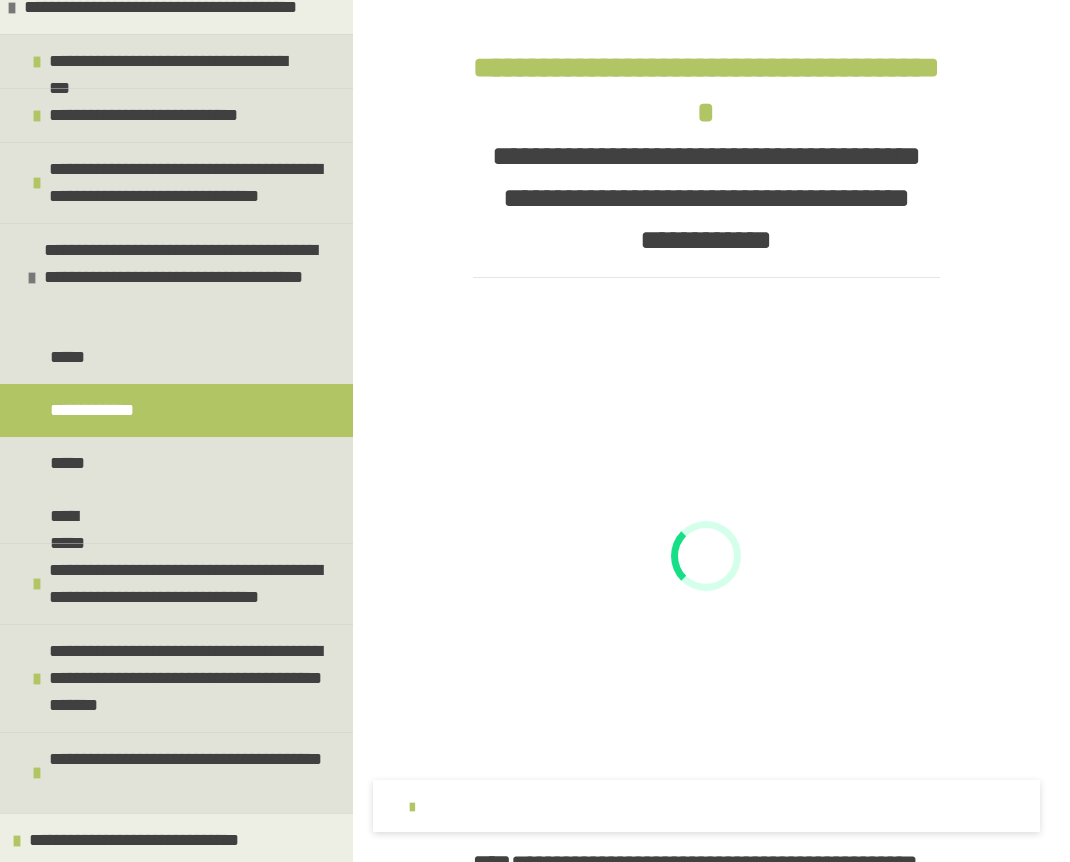 scroll, scrollTop: 428, scrollLeft: 0, axis: vertical 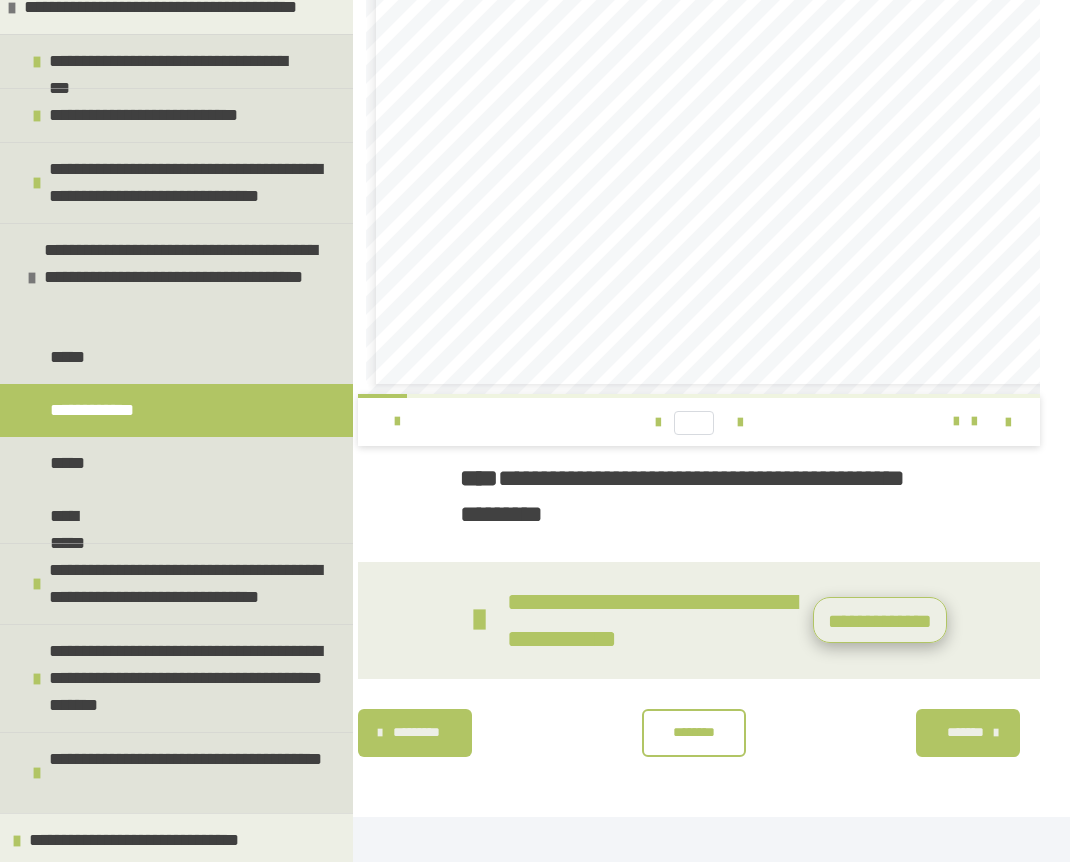 click on "**********" at bounding box center (698, 620) 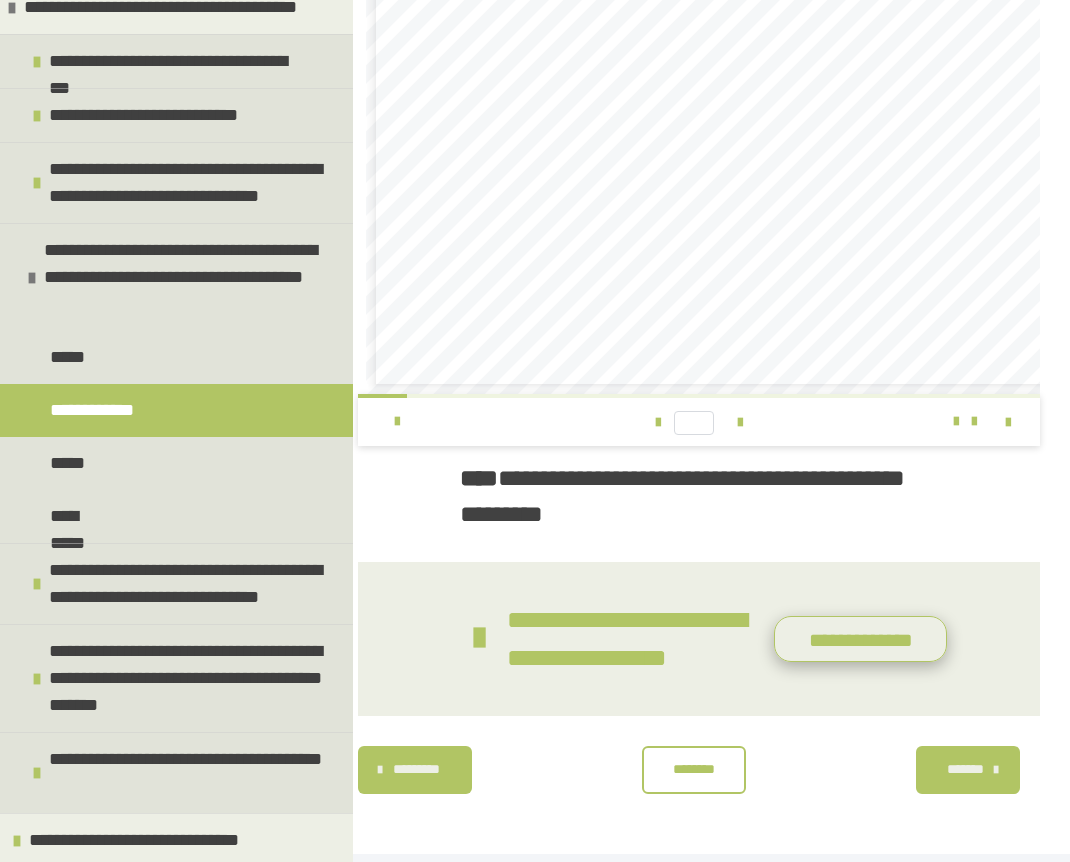 click on "**********" at bounding box center [860, 639] 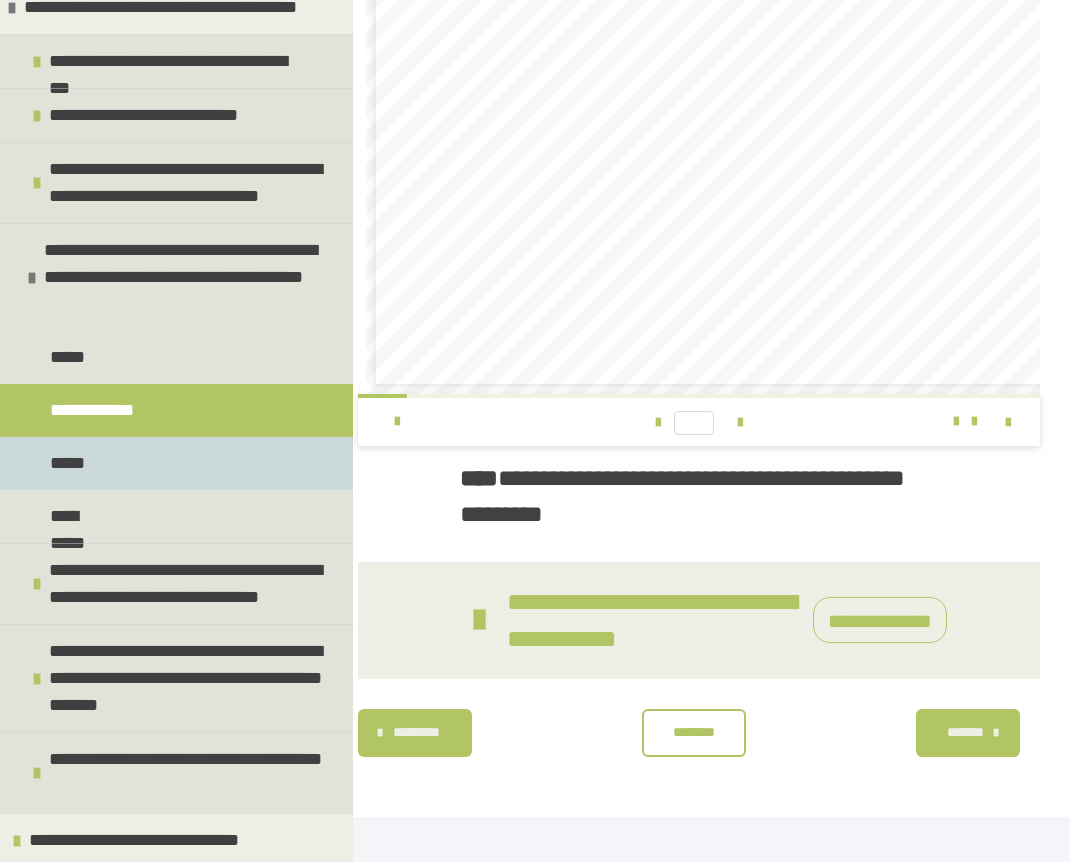 click on "*****" at bounding box center (71, 463) 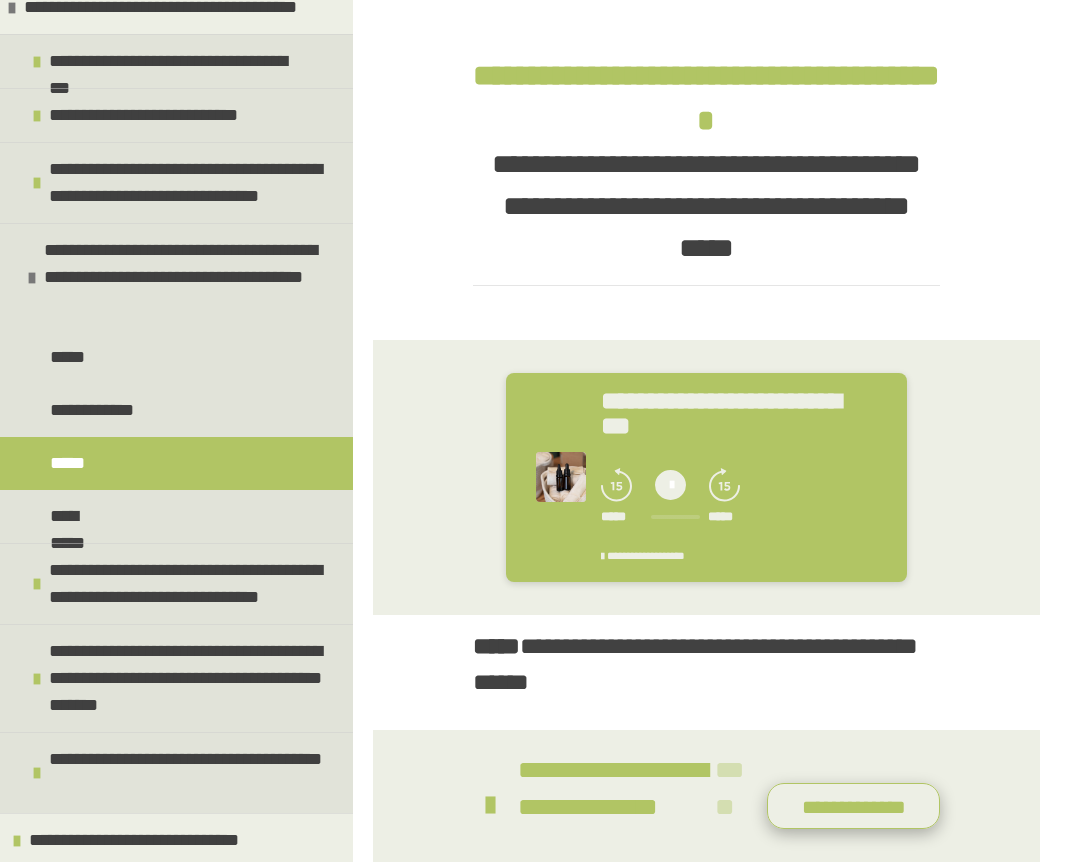 click on "**********" at bounding box center (853, 806) 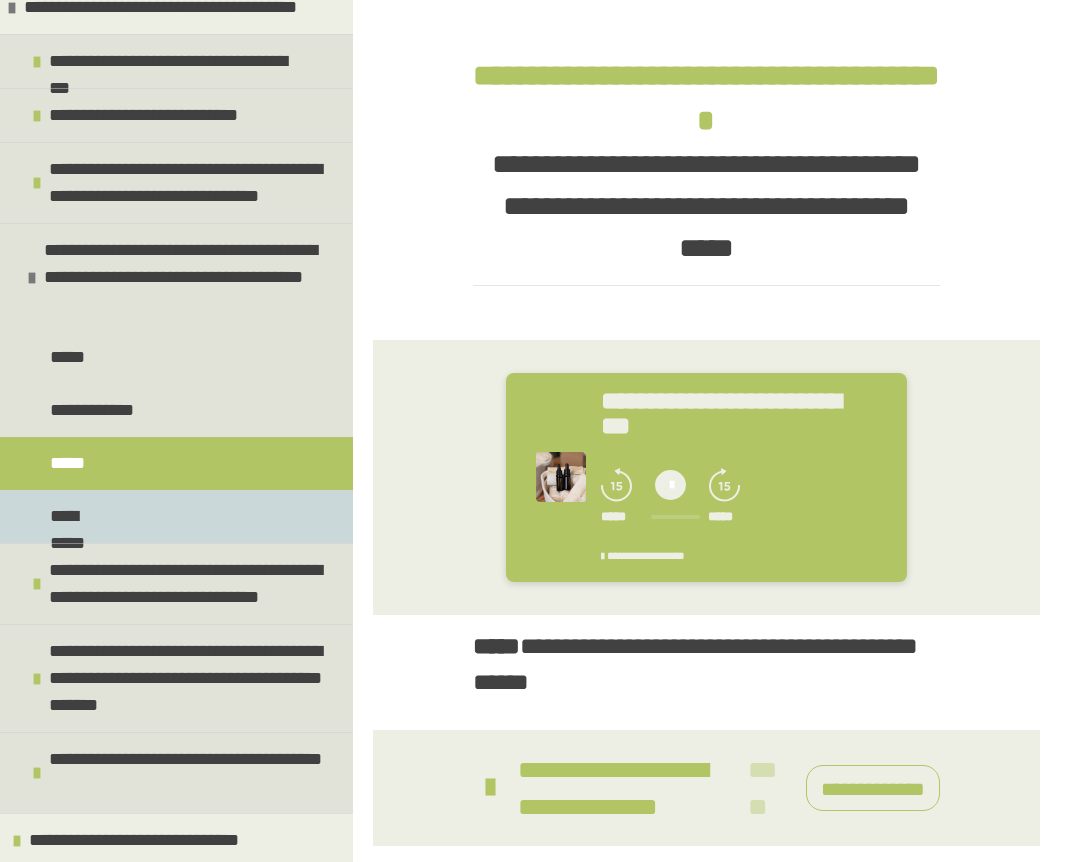 click on "**********" at bounding box center (84, 516) 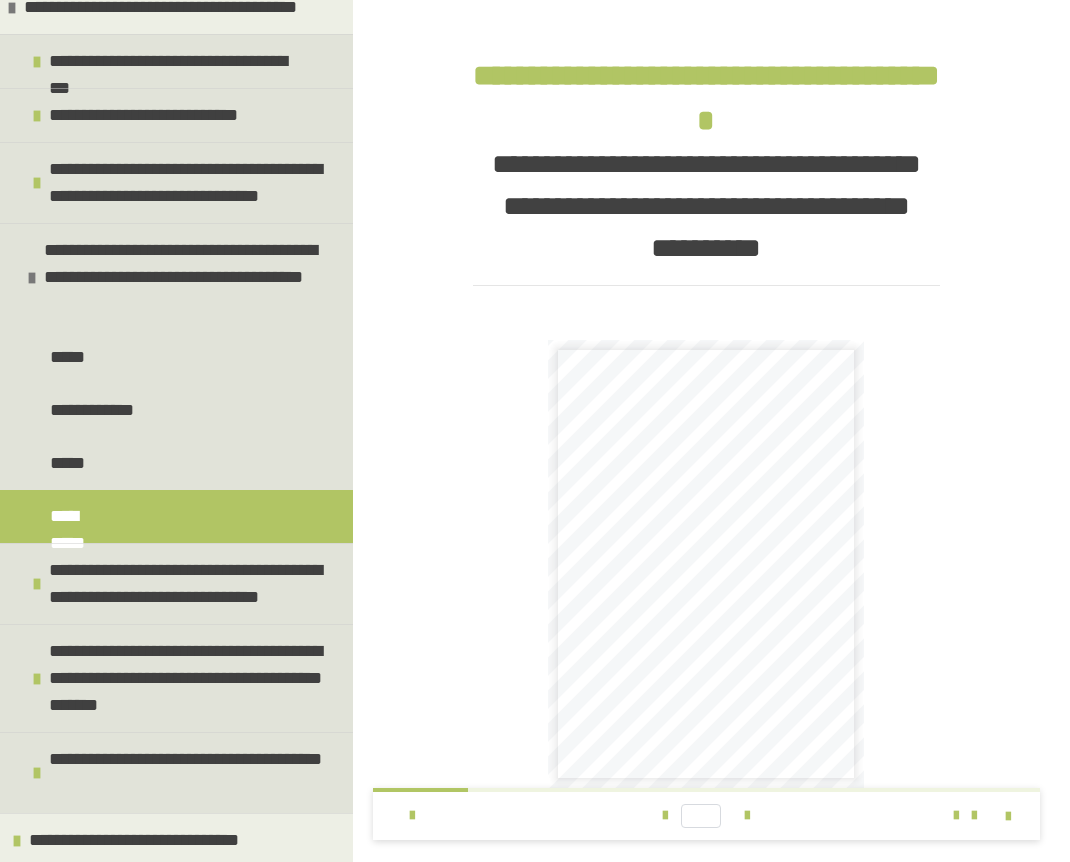 scroll, scrollTop: 145, scrollLeft: 0, axis: vertical 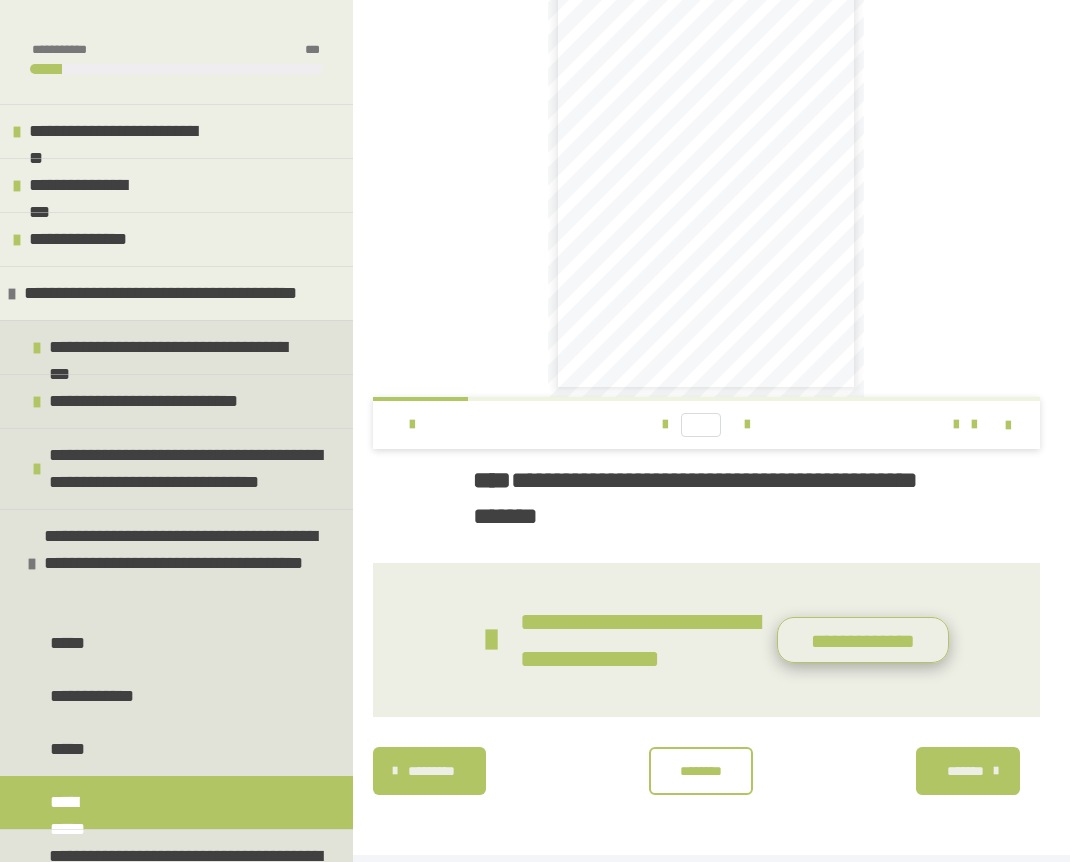 click on "**********" at bounding box center [863, 640] 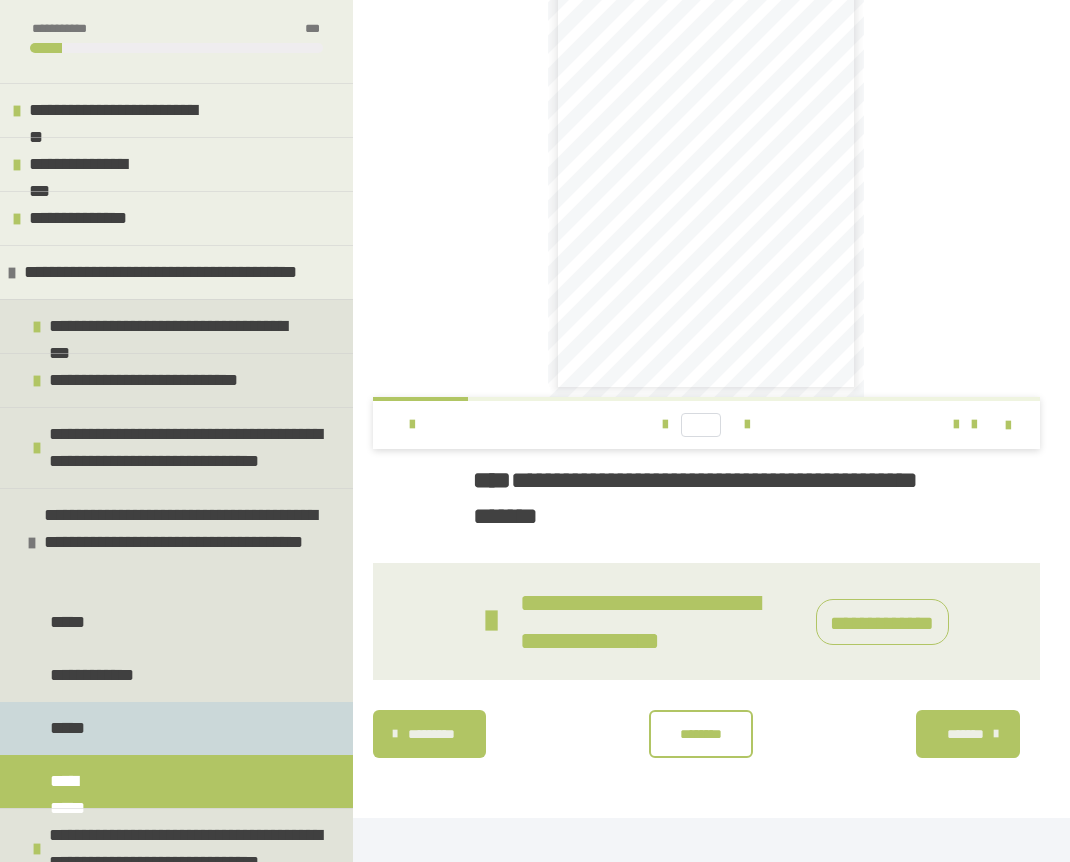 scroll, scrollTop: 151, scrollLeft: 0, axis: vertical 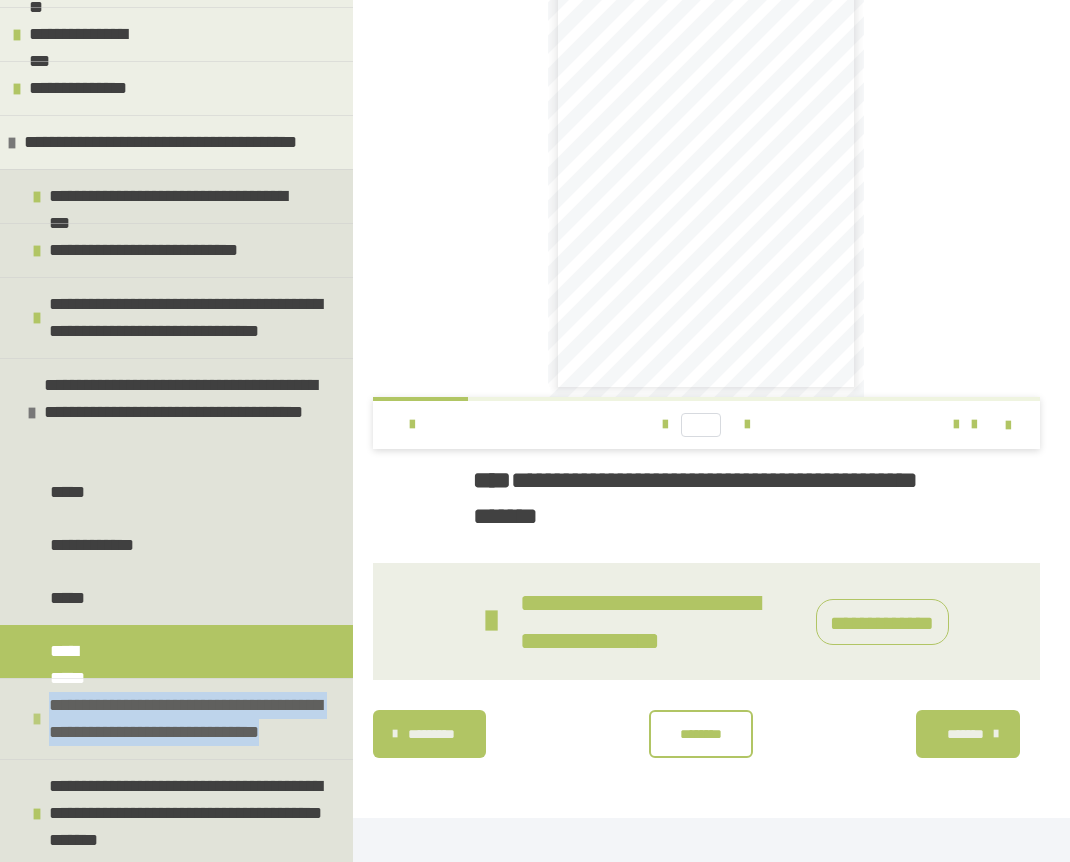 drag, startPoint x: 53, startPoint y: 700, endPoint x: 301, endPoint y: 738, distance: 250.8944 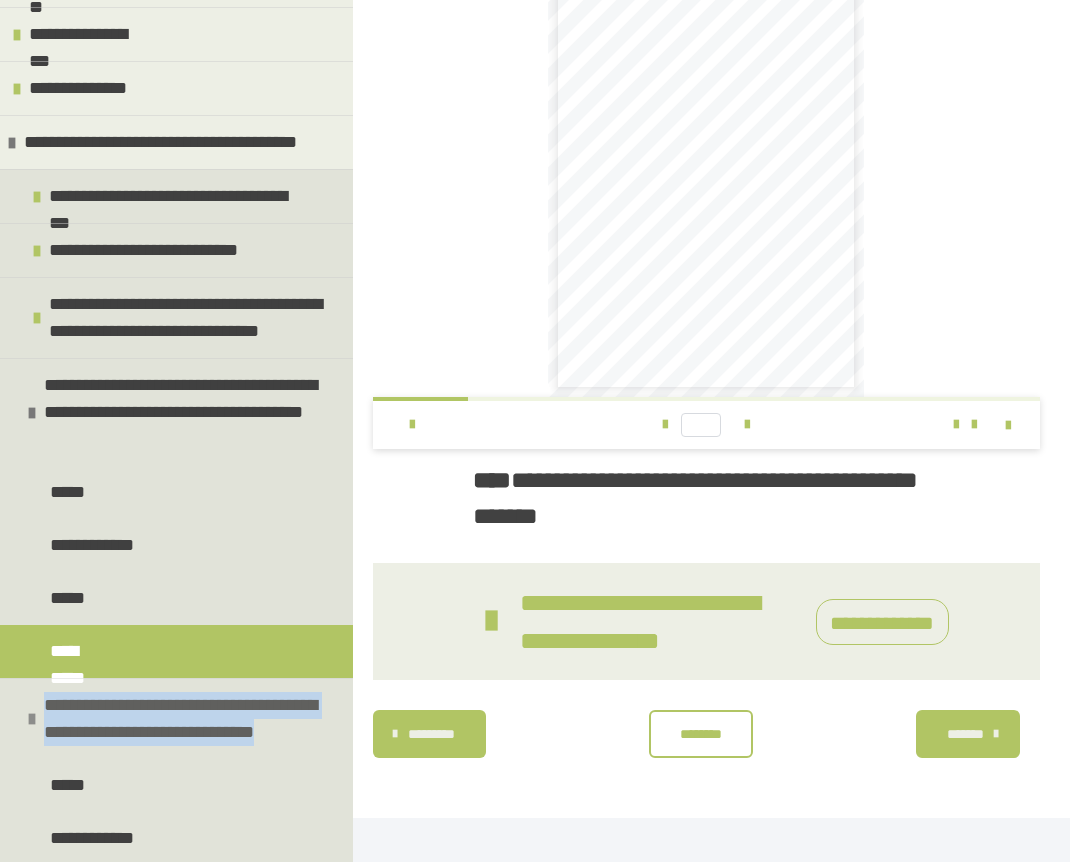 copy on "**********" 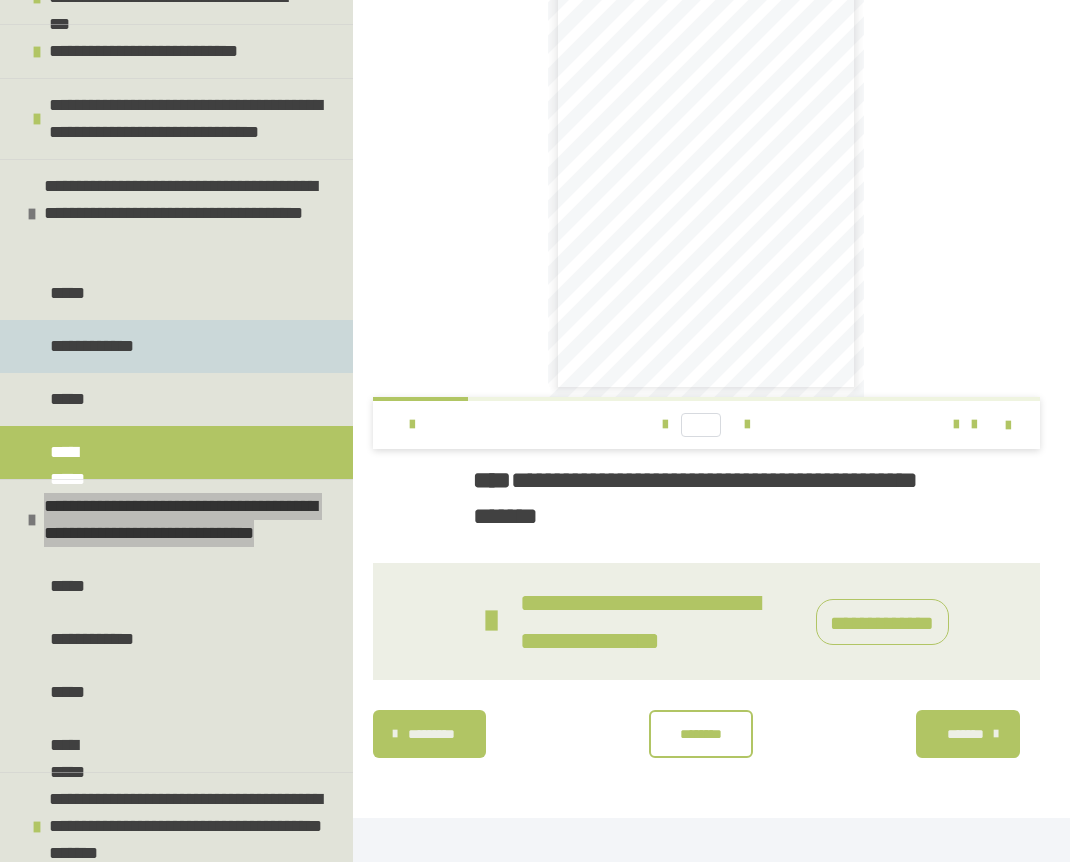 scroll, scrollTop: 354, scrollLeft: 0, axis: vertical 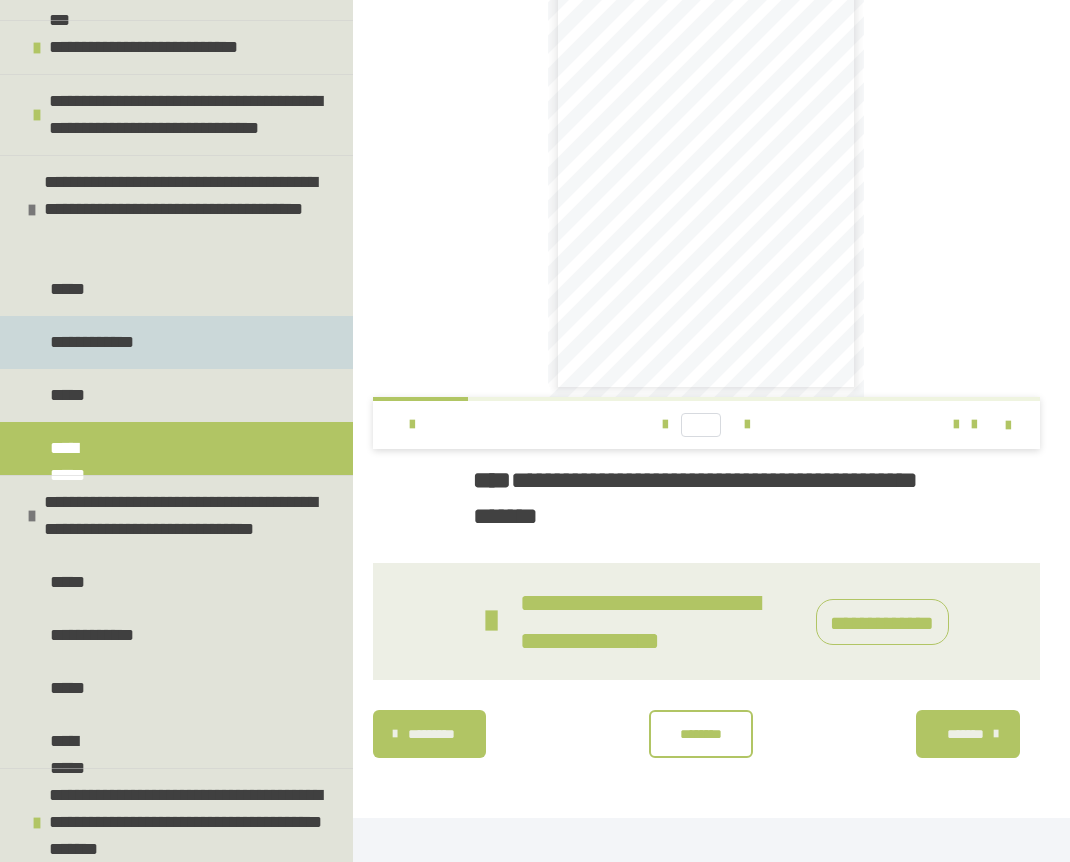 click at bounding box center (32, 210) 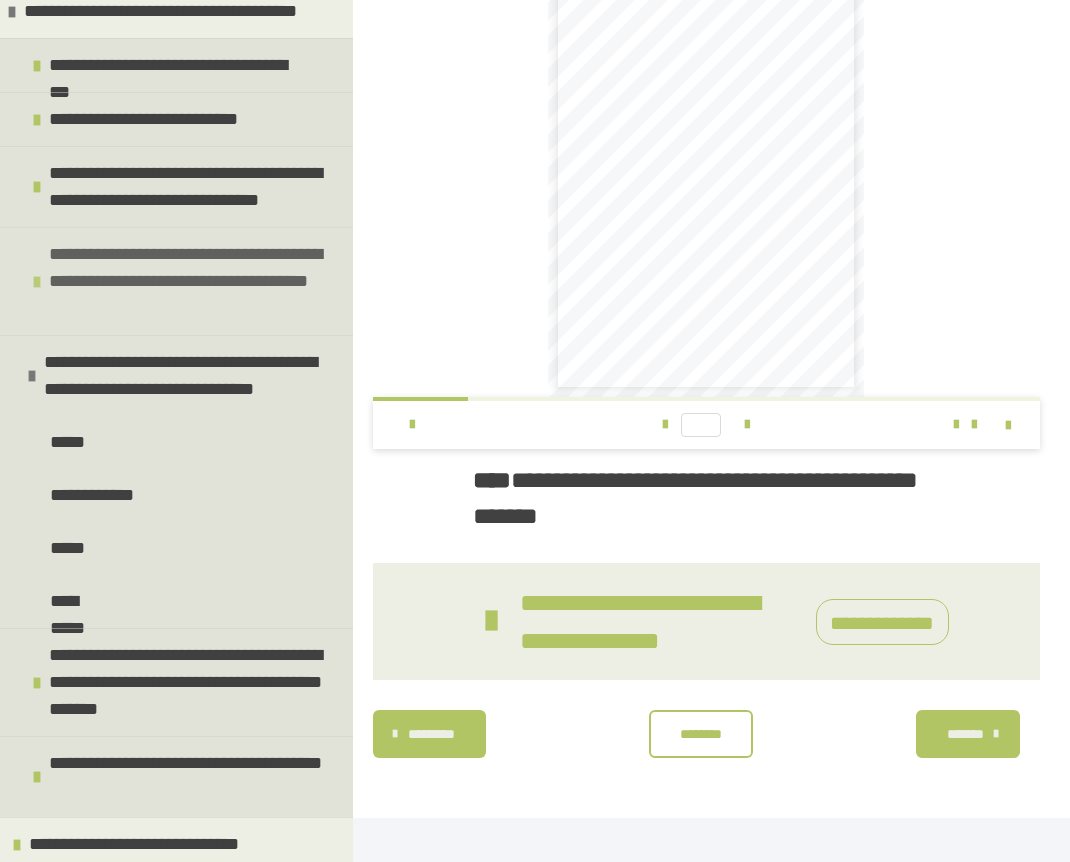 scroll, scrollTop: 286, scrollLeft: 0, axis: vertical 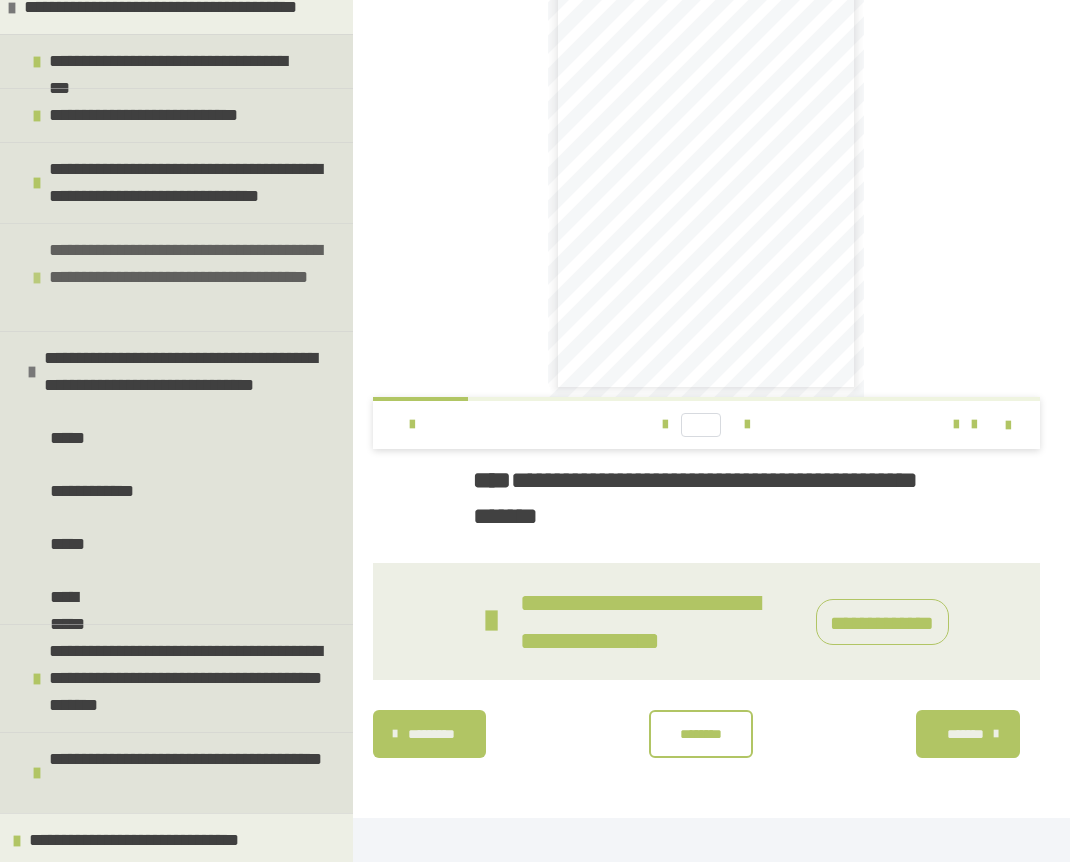 click at bounding box center (37, 278) 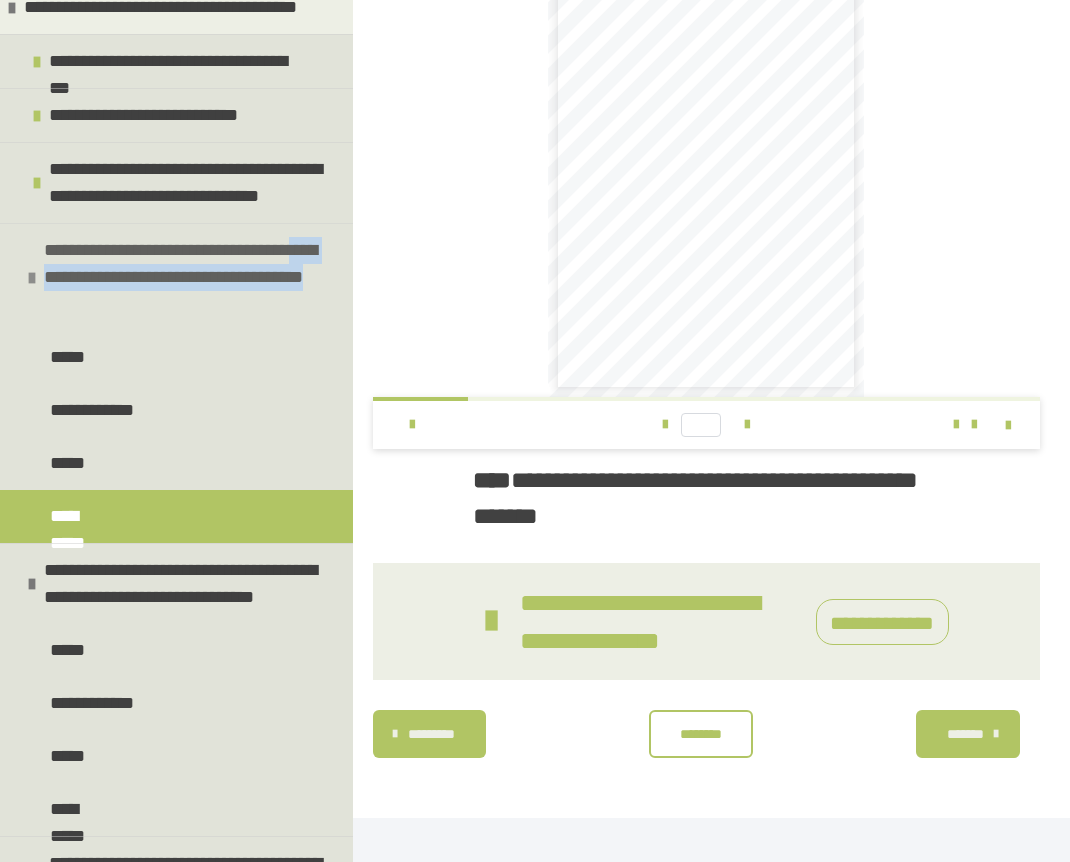 drag, startPoint x: 54, startPoint y: 271, endPoint x: 190, endPoint y: 302, distance: 139.48836 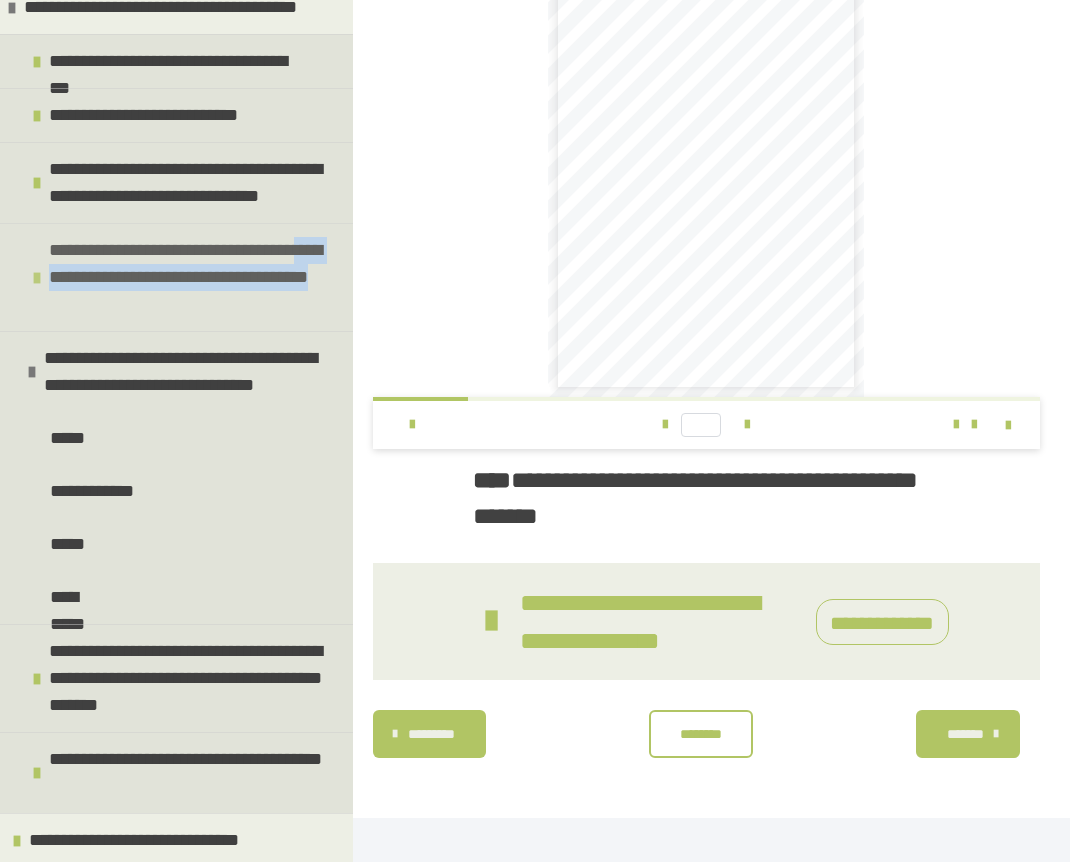 copy on "**********" 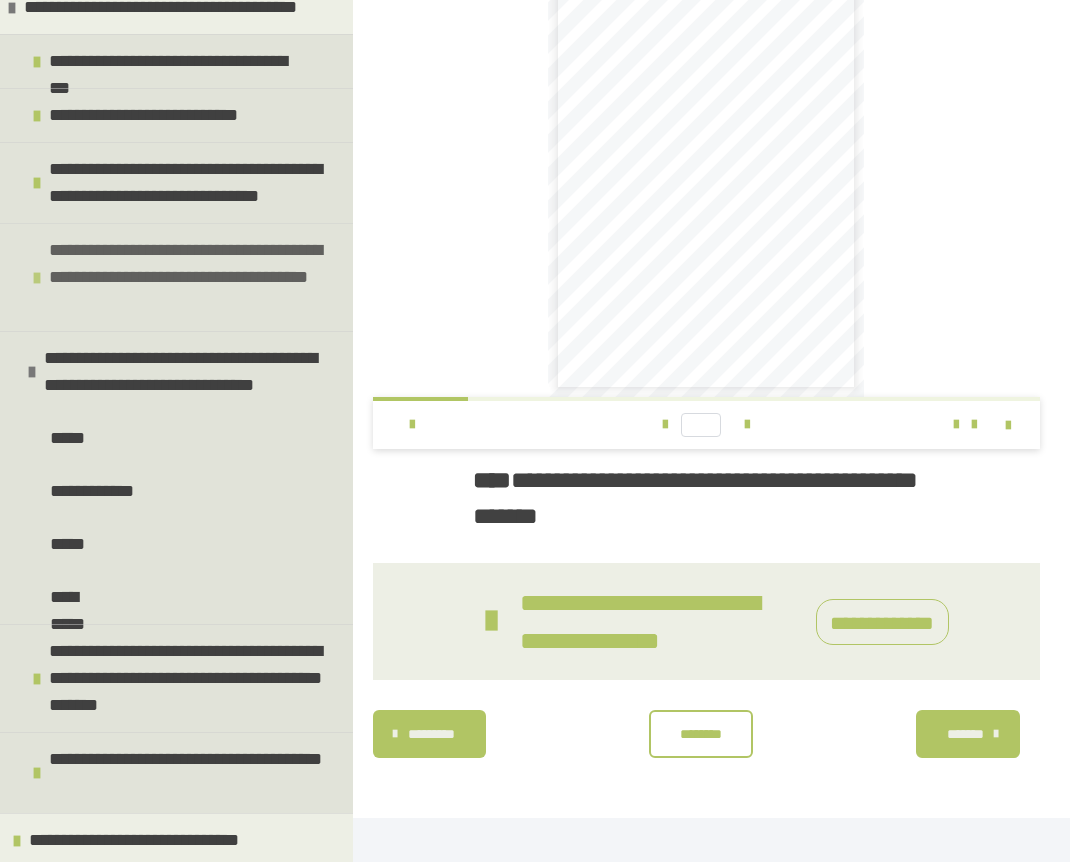 drag, startPoint x: 85, startPoint y: 16, endPoint x: 36, endPoint y: 276, distance: 264.57703 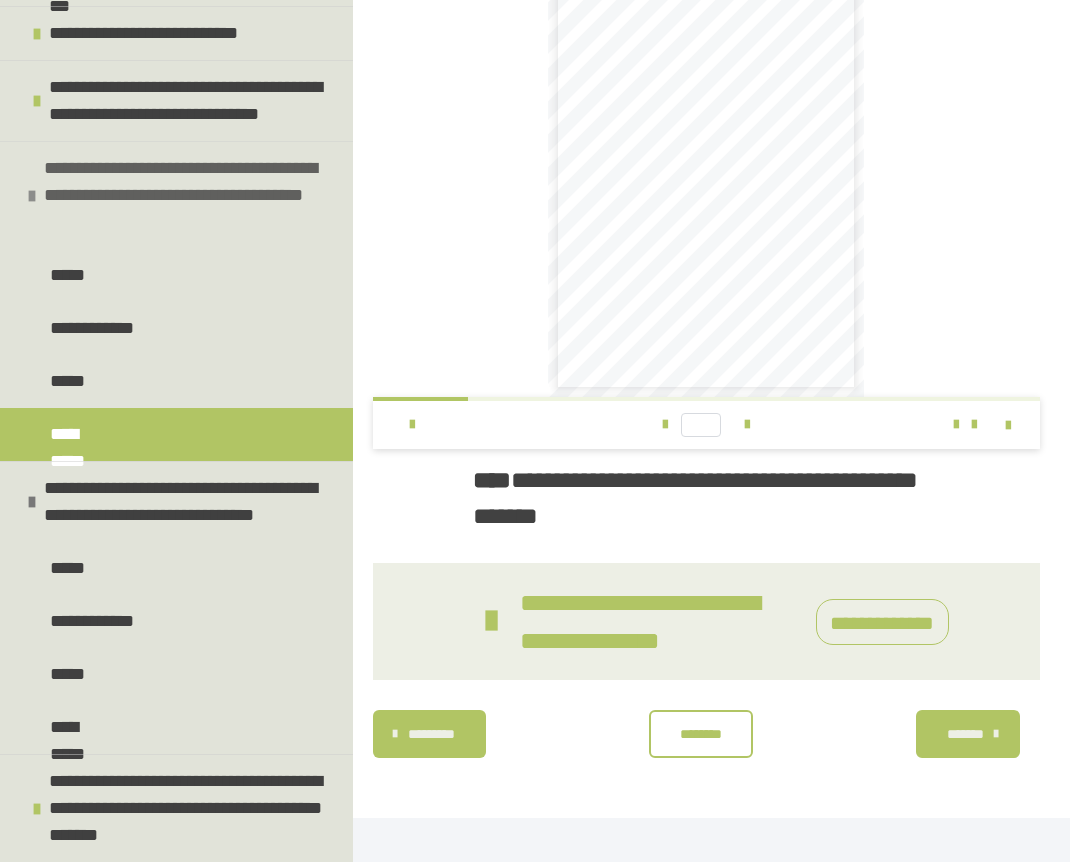 scroll, scrollTop: 498, scrollLeft: 0, axis: vertical 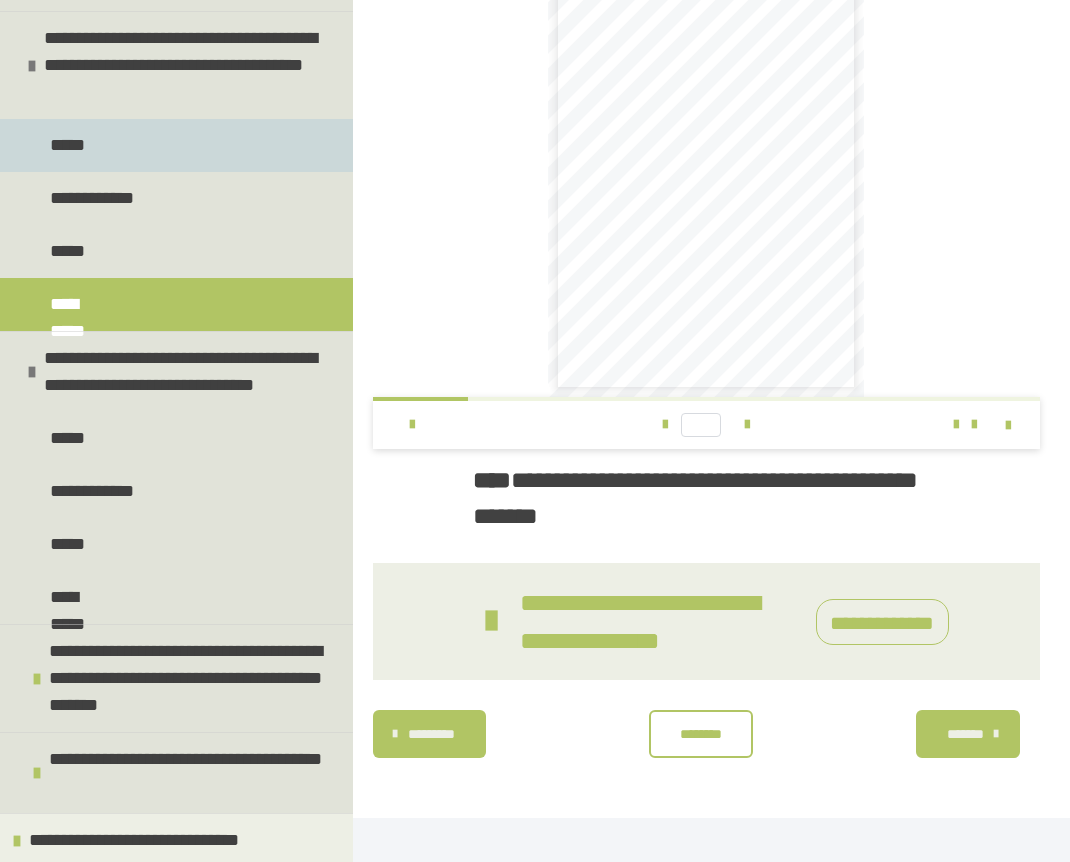 click on "*****" at bounding box center [70, 145] 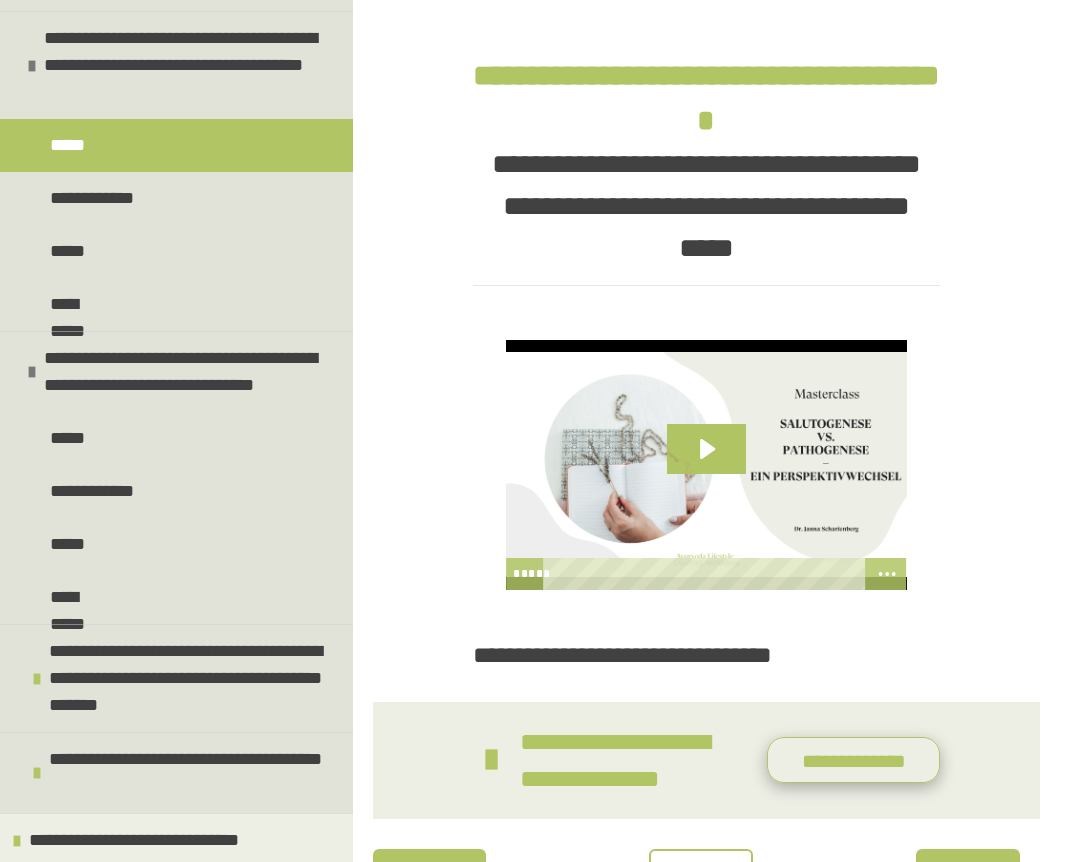 click on "**********" at bounding box center (853, 760) 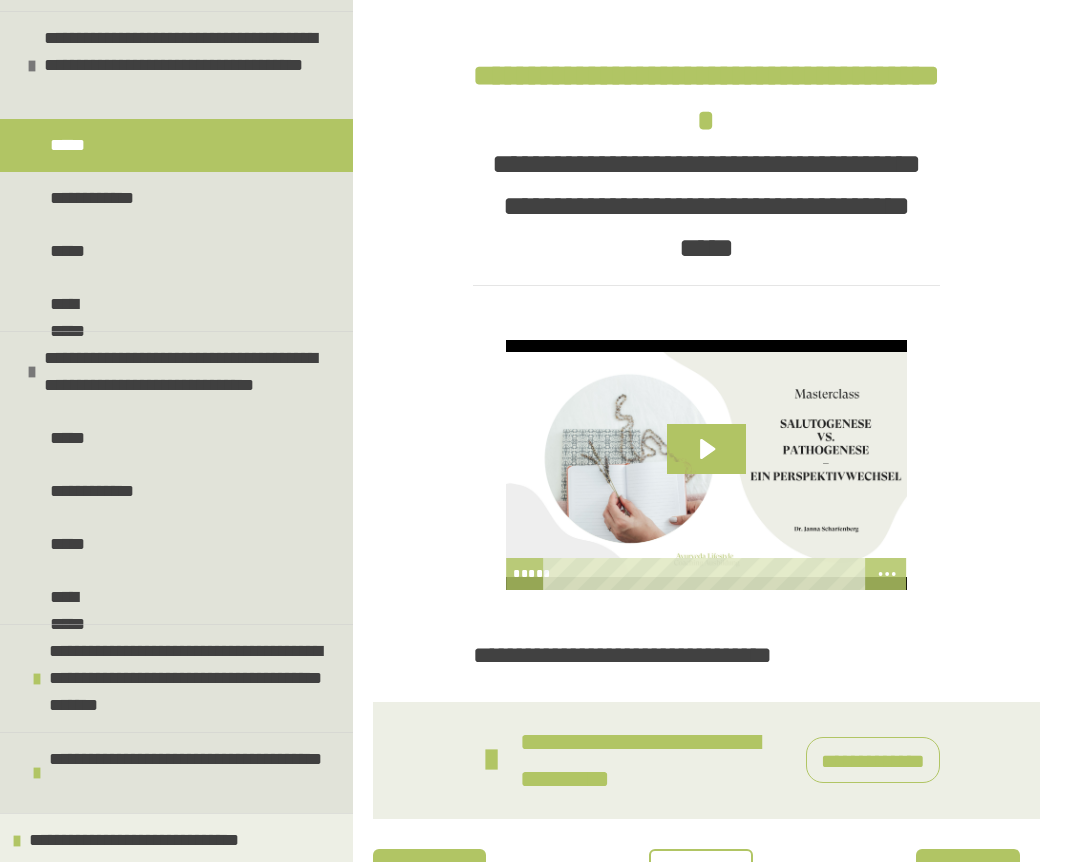 click on "**********" at bounding box center [94, 198] 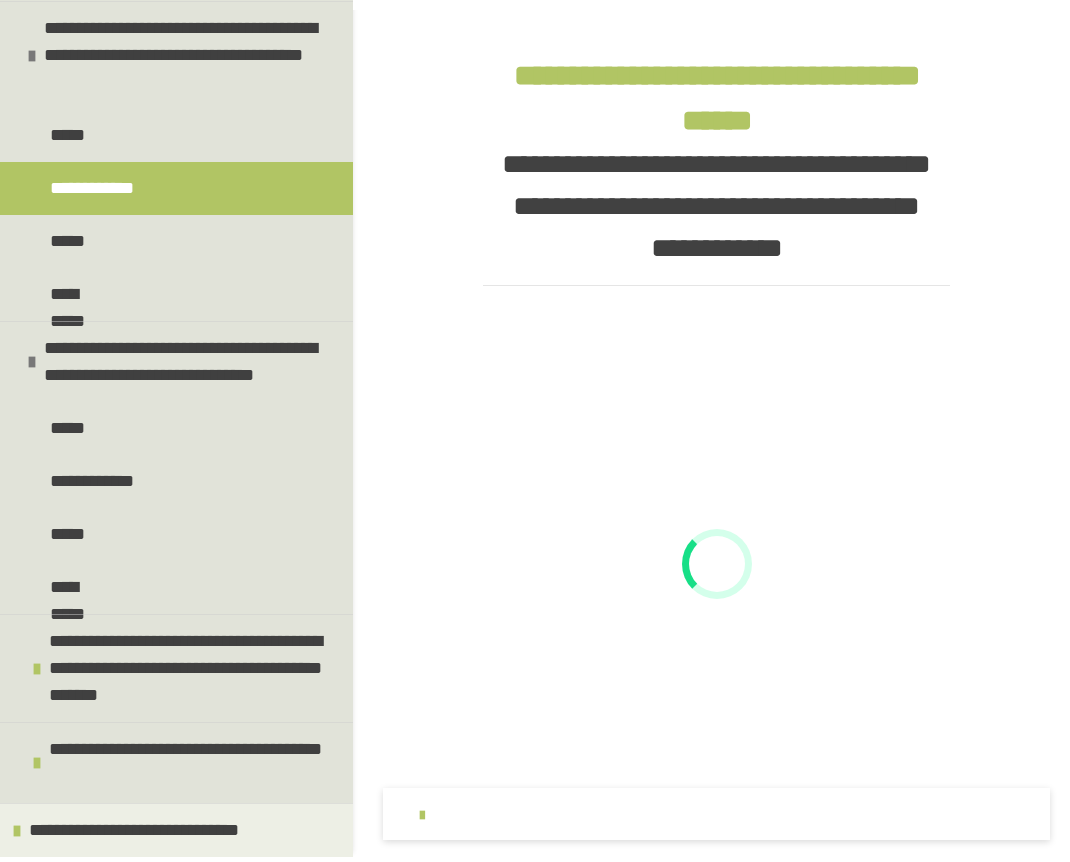 scroll, scrollTop: 116, scrollLeft: 0, axis: vertical 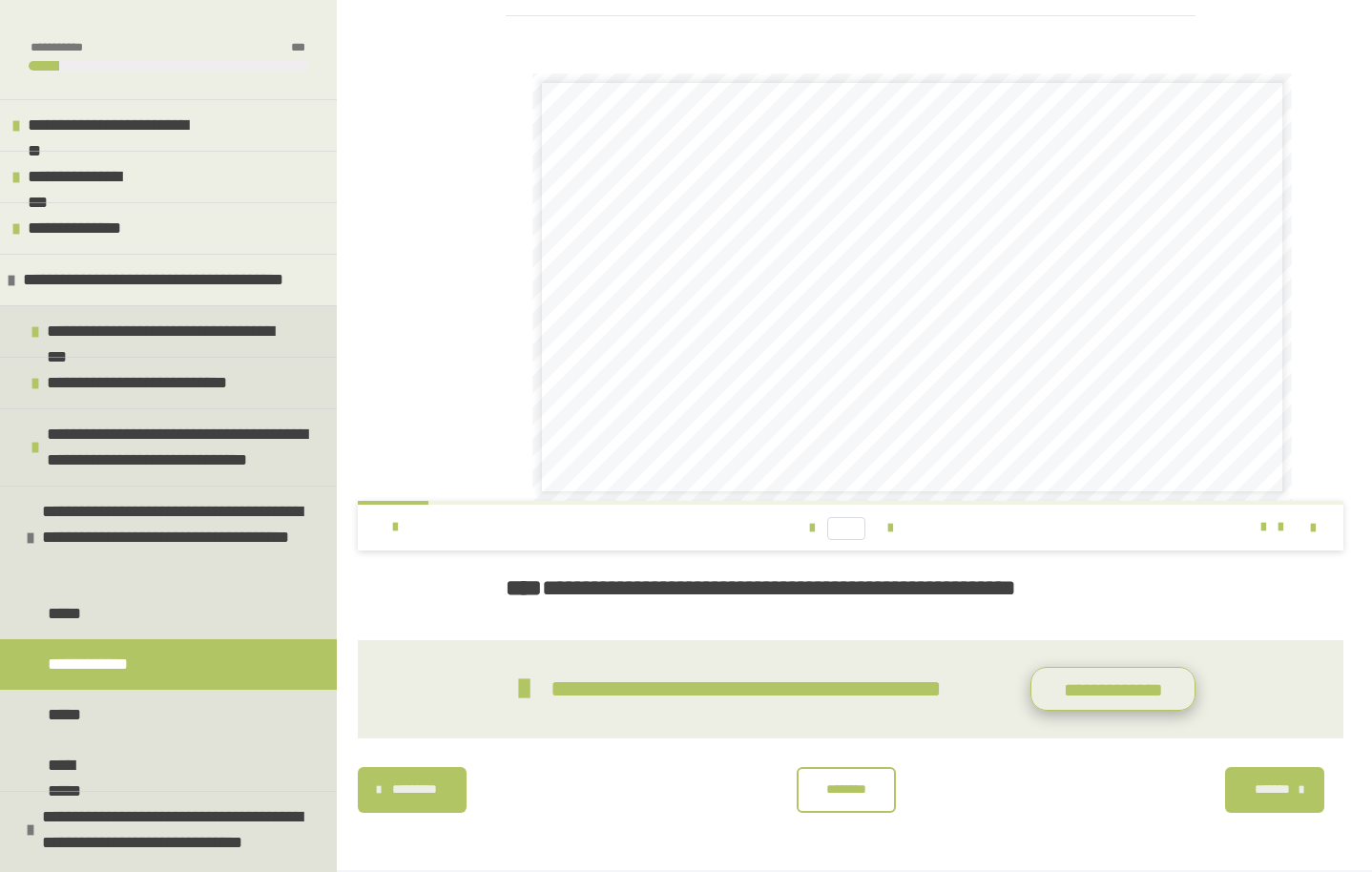 click on "**********" at bounding box center (1112, 689) 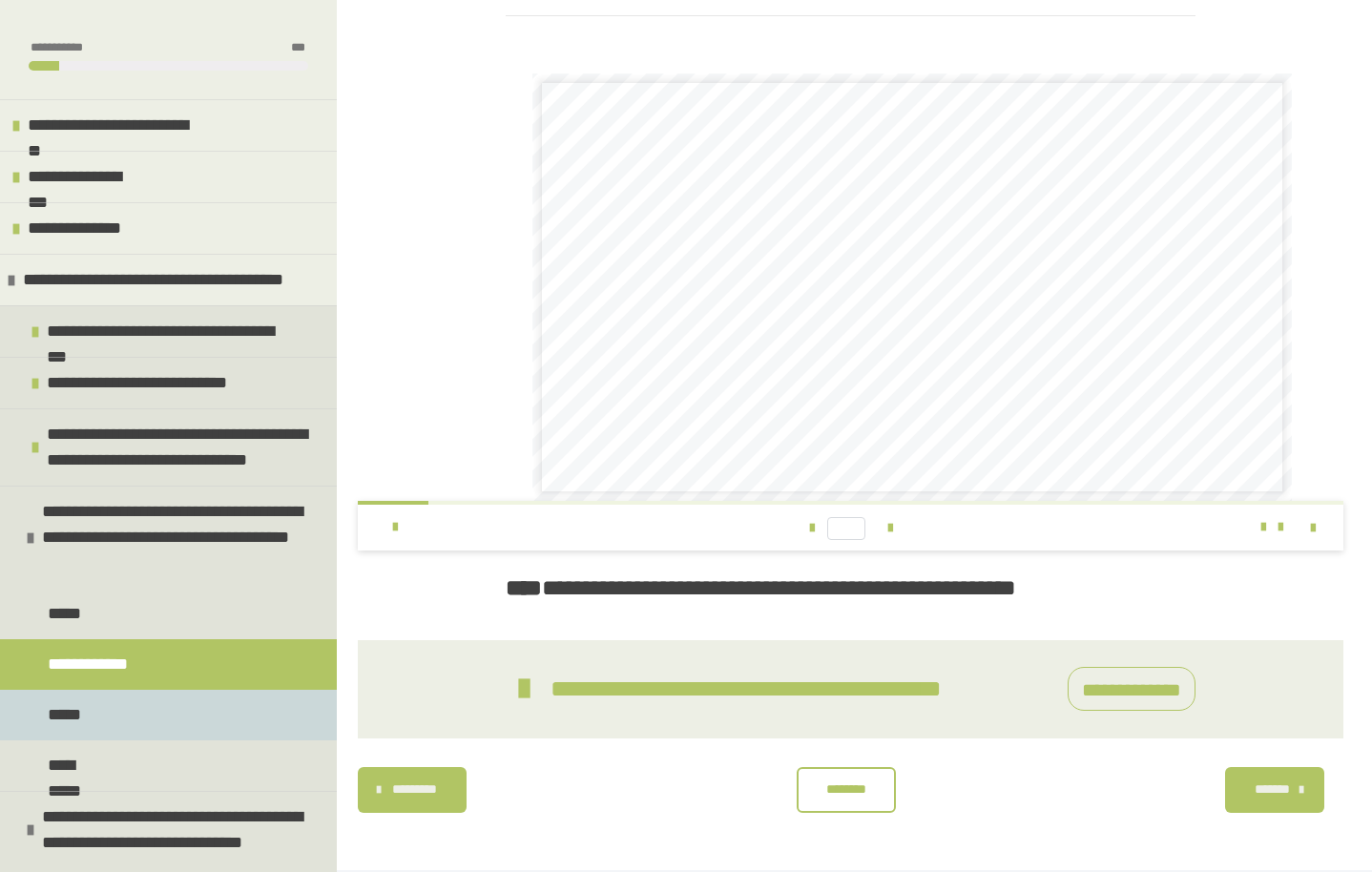 click on "*****" at bounding box center (68, 715) 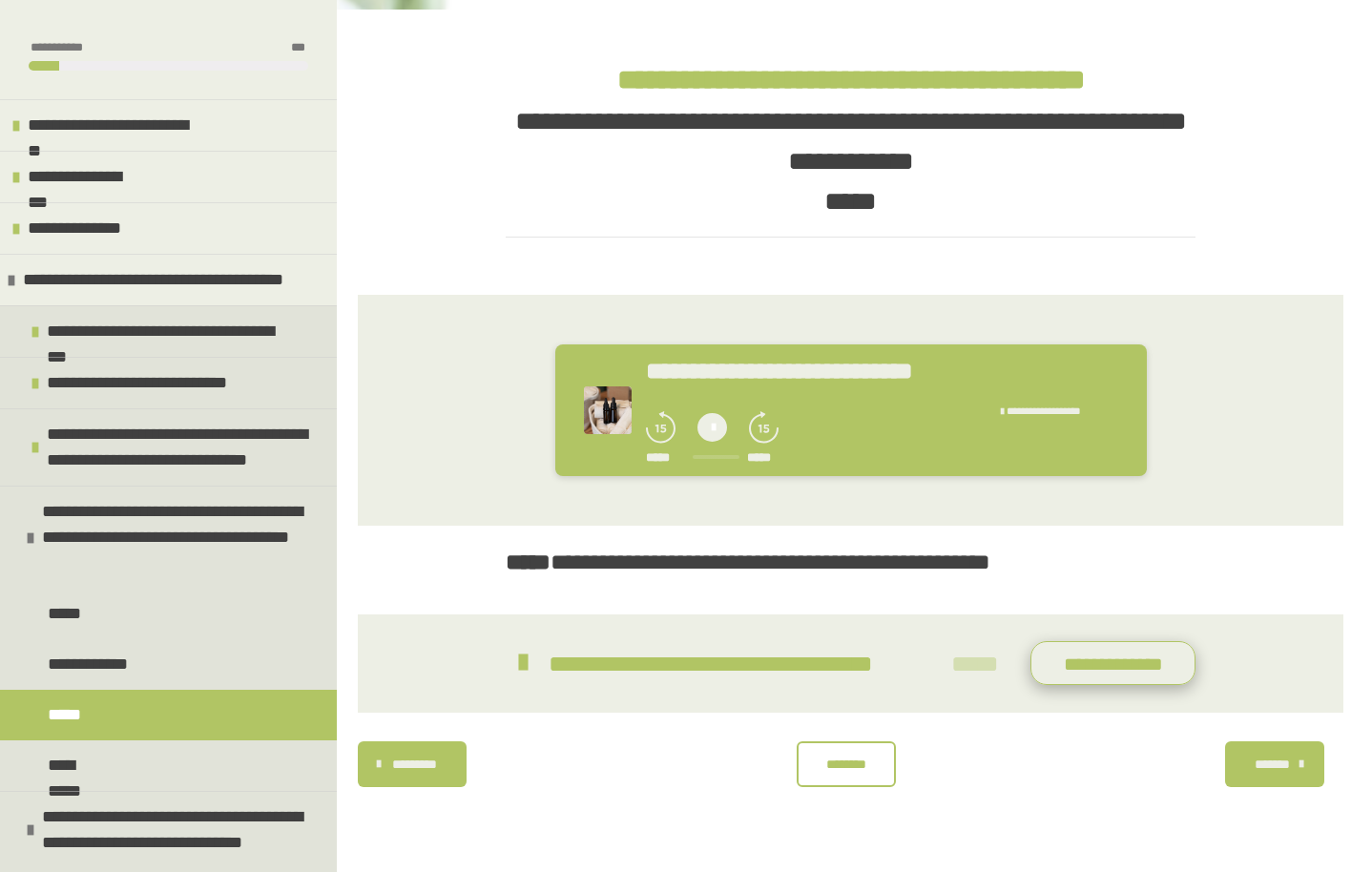 click on "**********" at bounding box center (1112, 663) 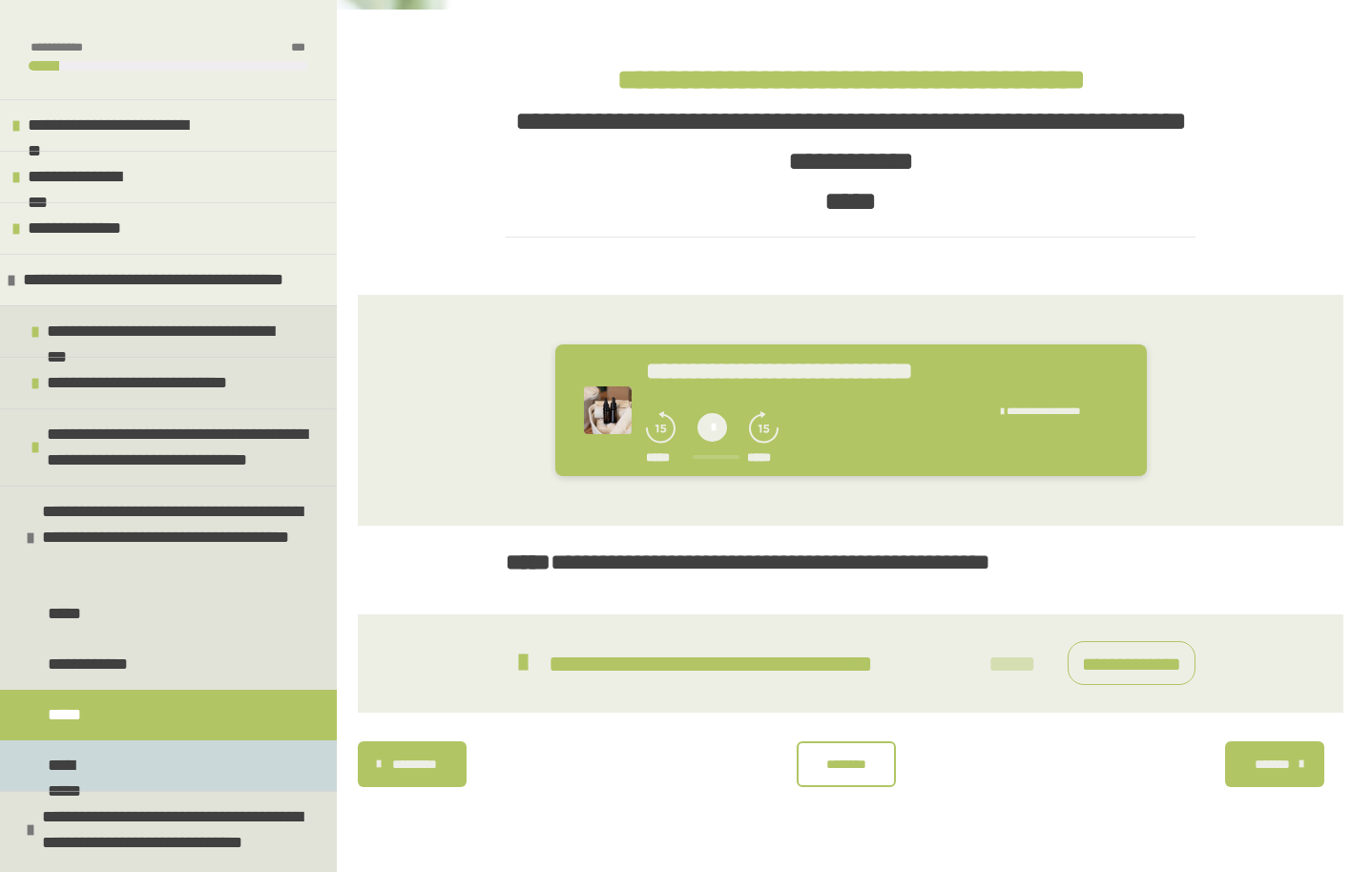 click on "**********" at bounding box center (80, 765) 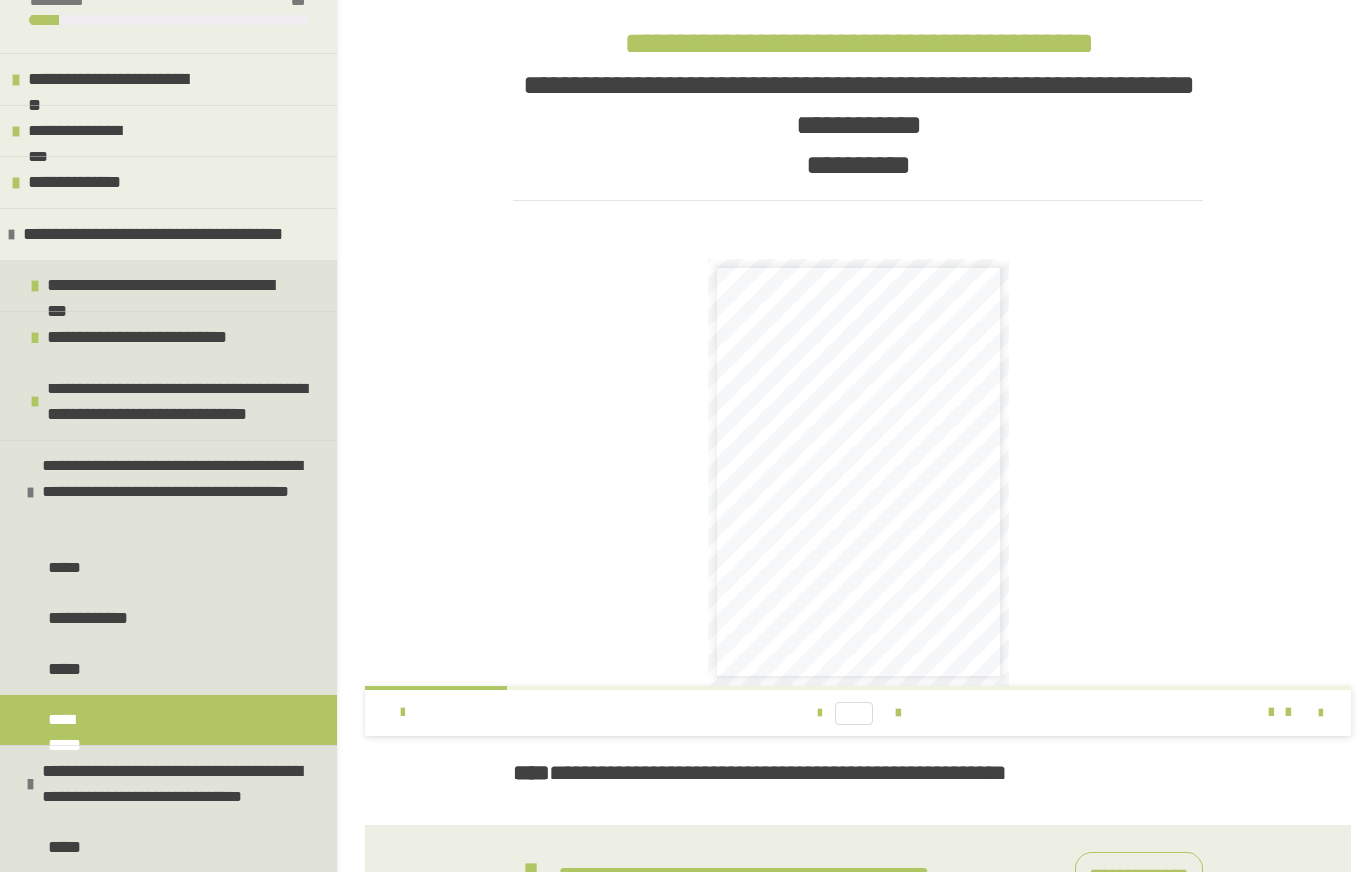 scroll, scrollTop: 479, scrollLeft: 0, axis: vertical 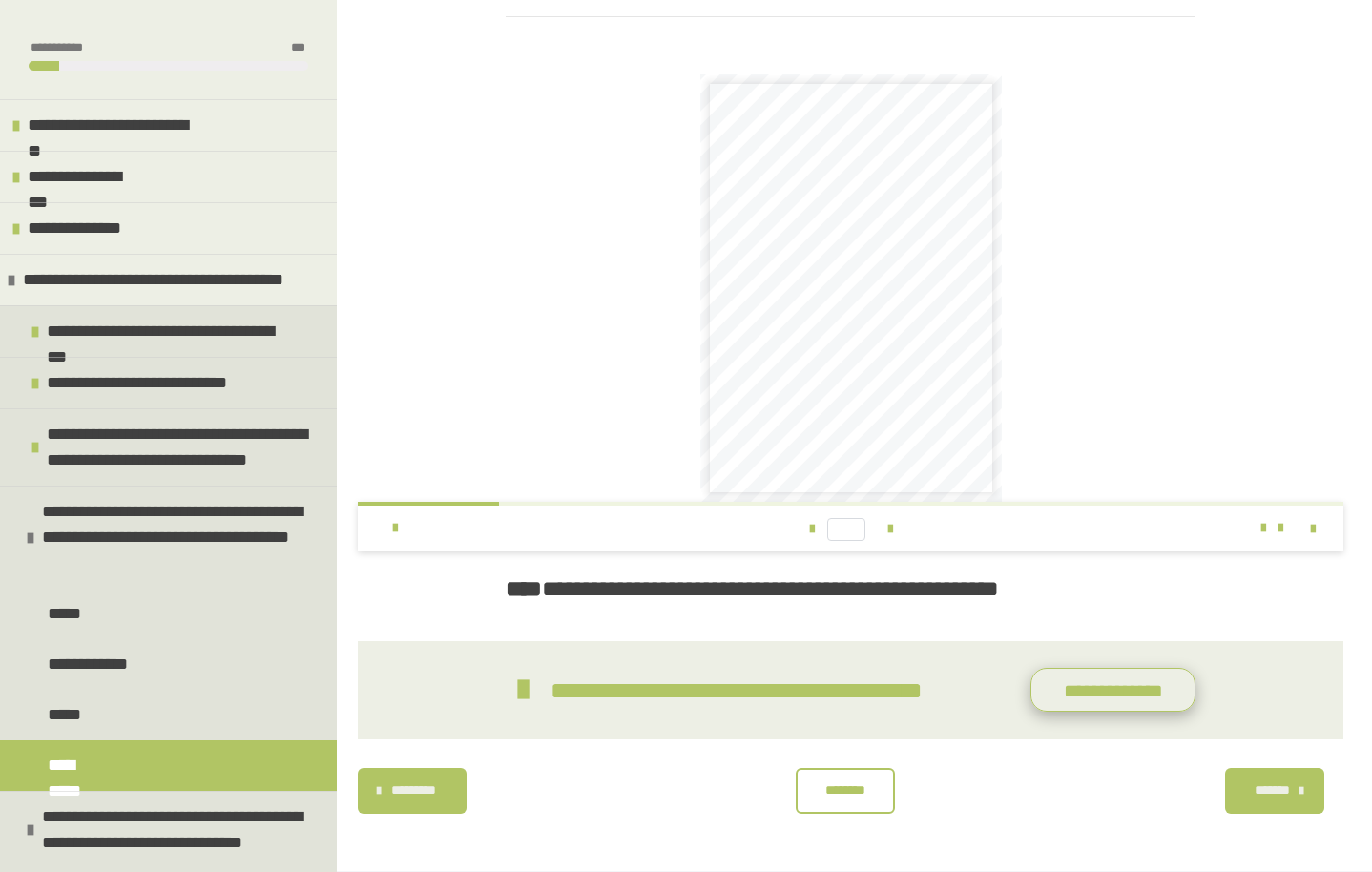 click on "**********" at bounding box center [1112, 690] 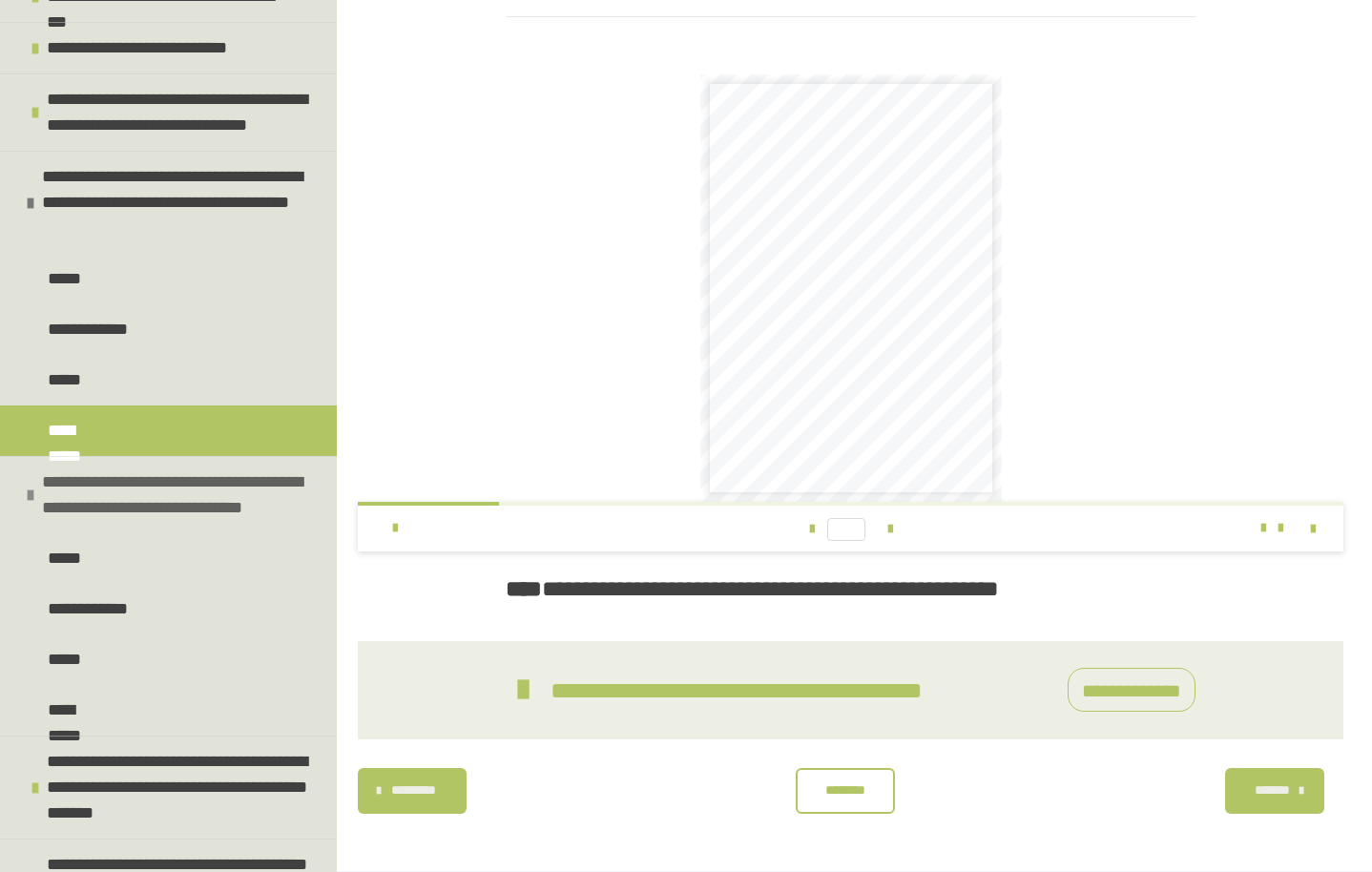 scroll, scrollTop: 248, scrollLeft: 0, axis: vertical 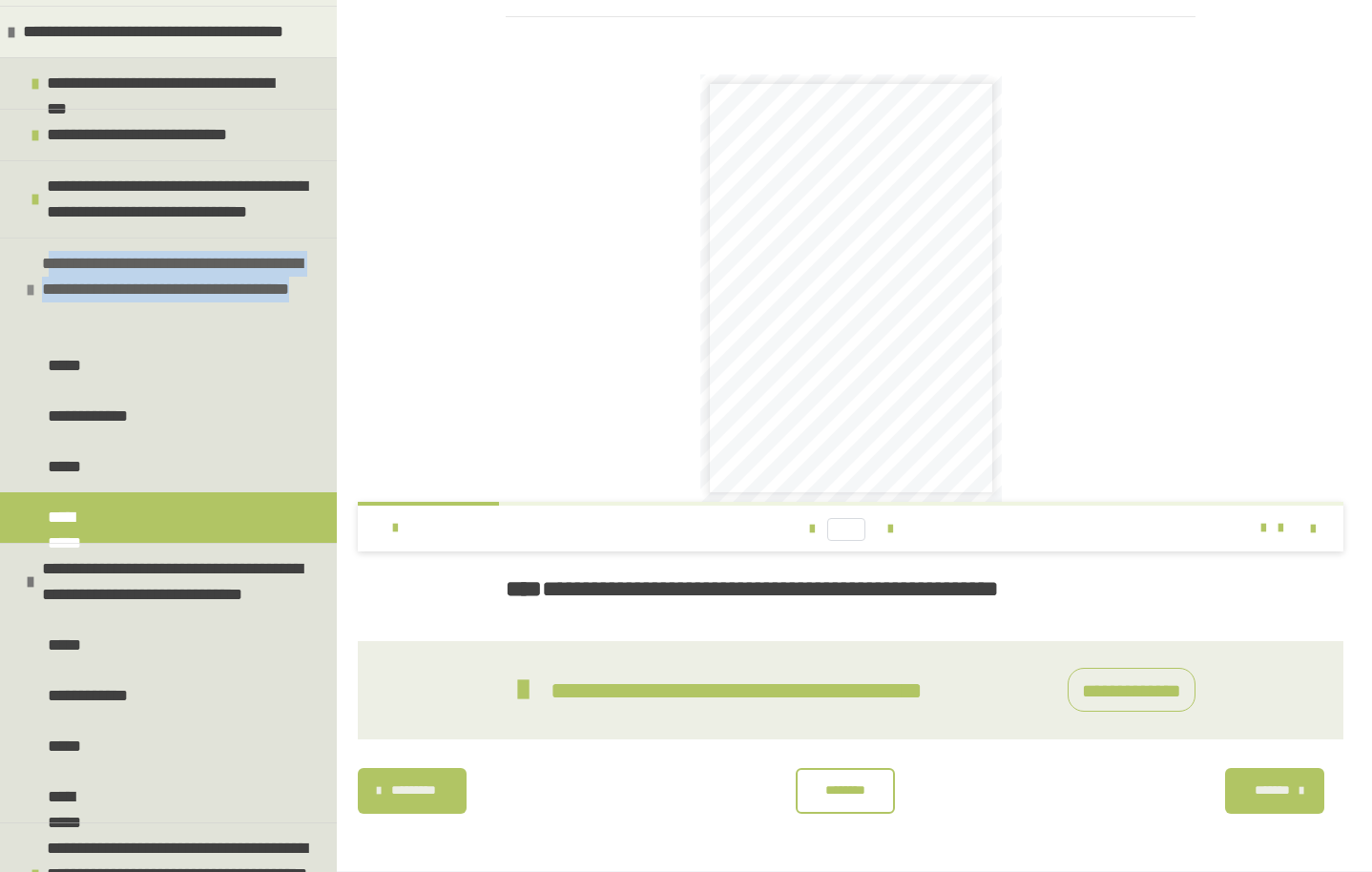 drag, startPoint x: 53, startPoint y: 265, endPoint x: 183, endPoint y: 311, distance: 137.89851 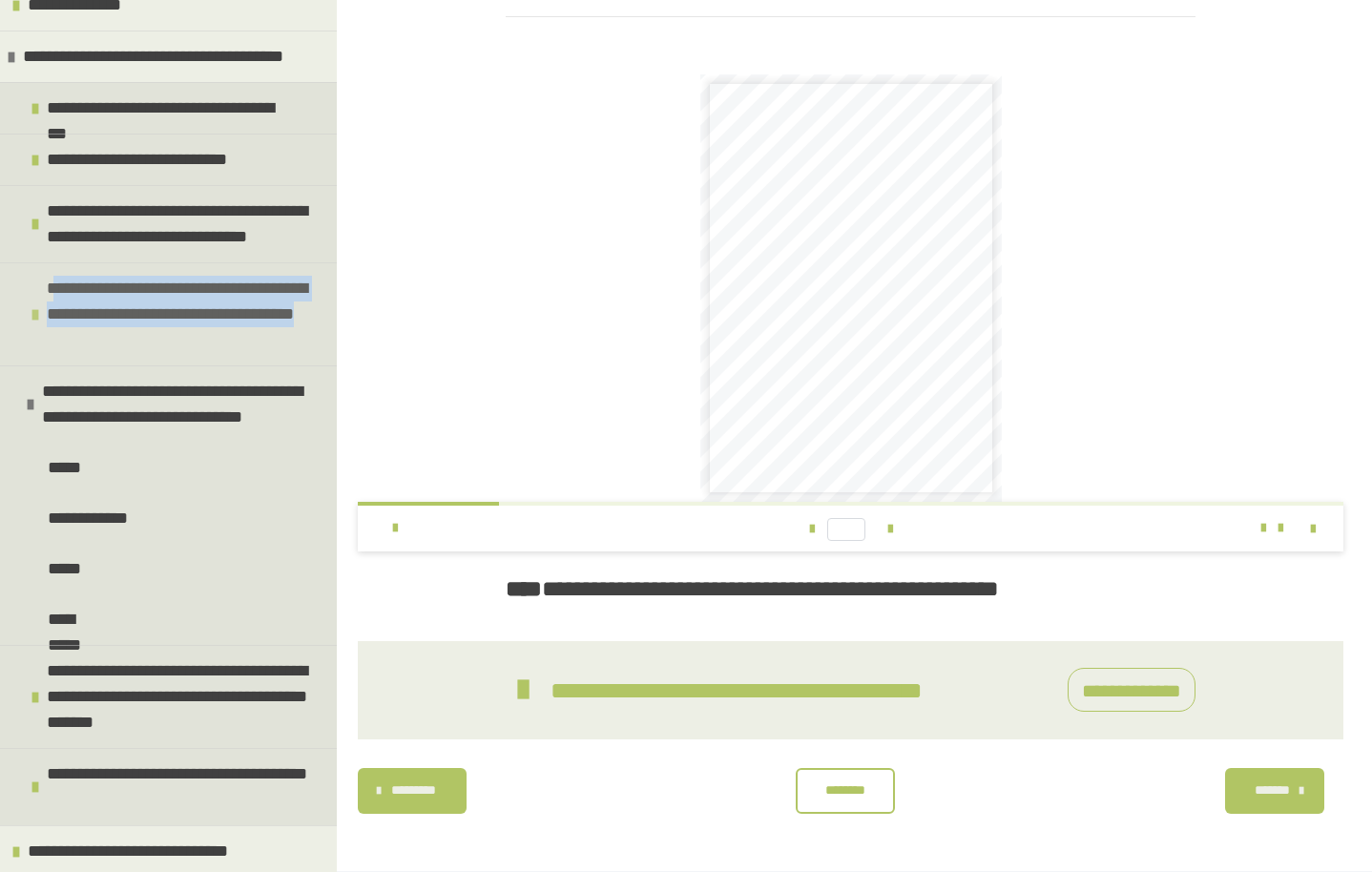 click on "**********" at bounding box center [179, 314] 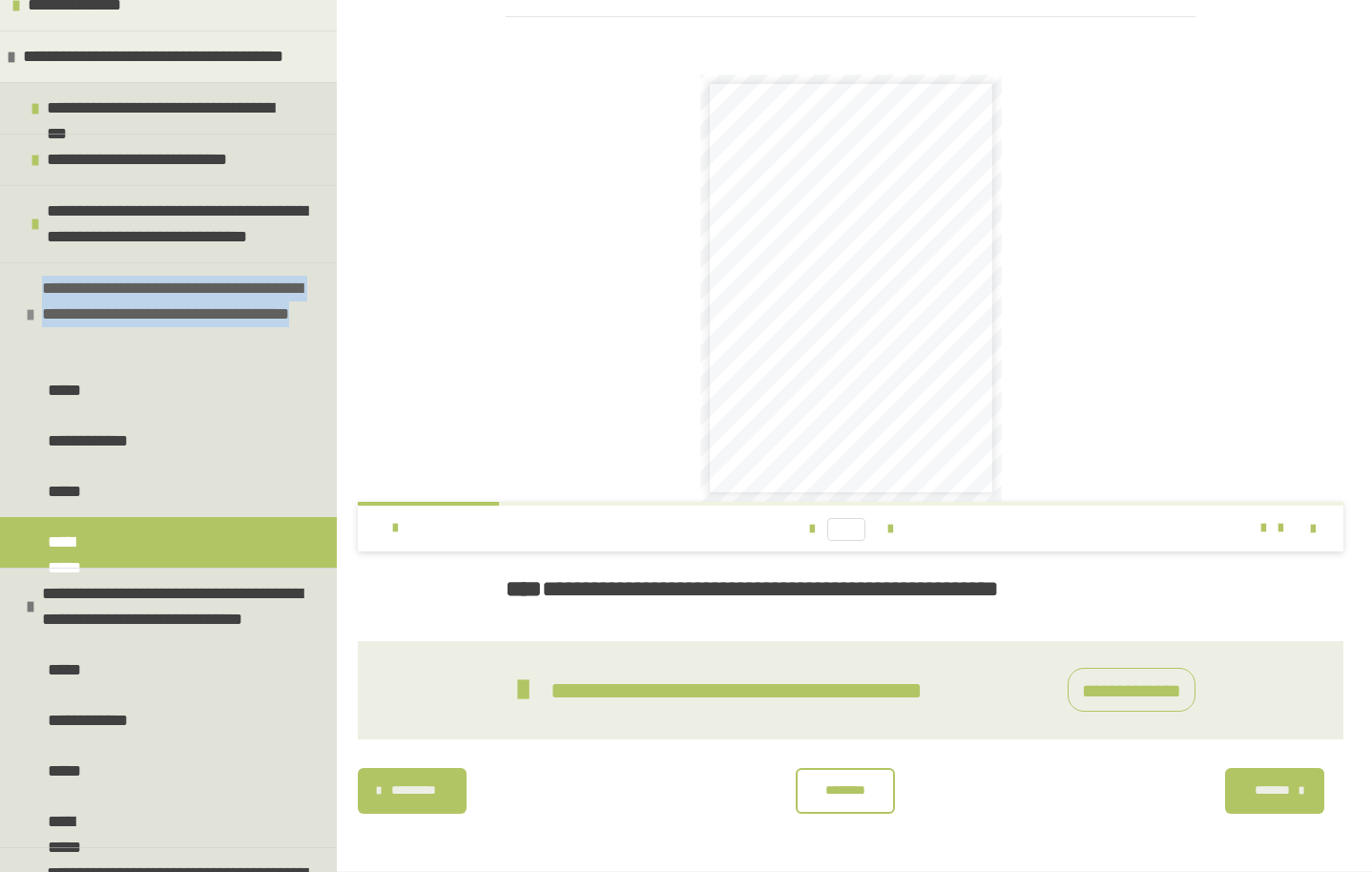 drag, startPoint x: 46, startPoint y: 279, endPoint x: 179, endPoint y: 331, distance: 142.80406 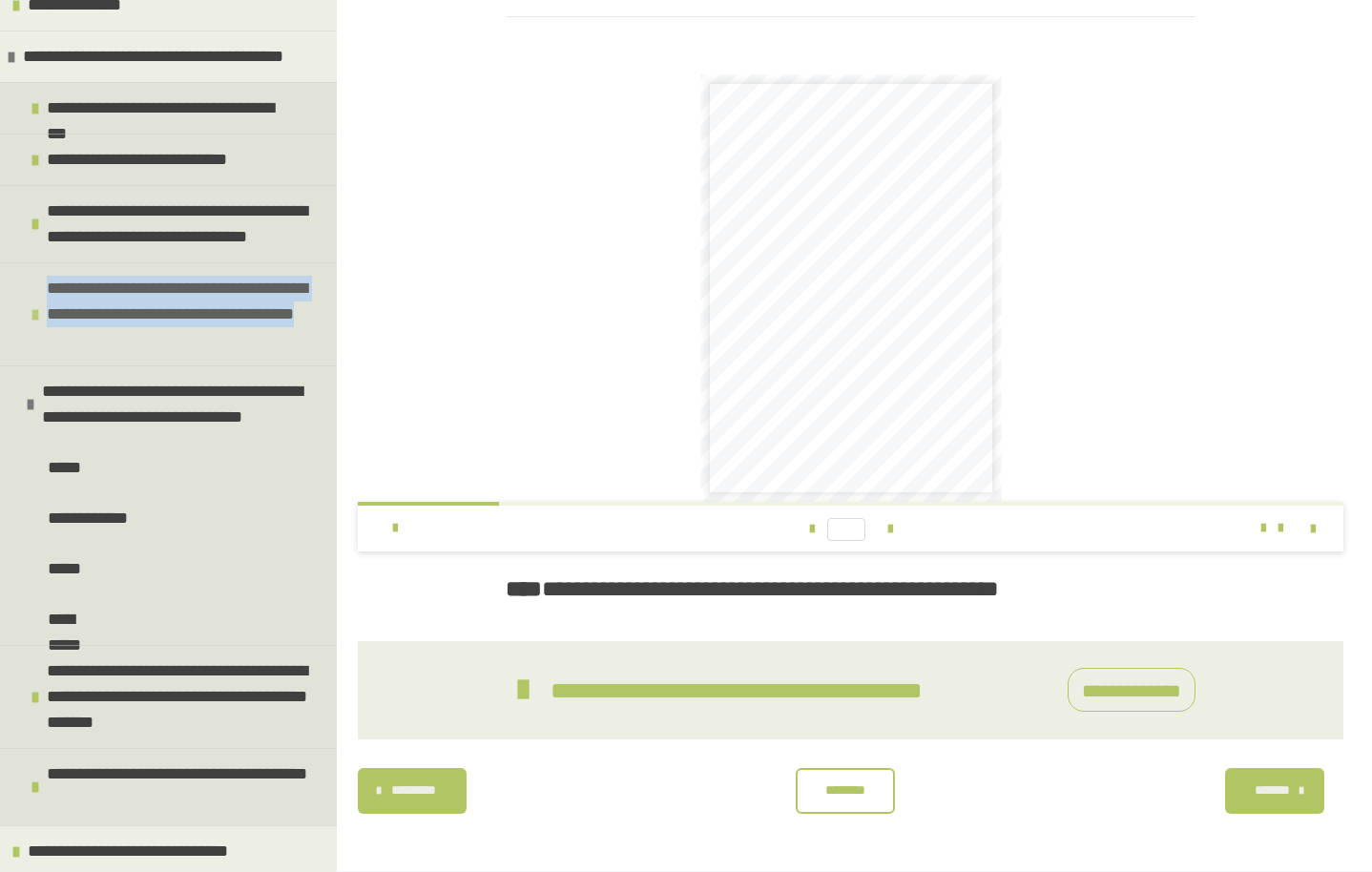 copy on "**********" 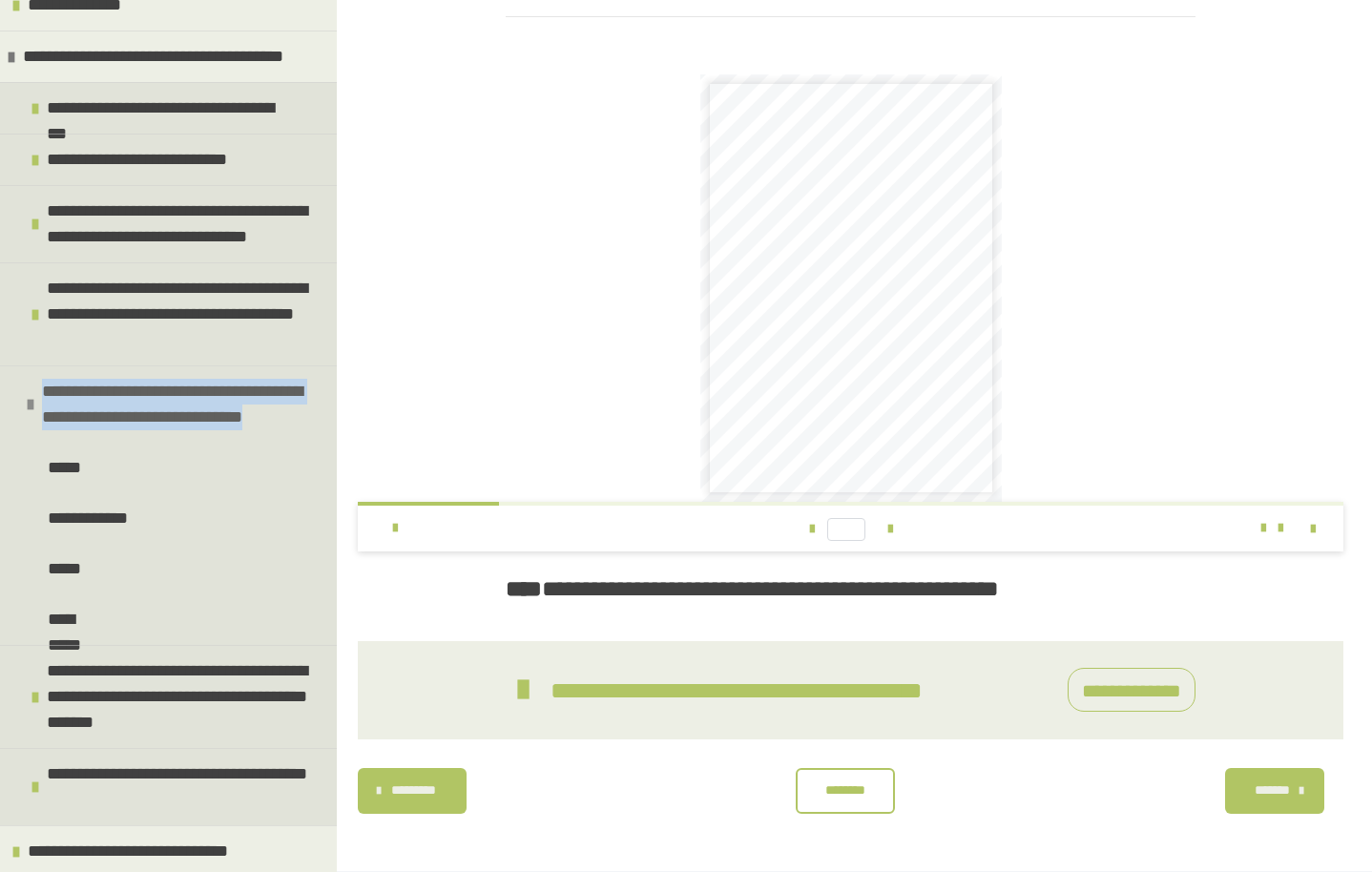 drag, startPoint x: 50, startPoint y: 388, endPoint x: 283, endPoint y: 419, distance: 235.05319 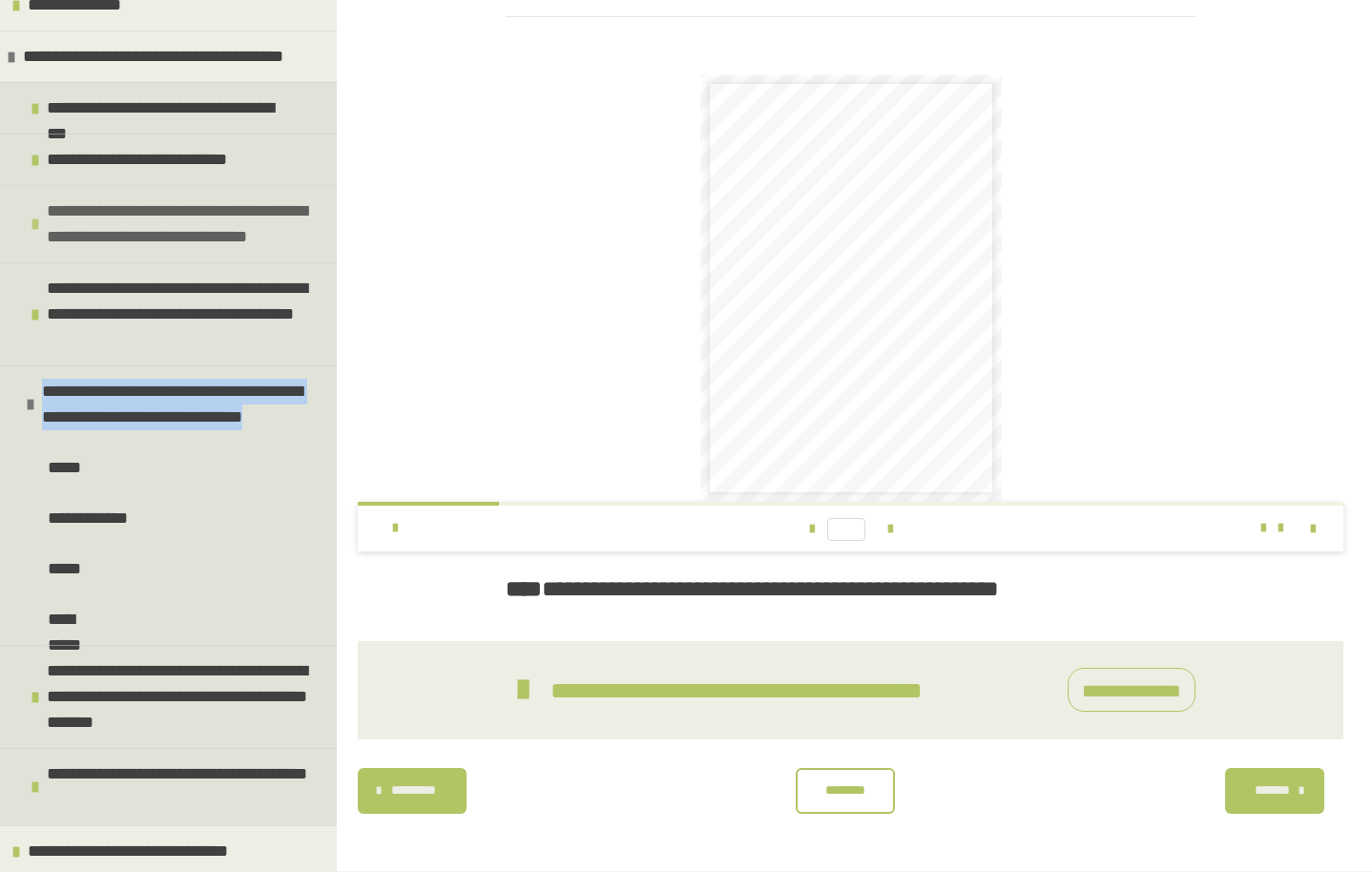 scroll, scrollTop: 21, scrollLeft: 0, axis: vertical 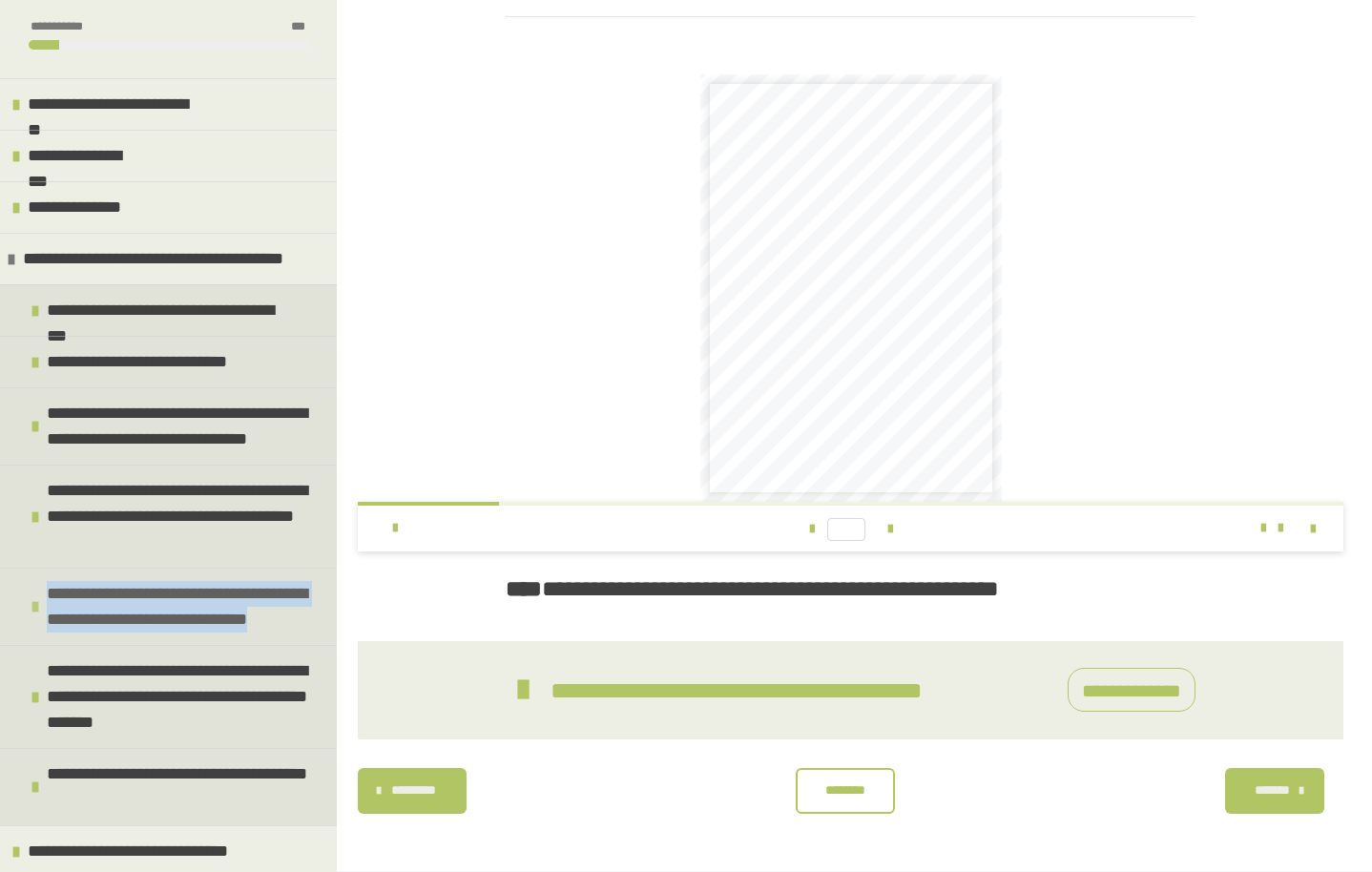 copy on "**********" 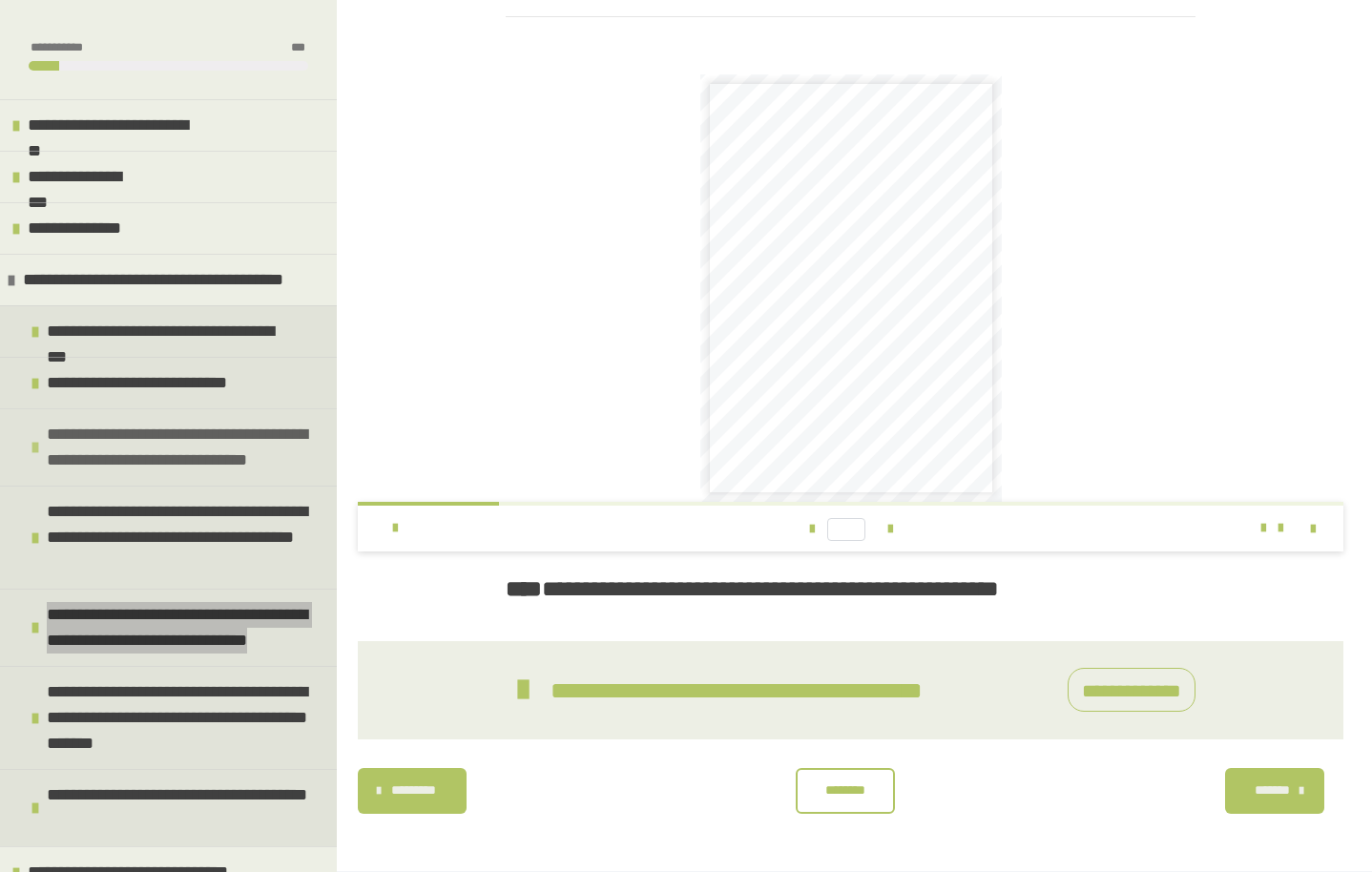 scroll, scrollTop: 21, scrollLeft: 0, axis: vertical 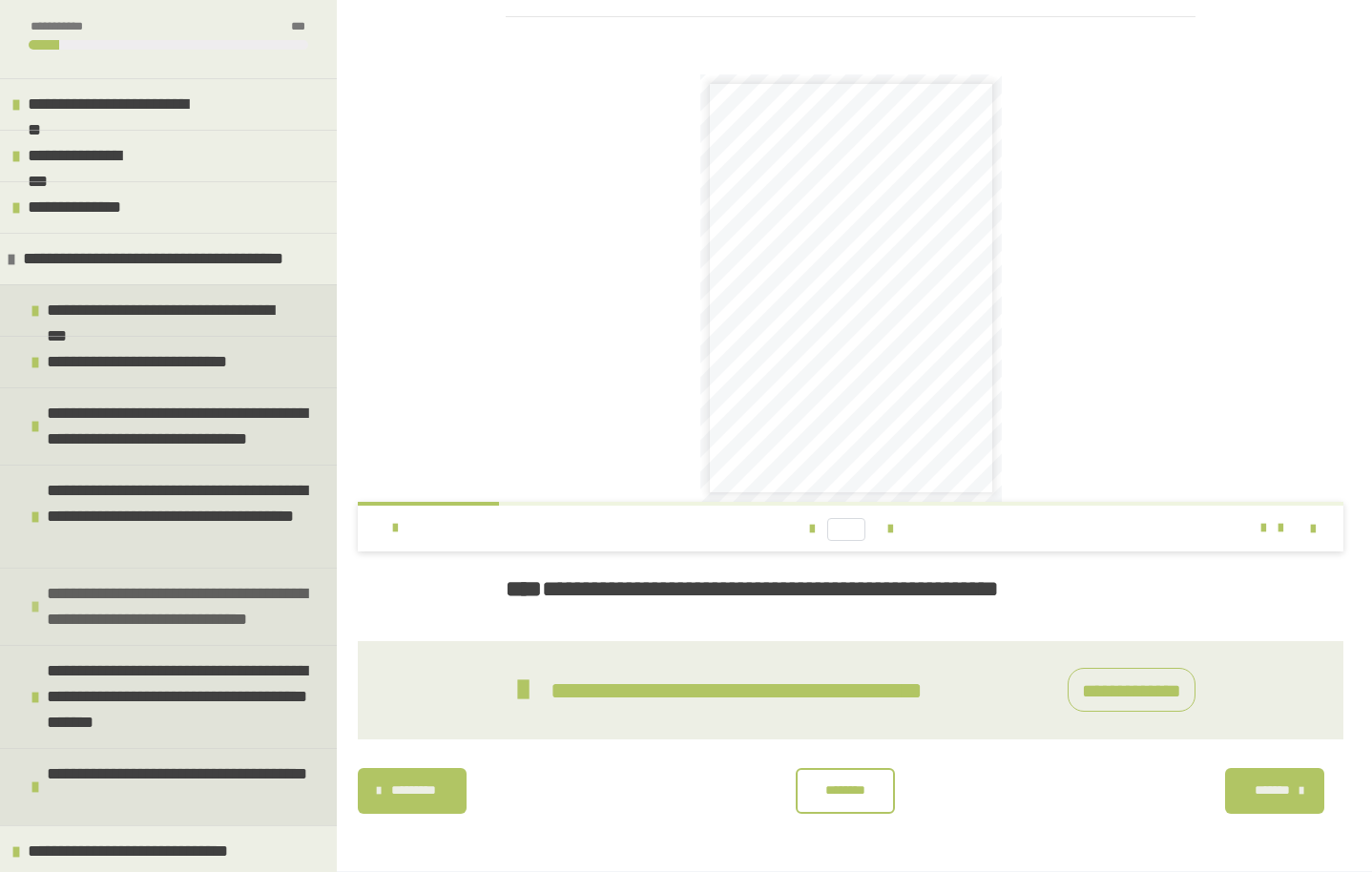 click at bounding box center (35, 607) 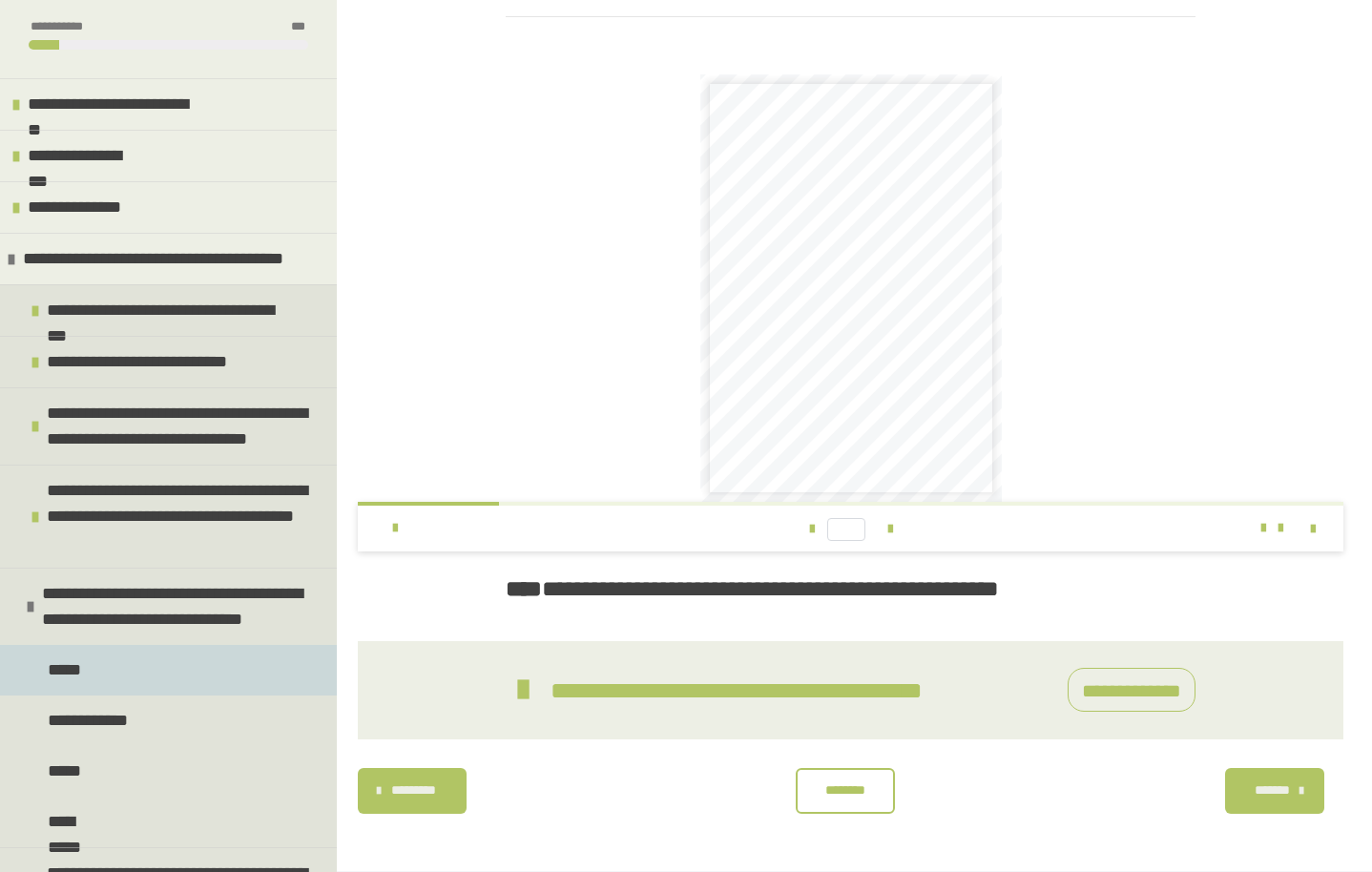 click on "*****" at bounding box center (67, 670) 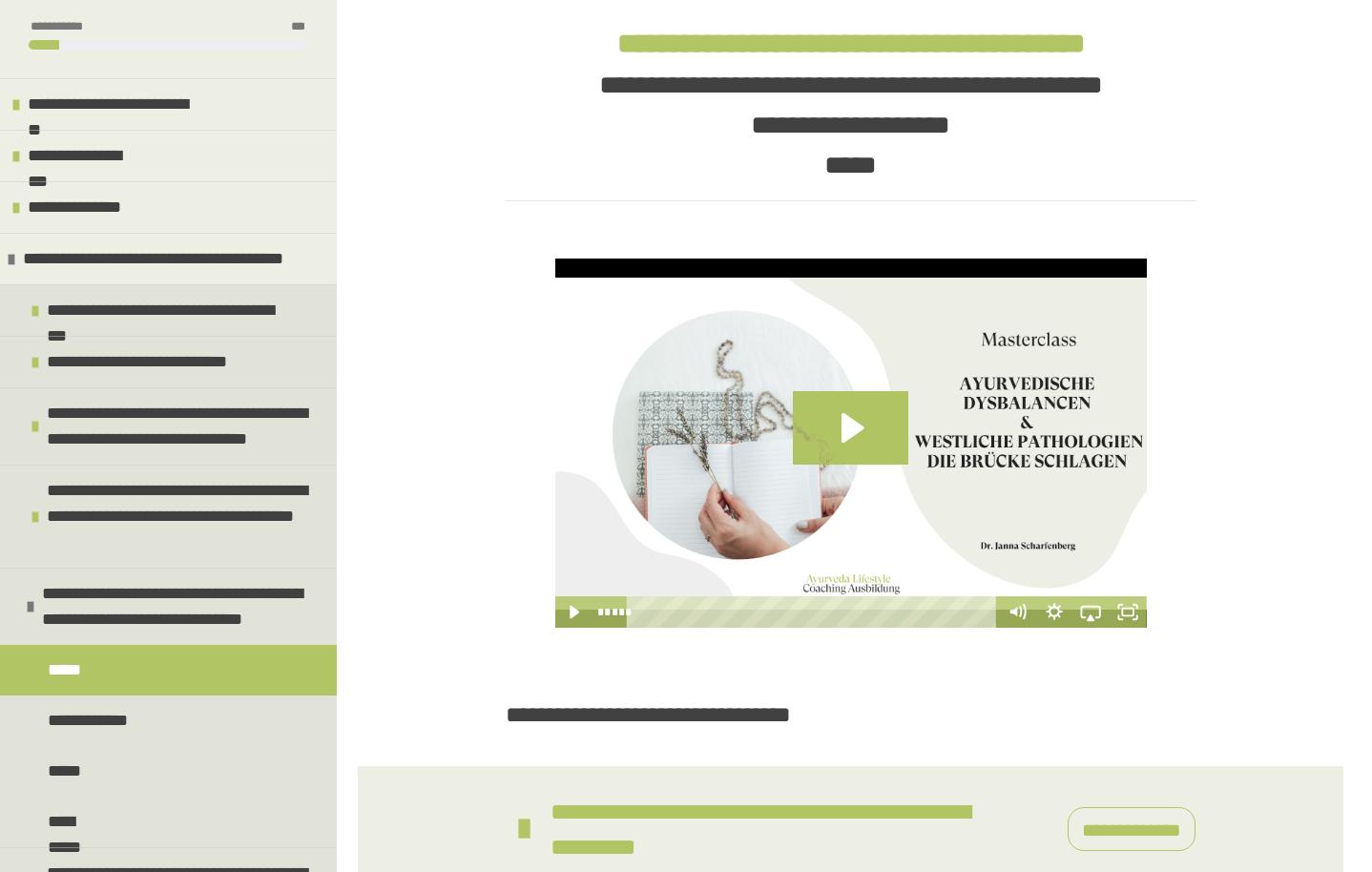 scroll, scrollTop: 447, scrollLeft: 0, axis: vertical 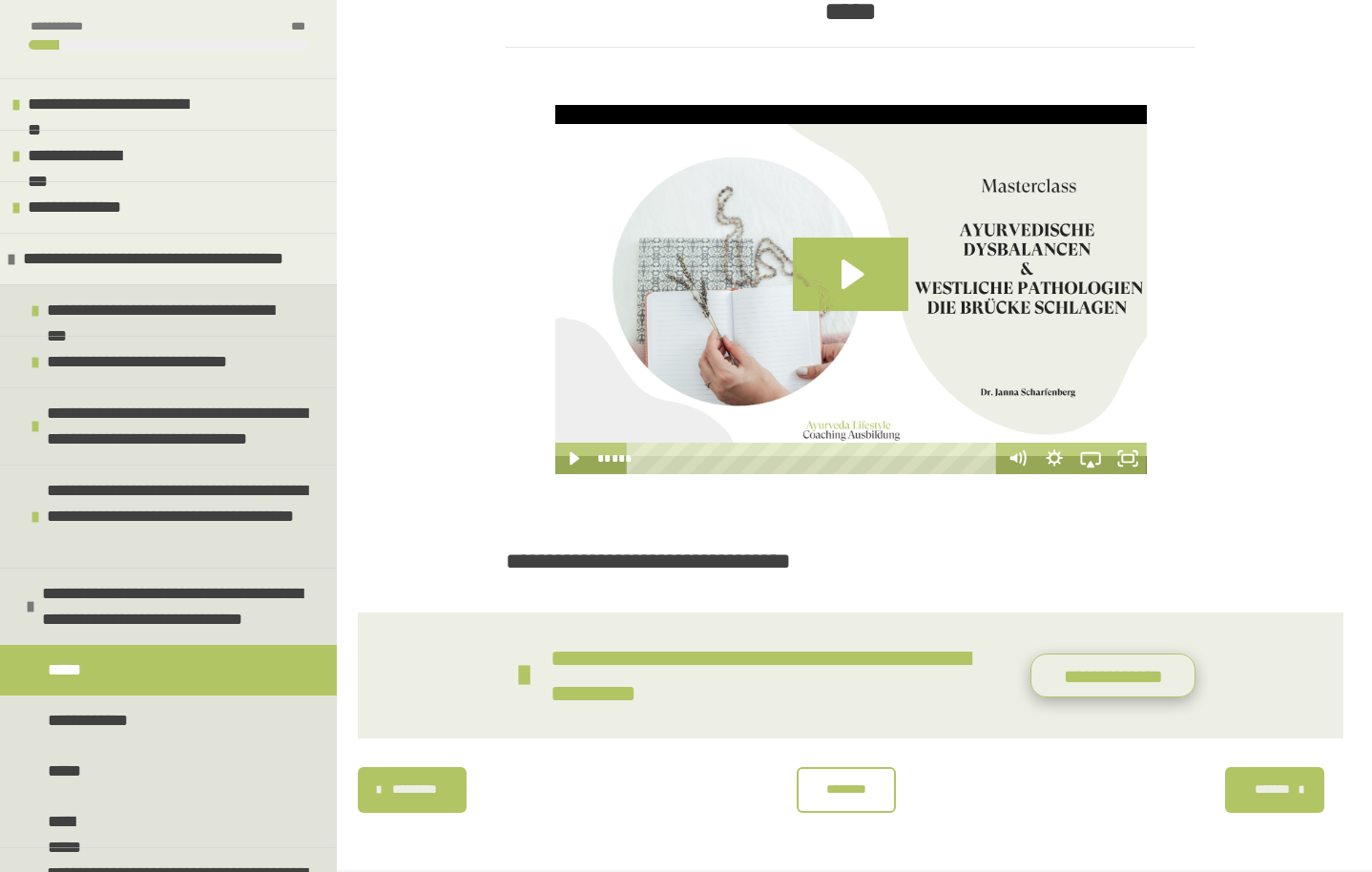 click on "**********" at bounding box center [1112, 675] 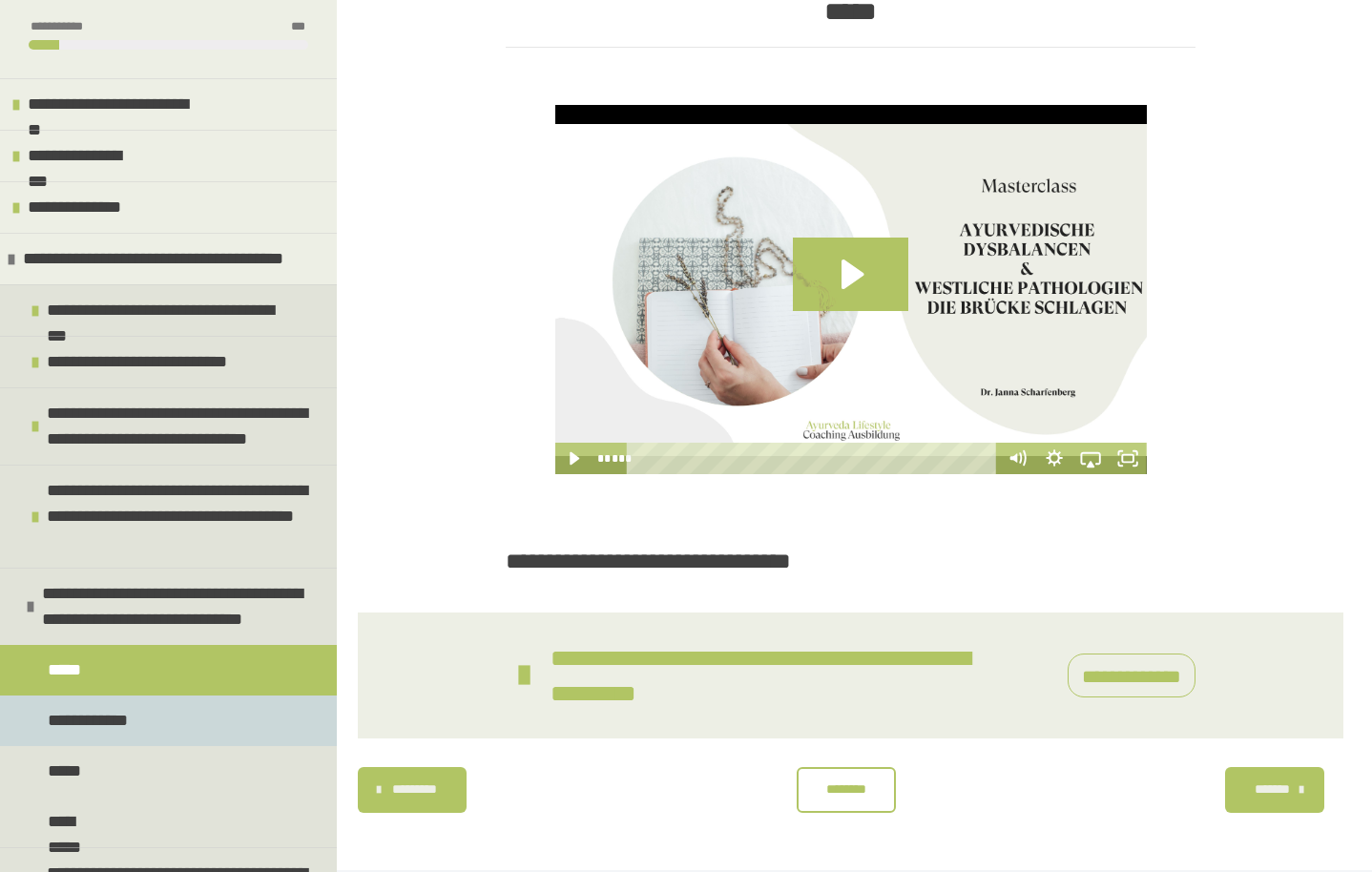 click on "**********" at bounding box center [90, 720] 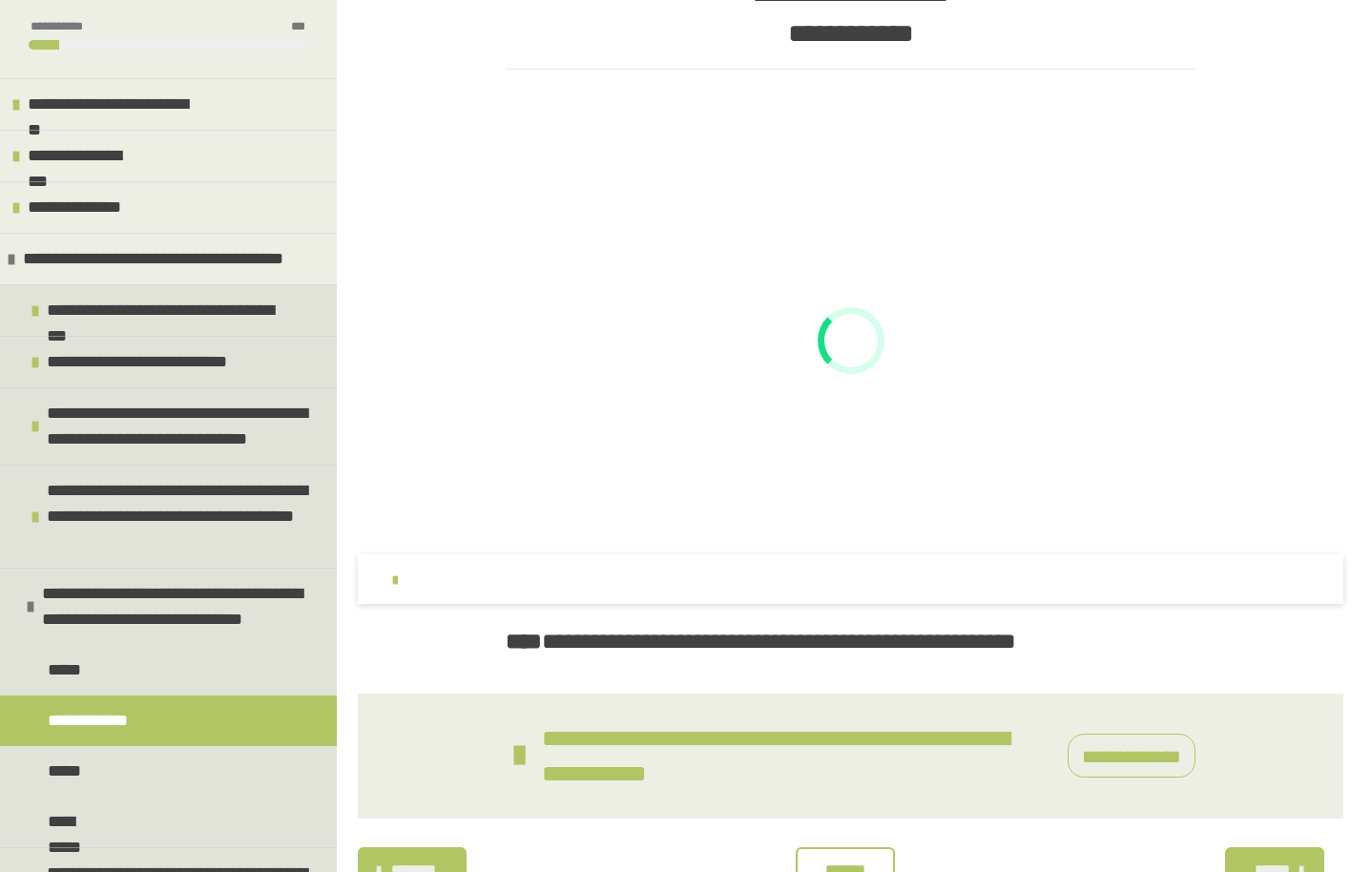 scroll, scrollTop: 506, scrollLeft: 0, axis: vertical 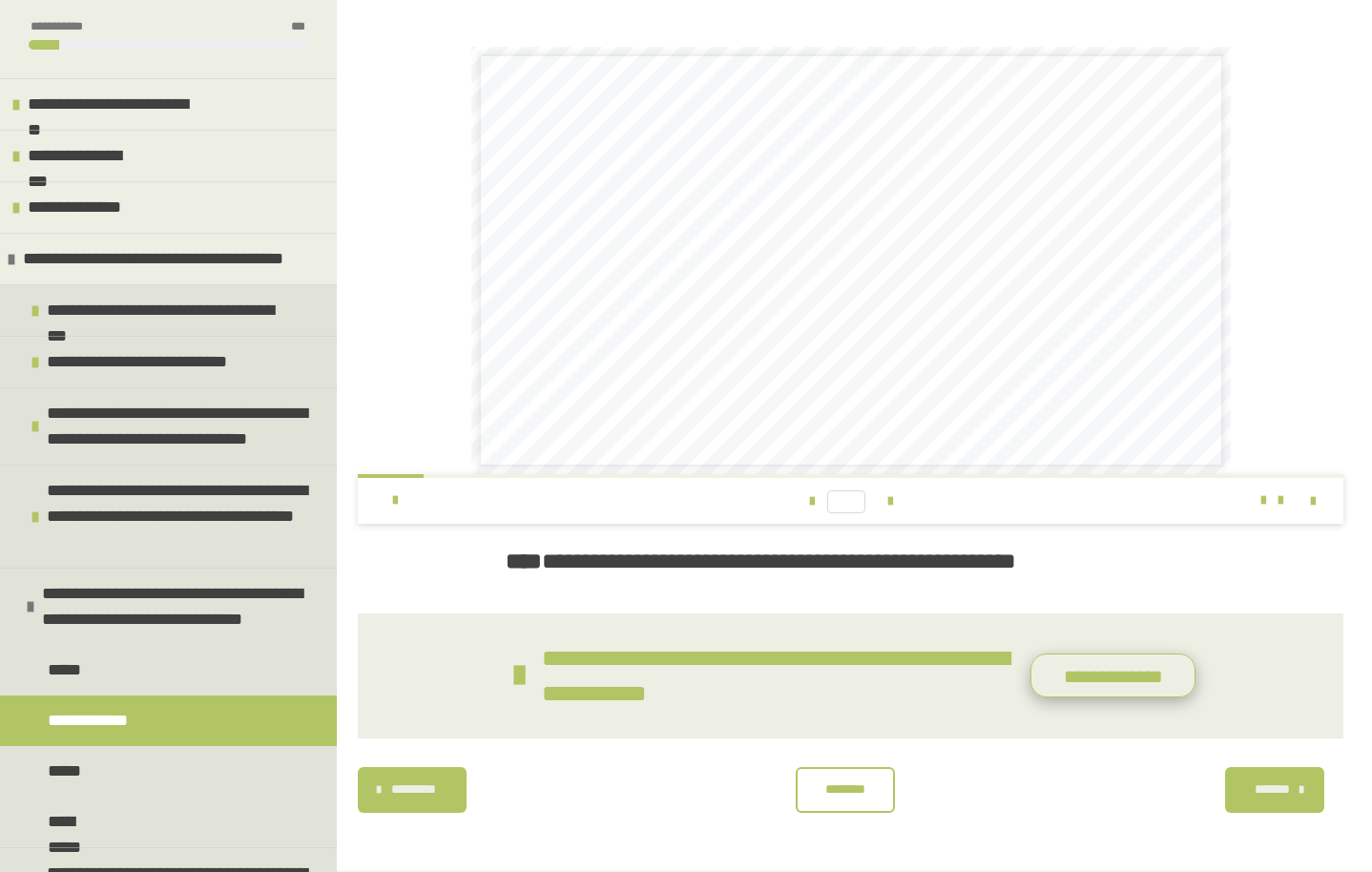 click on "**********" at bounding box center (1112, 675) 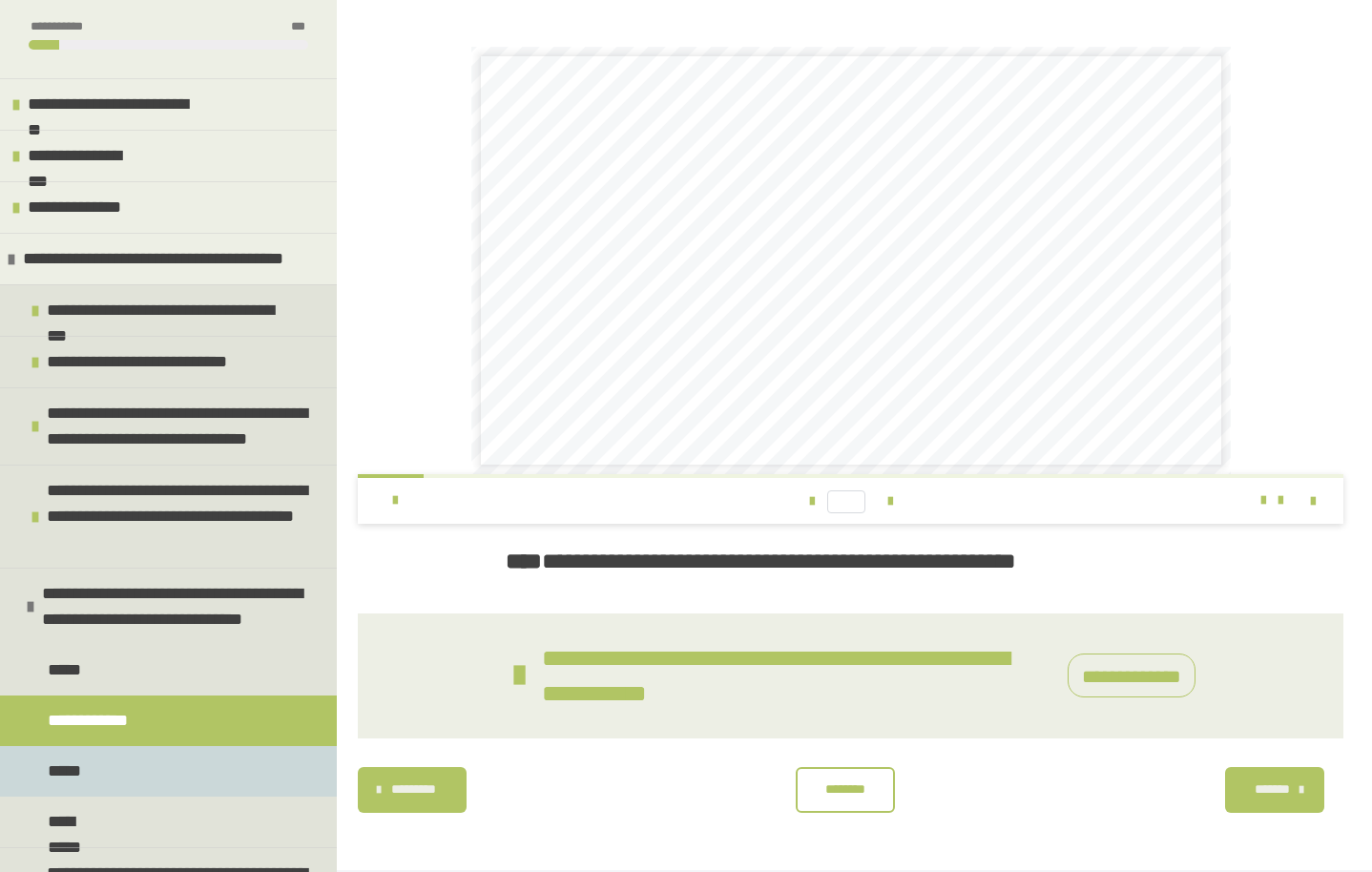 click on "*****" at bounding box center [68, 771] 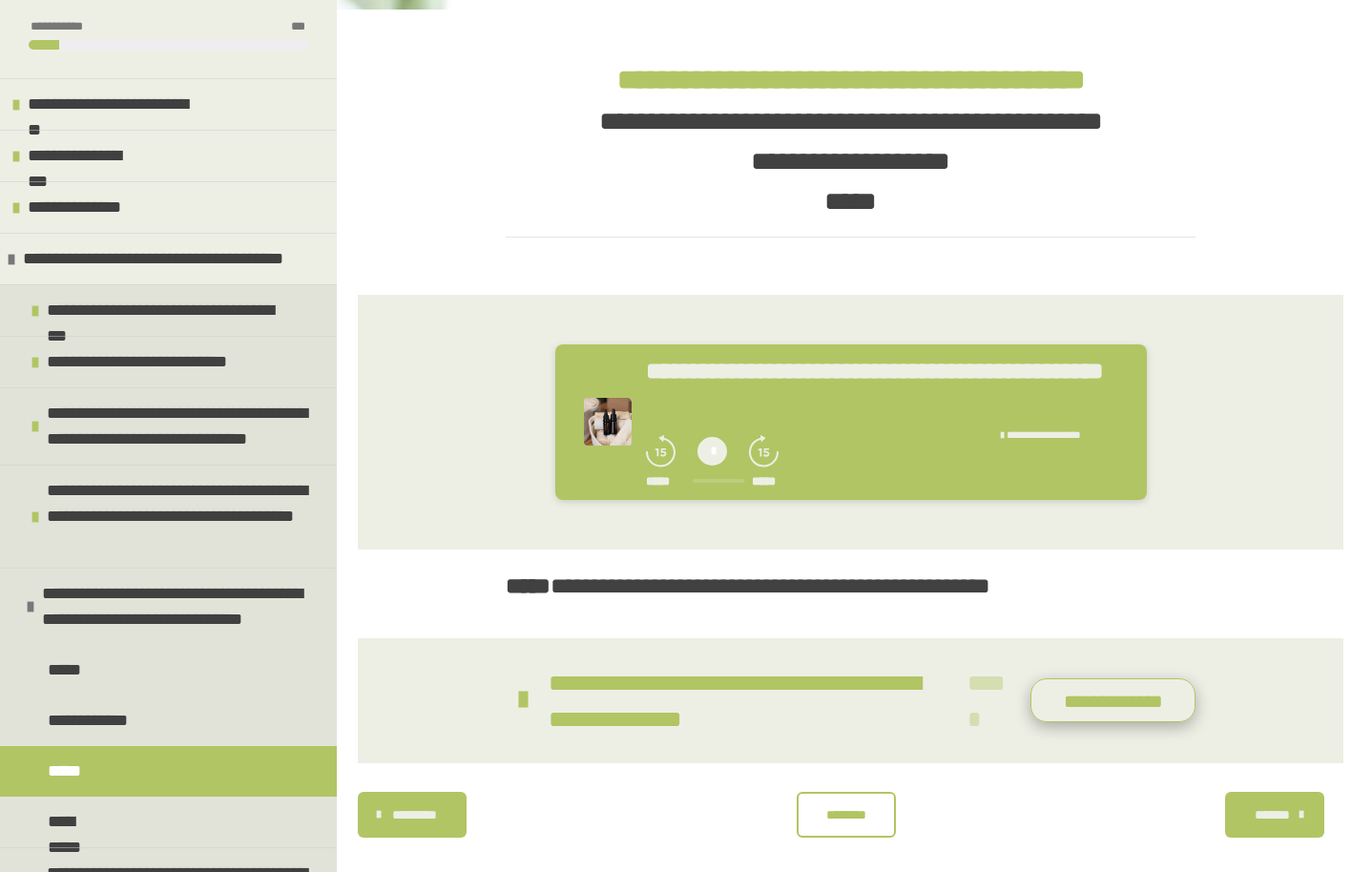 click on "**********" at bounding box center (1112, 700) 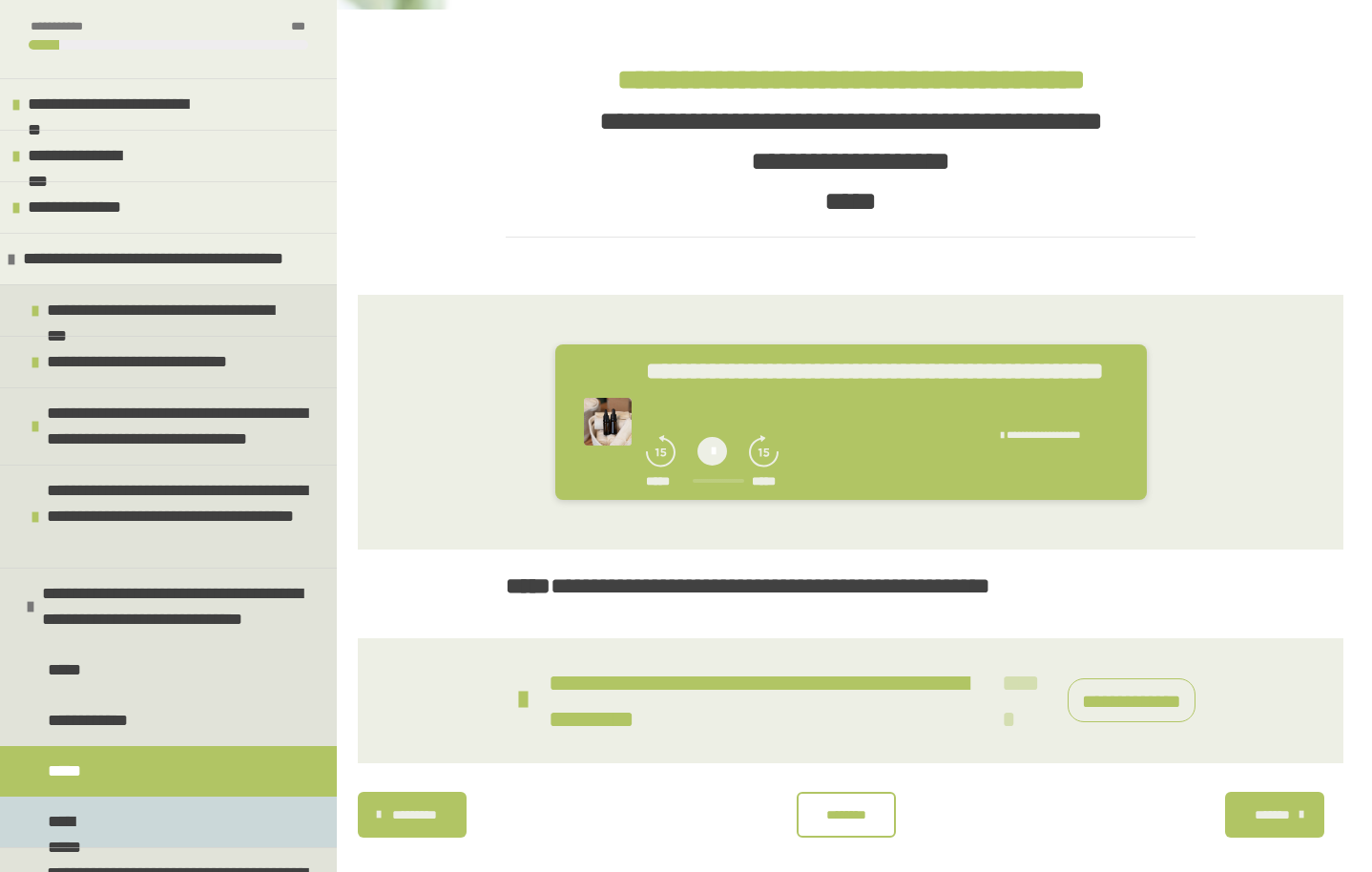 click on "**********" at bounding box center (80, 821) 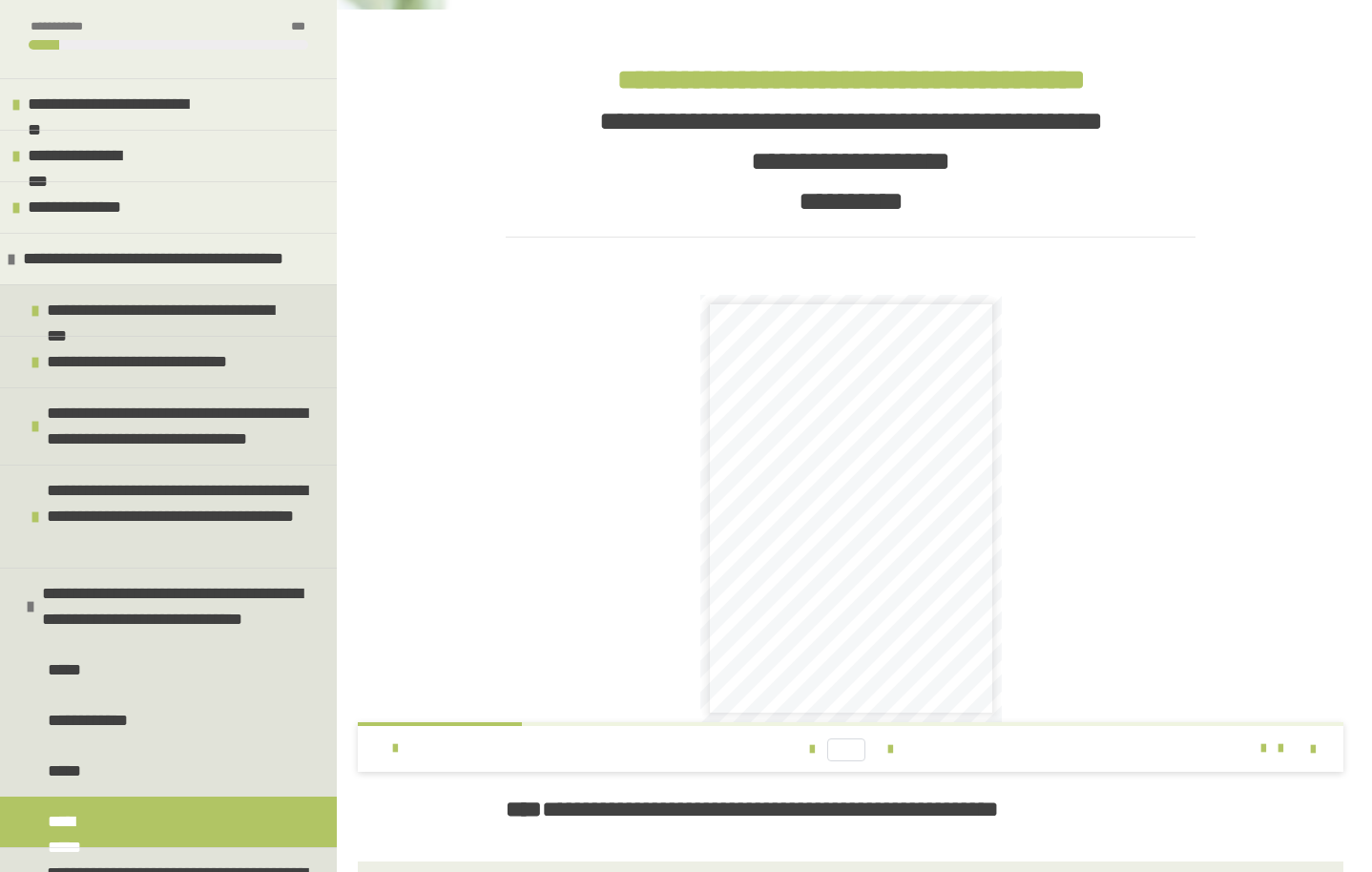 scroll, scrollTop: 505, scrollLeft: 0, axis: vertical 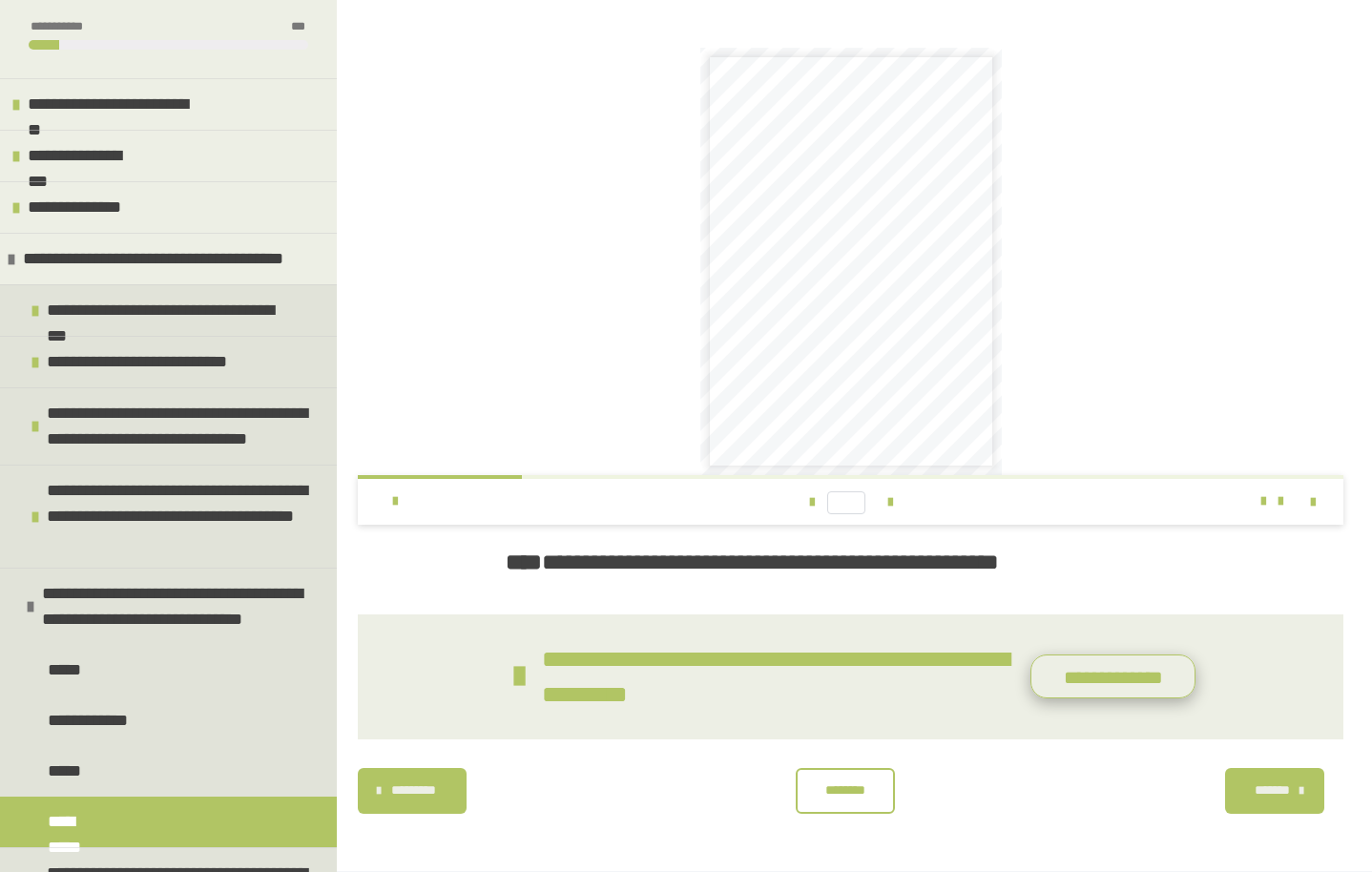 click on "**********" at bounding box center (1112, 676) 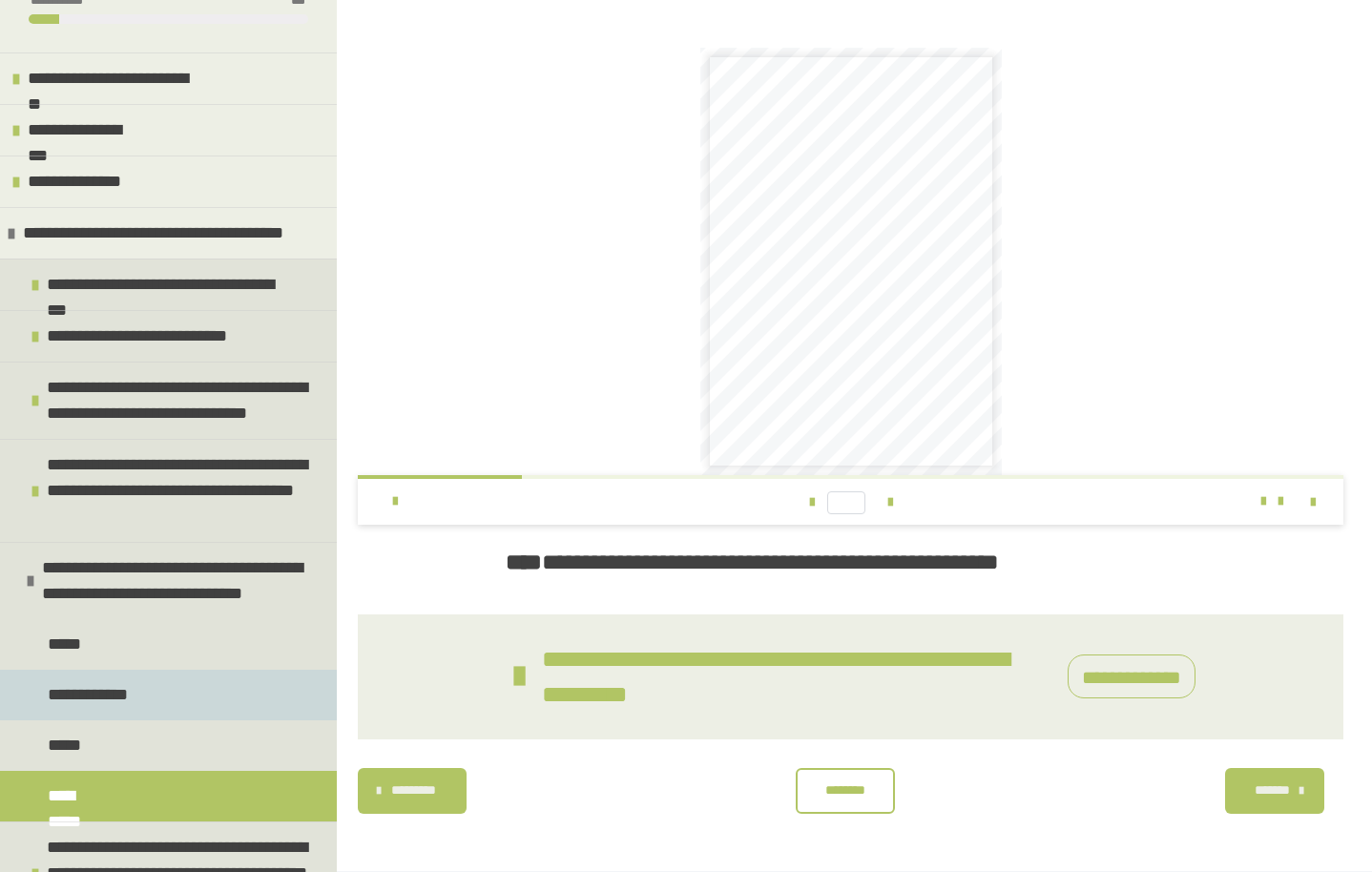 scroll, scrollTop: 110, scrollLeft: 0, axis: vertical 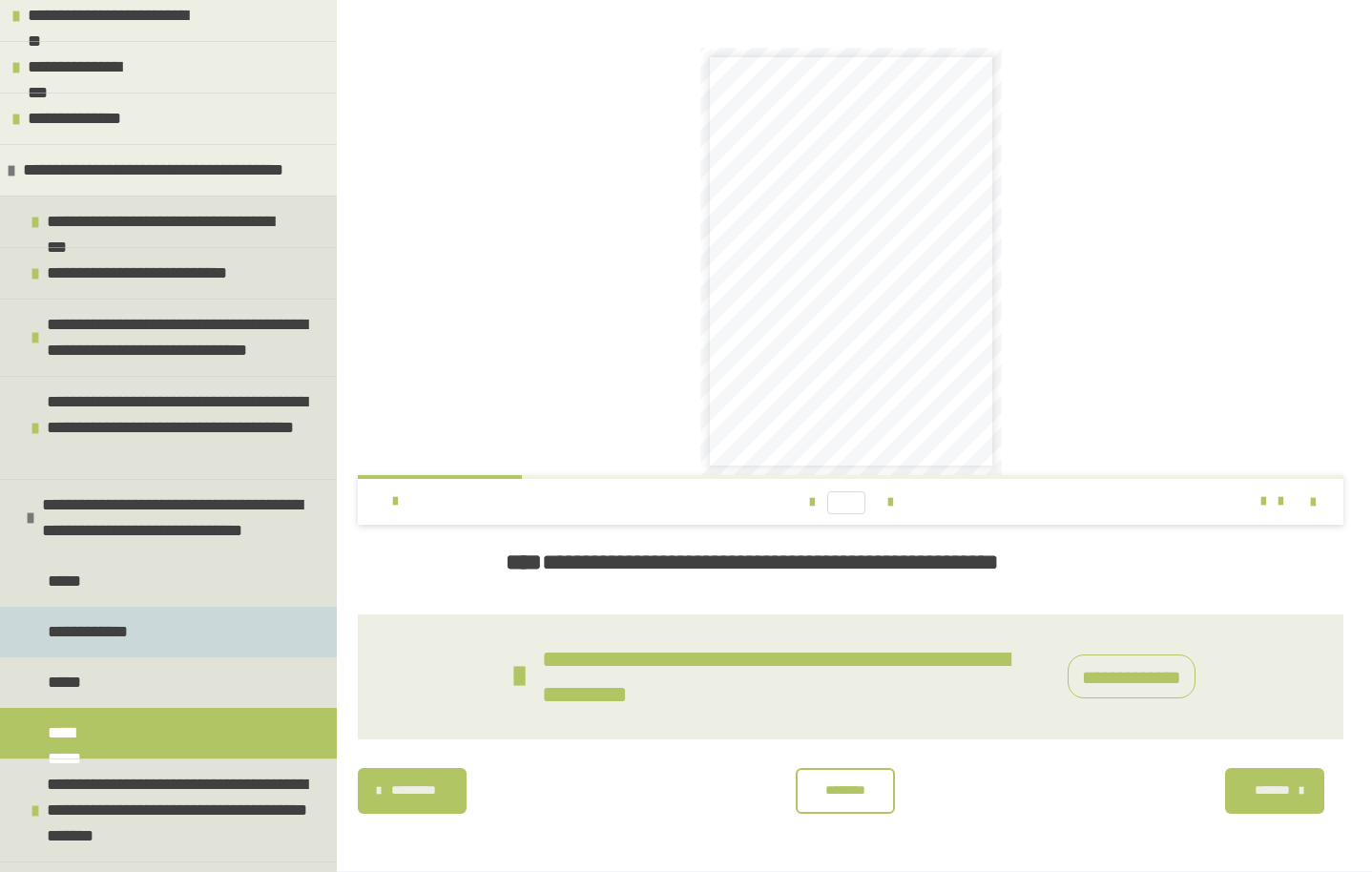 click at bounding box center (31, 518) 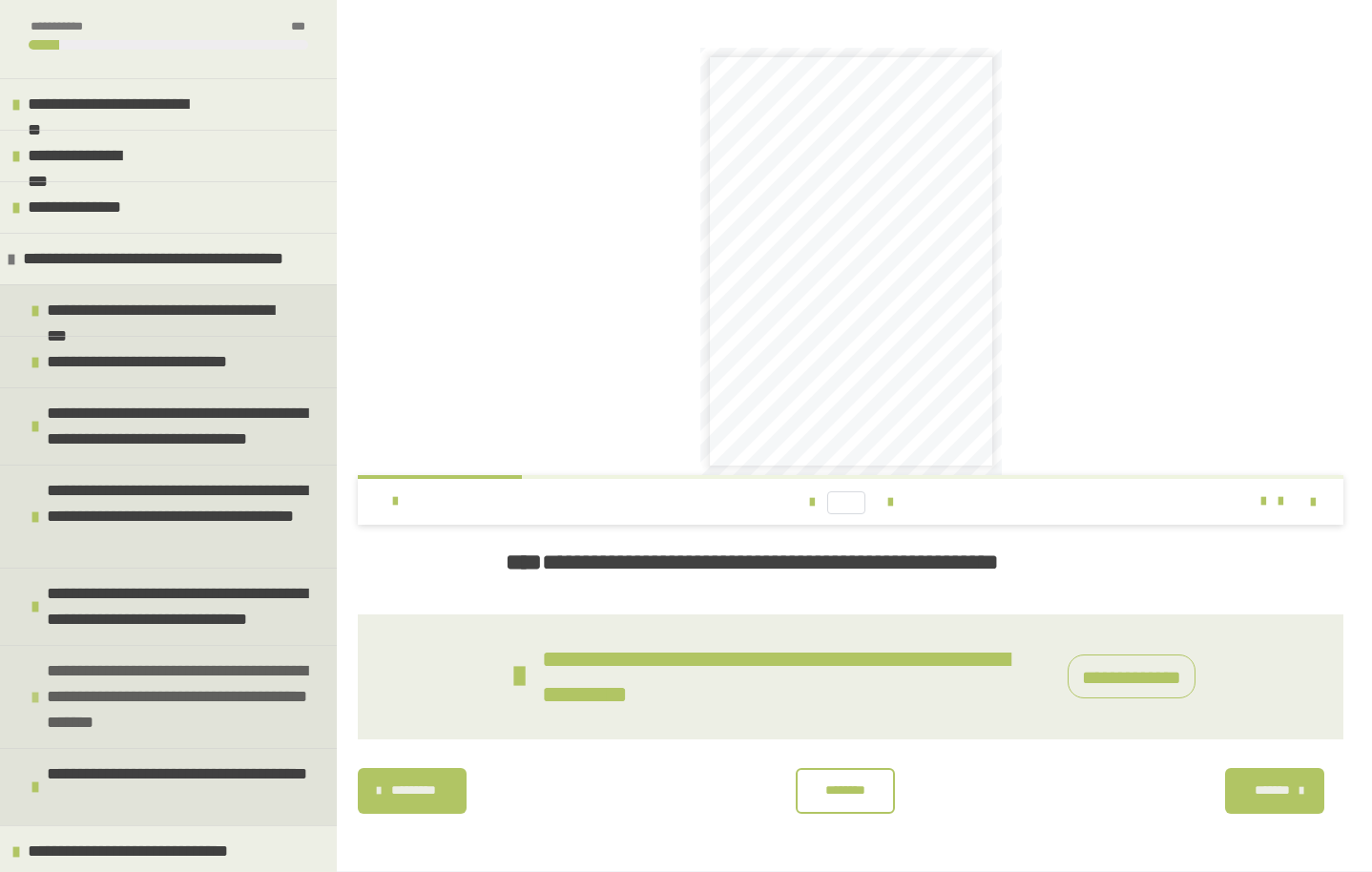 click at bounding box center (35, 697) 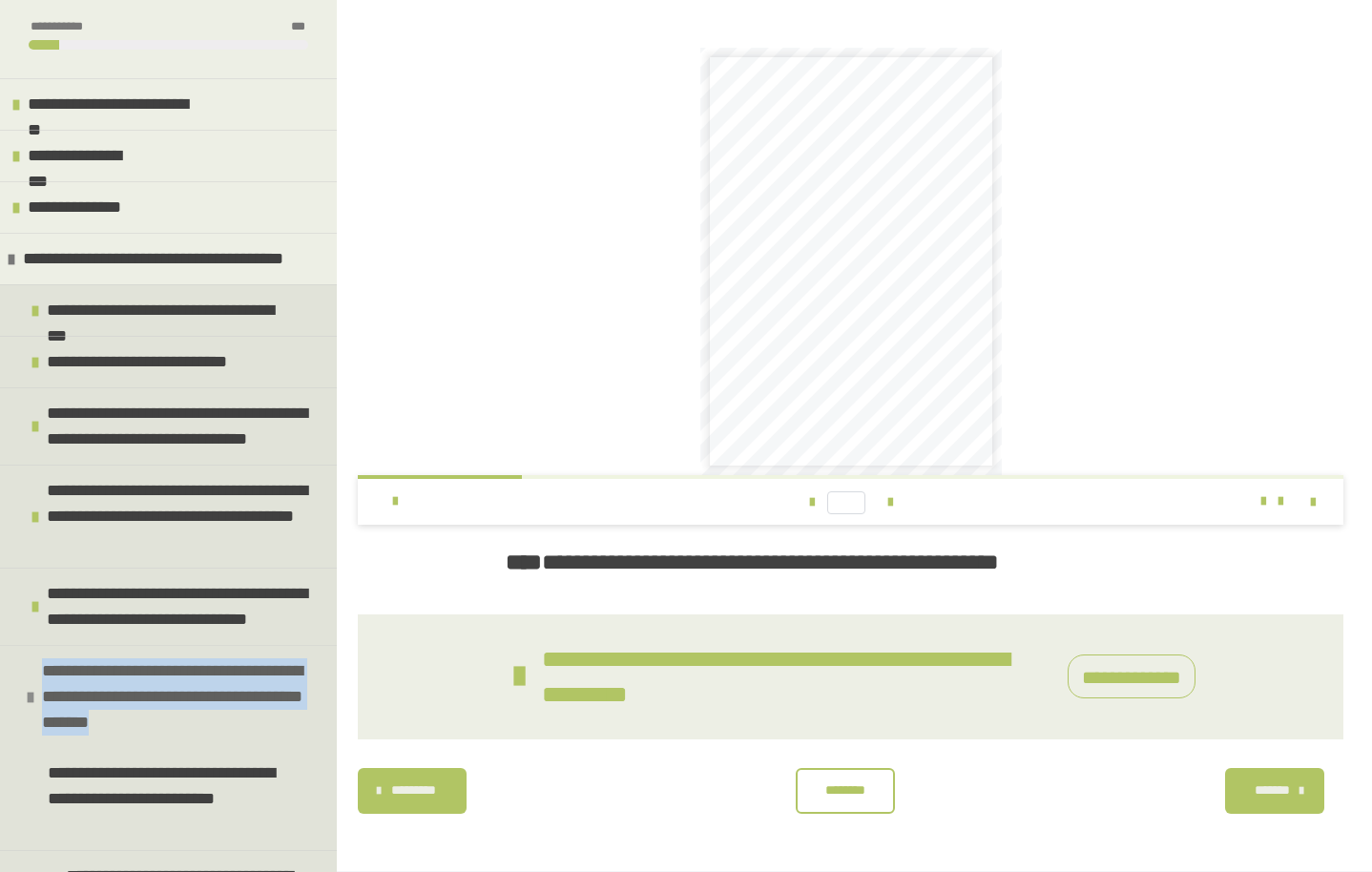 drag, startPoint x: 49, startPoint y: 664, endPoint x: 53, endPoint y: 740, distance: 76.1052 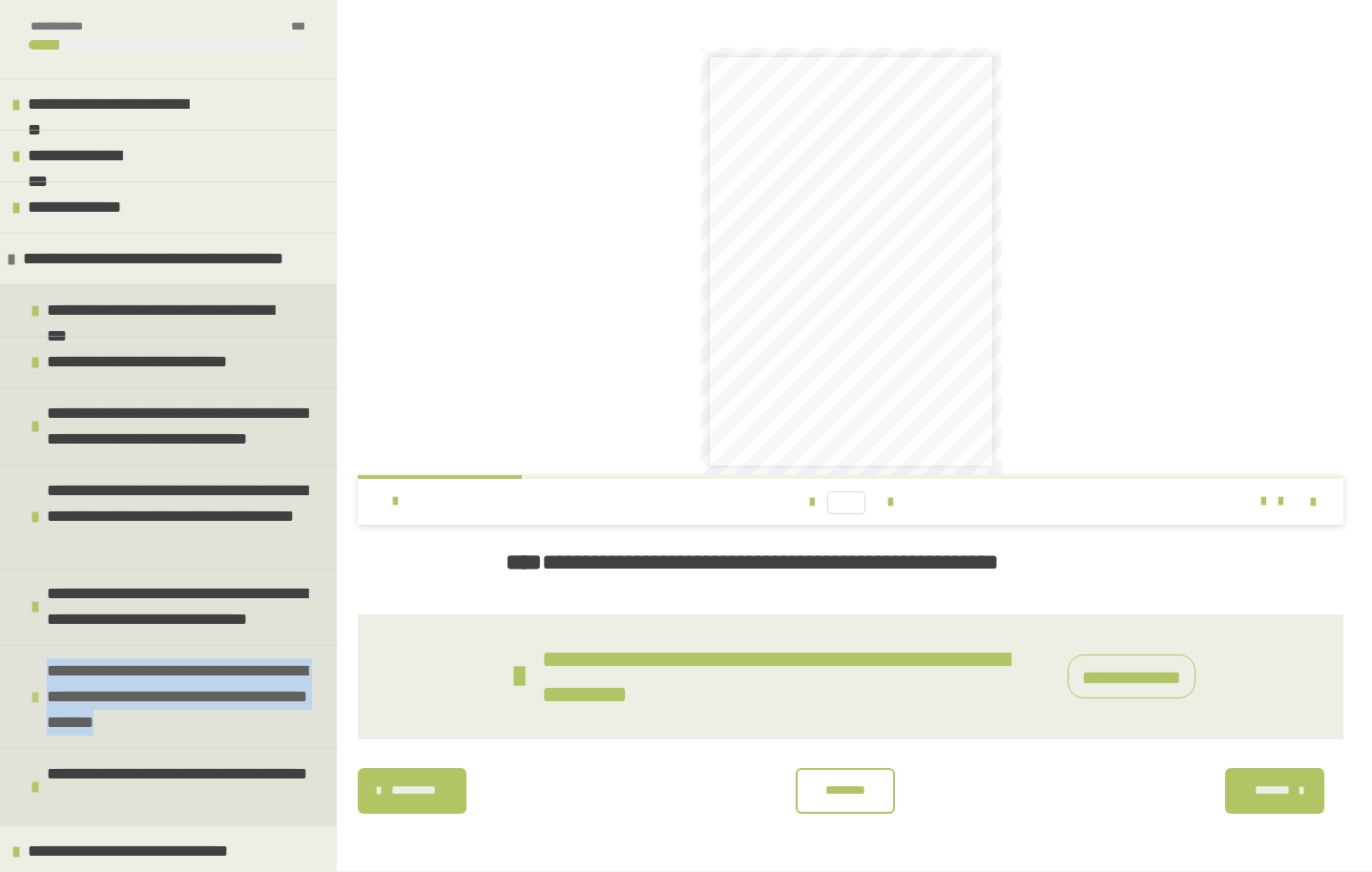 copy on "**********" 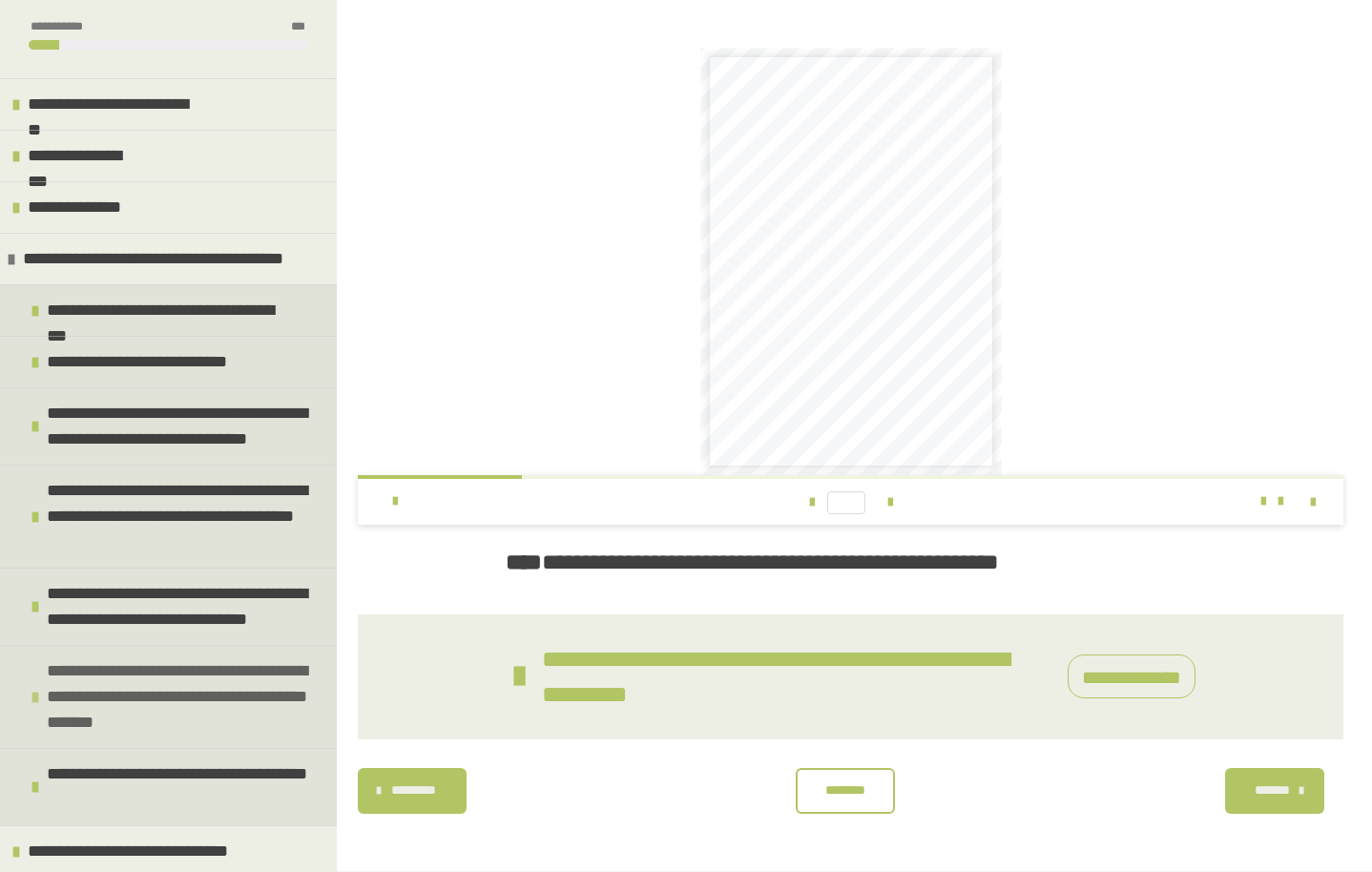 click at bounding box center (35, 697) 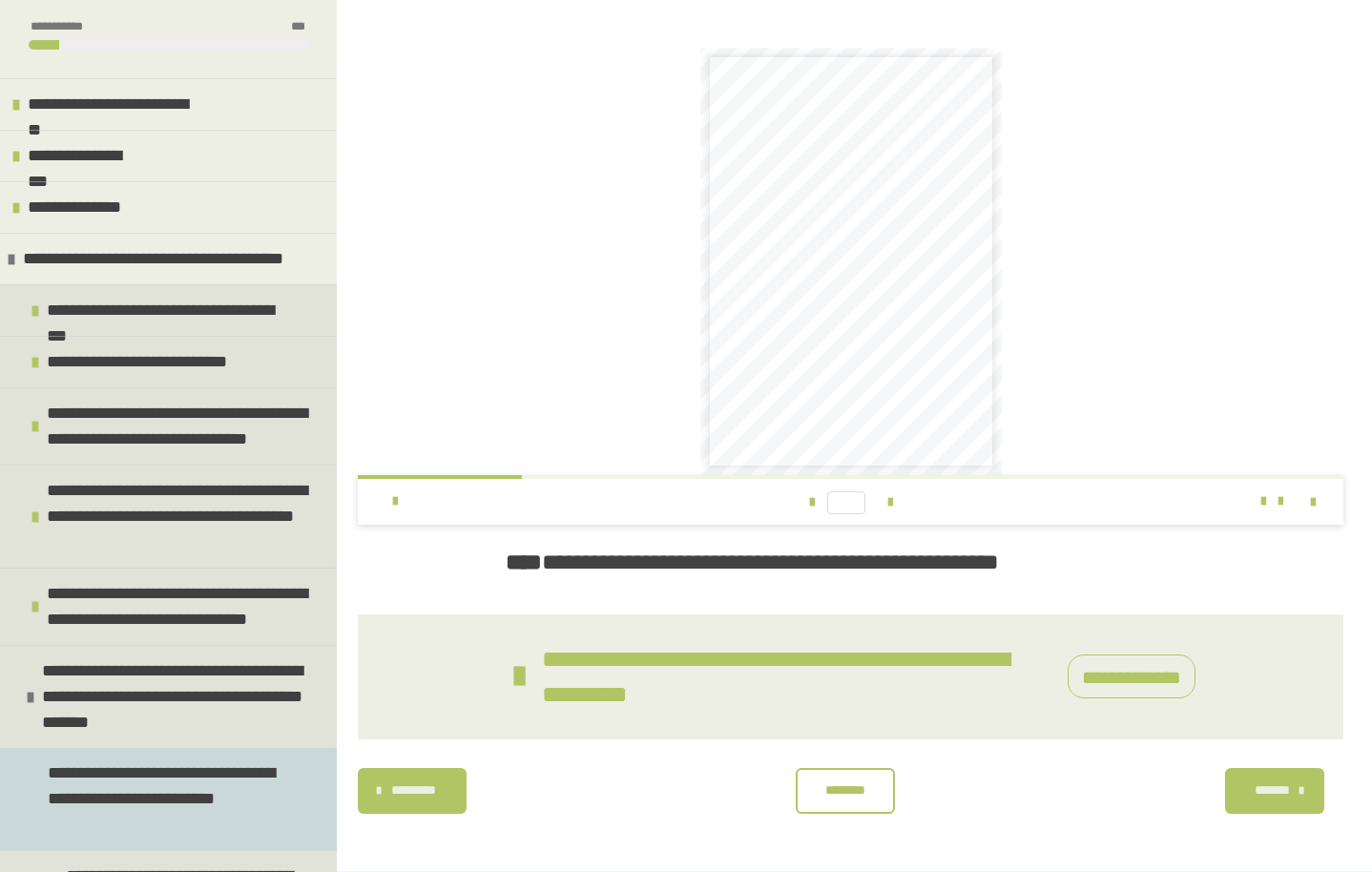 click on "**********" at bounding box center [163, 799] 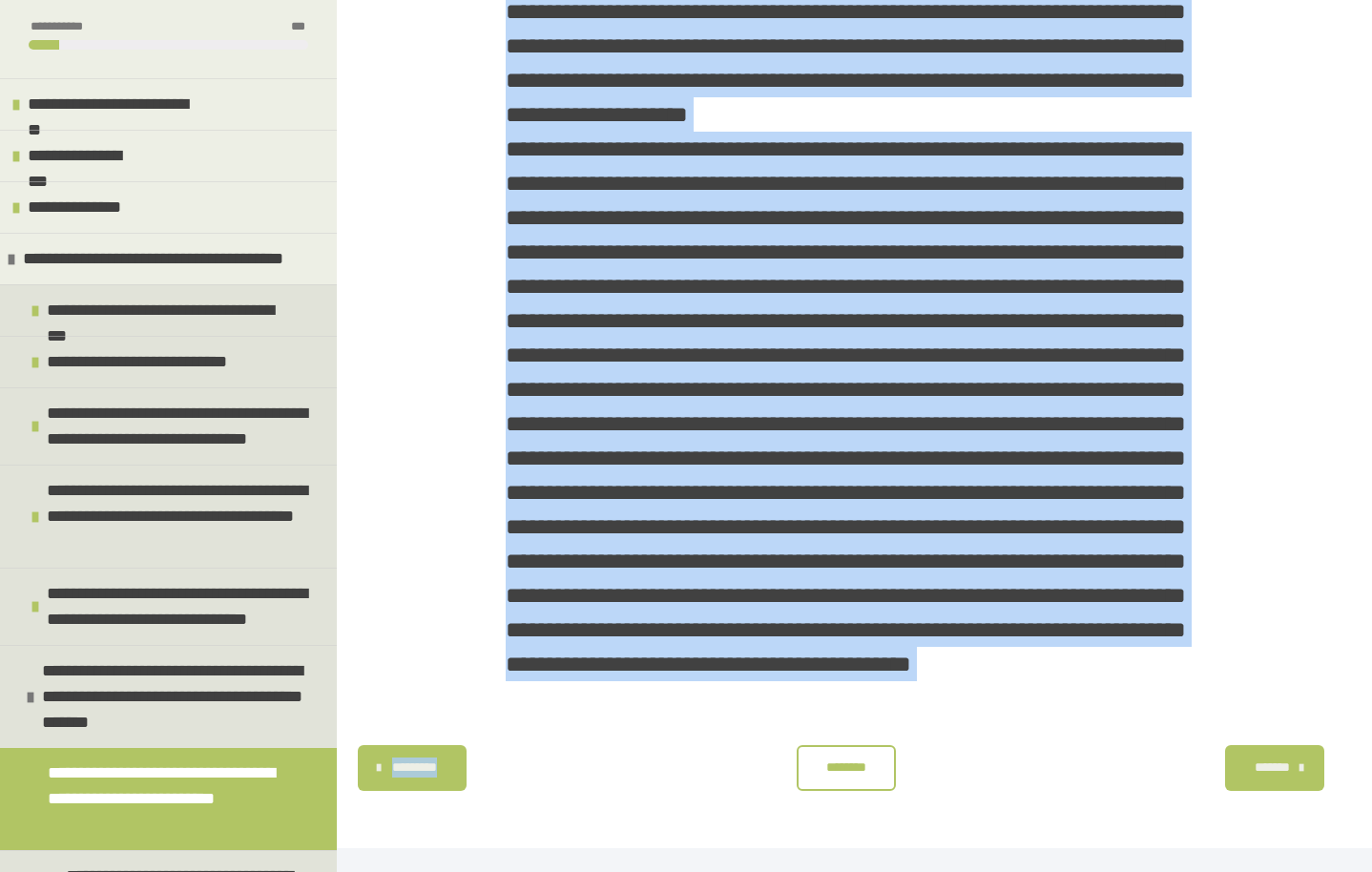 scroll, scrollTop: 781, scrollLeft: 0, axis: vertical 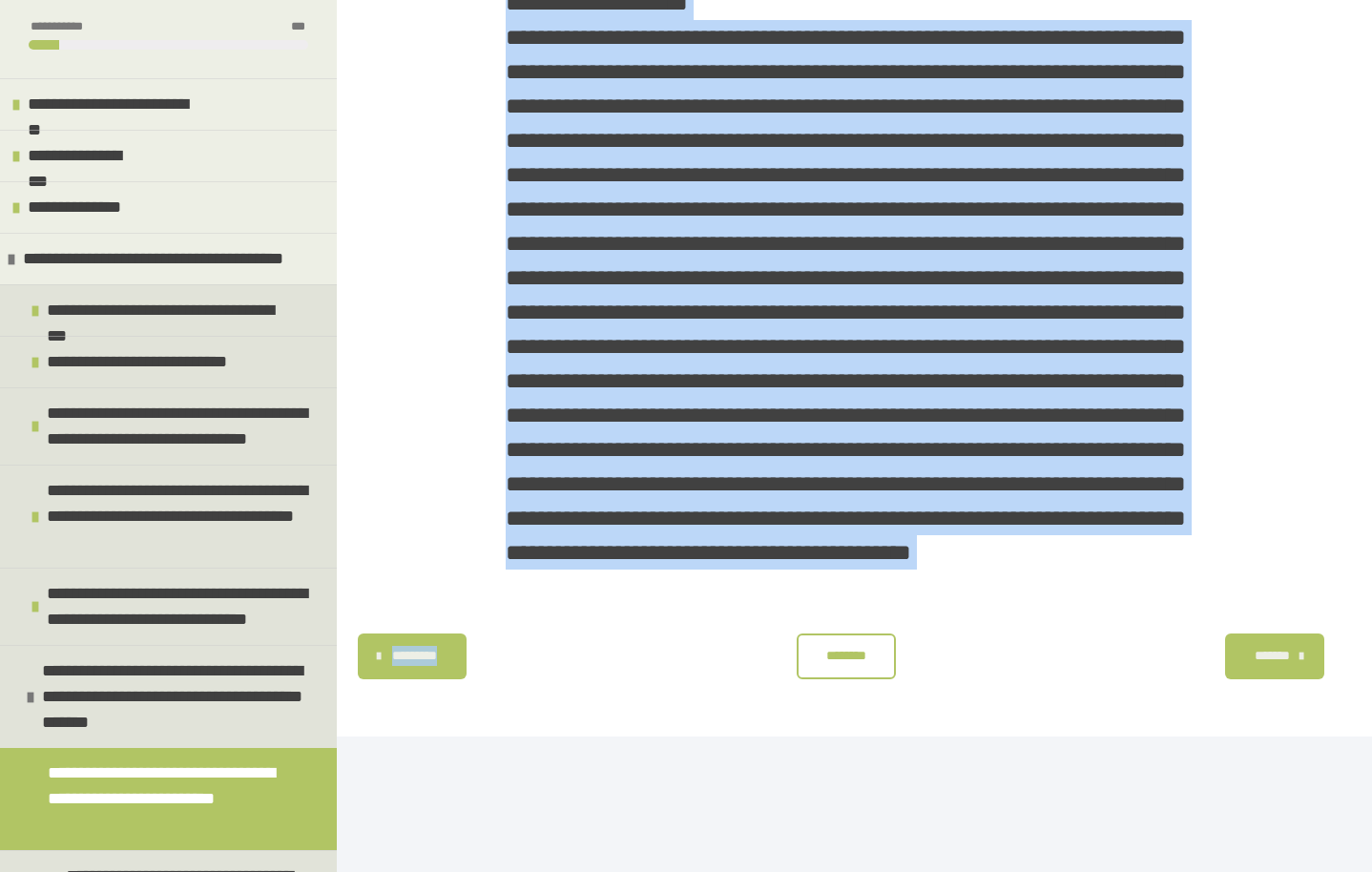 drag, startPoint x: 579, startPoint y: 74, endPoint x: 616, endPoint y: 916, distance: 842.8126 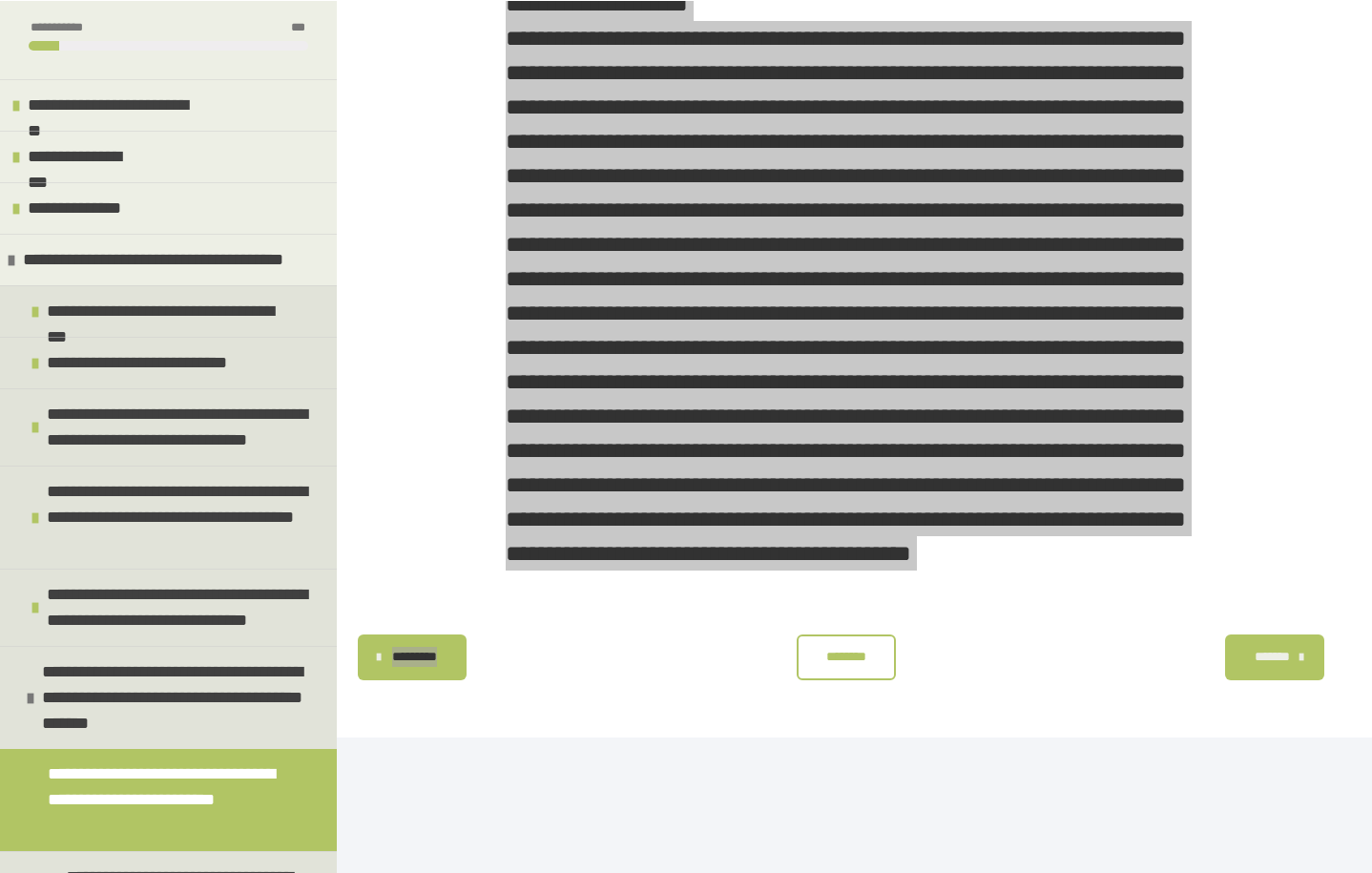 scroll, scrollTop: 780, scrollLeft: 0, axis: vertical 